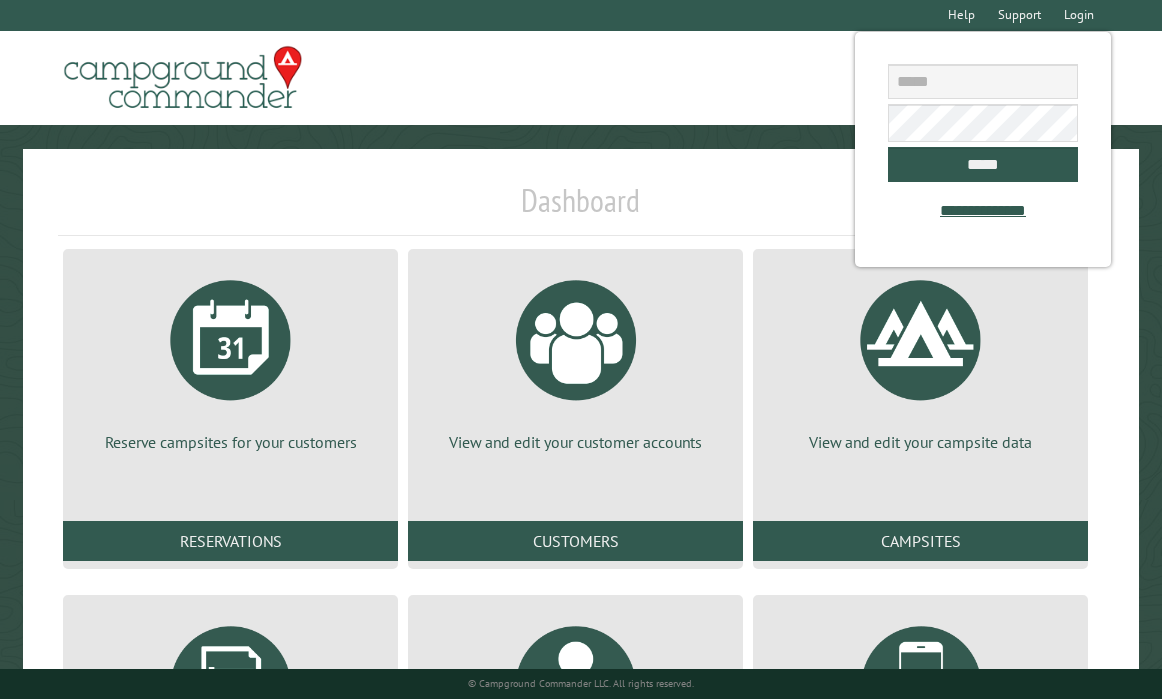 scroll, scrollTop: 0, scrollLeft: 0, axis: both 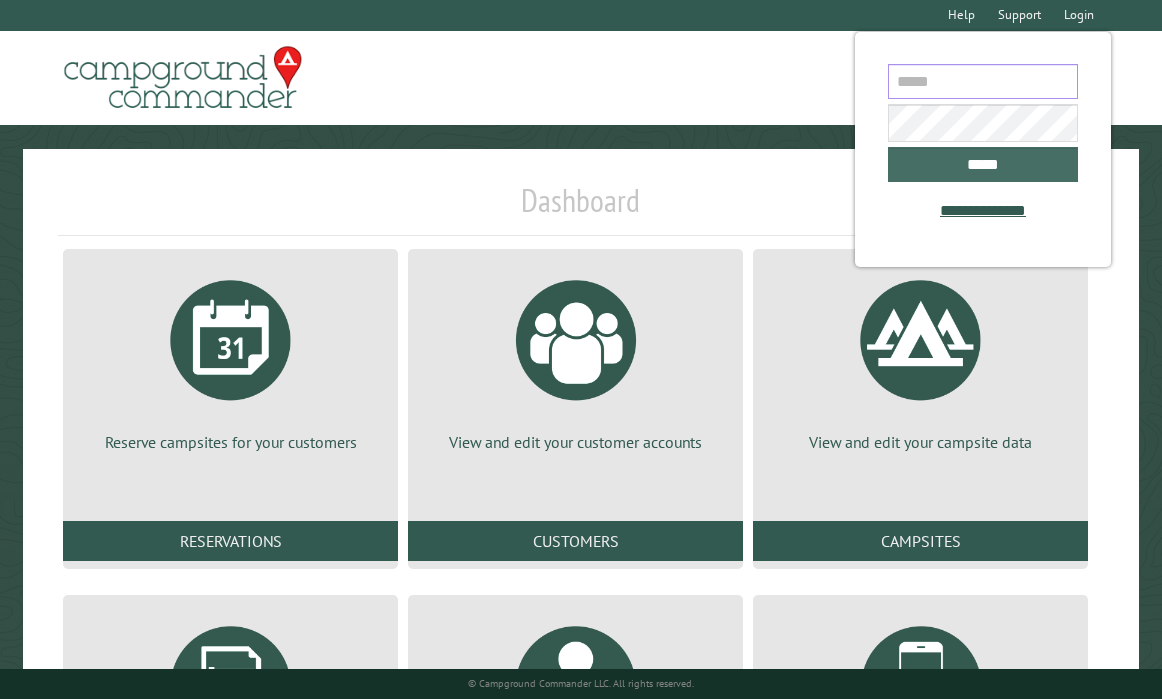 type on "**********" 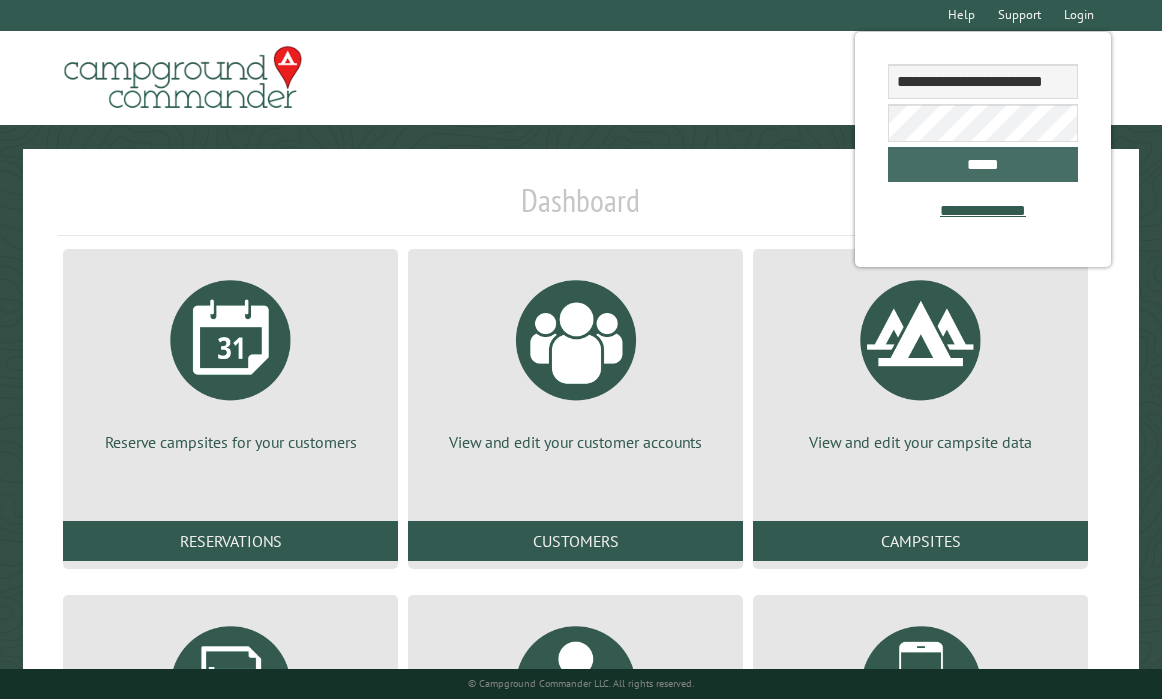 click on "*****" at bounding box center (982, 164) 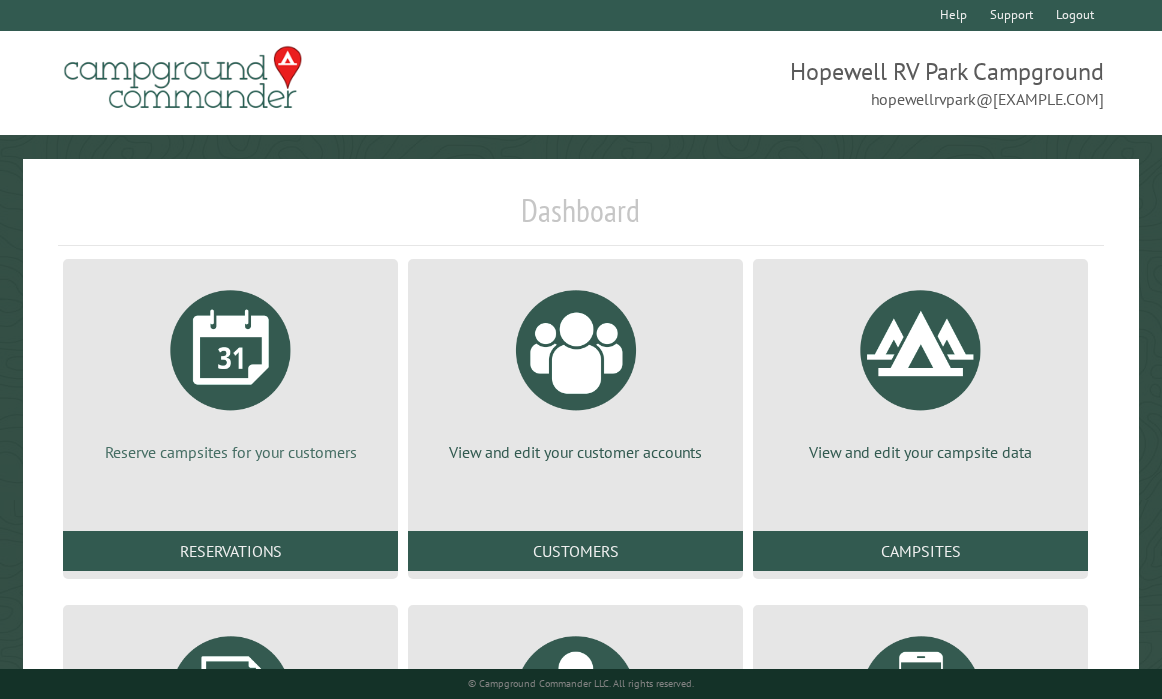 click at bounding box center (231, 350) 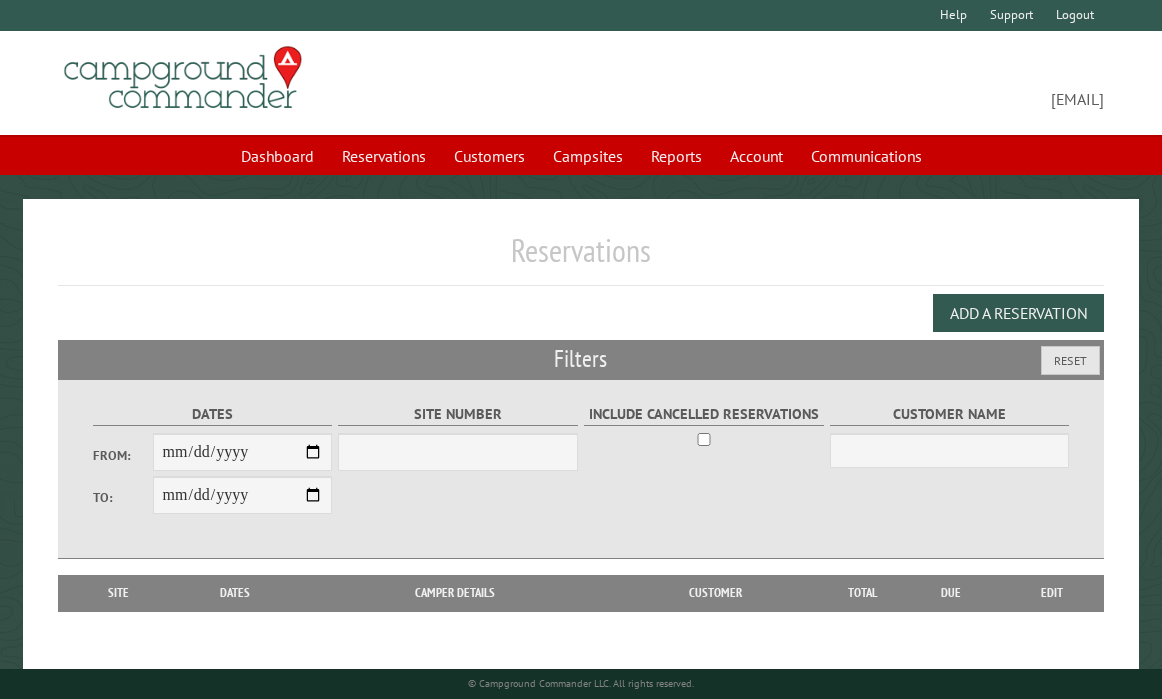 scroll, scrollTop: 0, scrollLeft: 0, axis: both 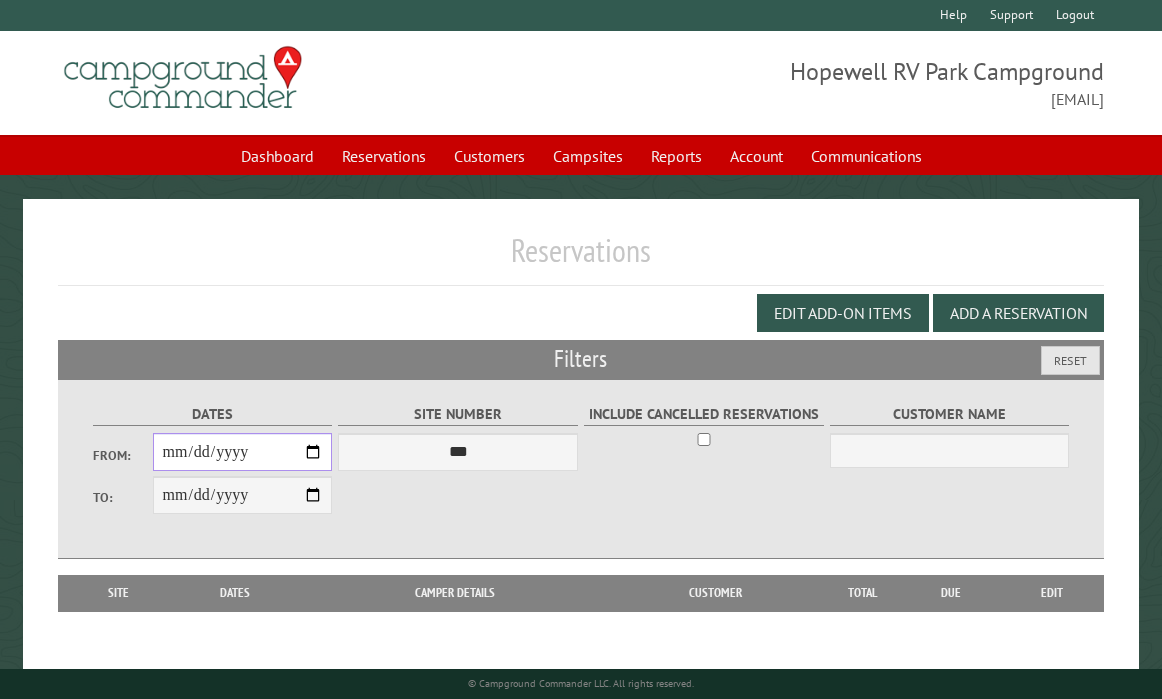 click on "From:" at bounding box center [243, 452] 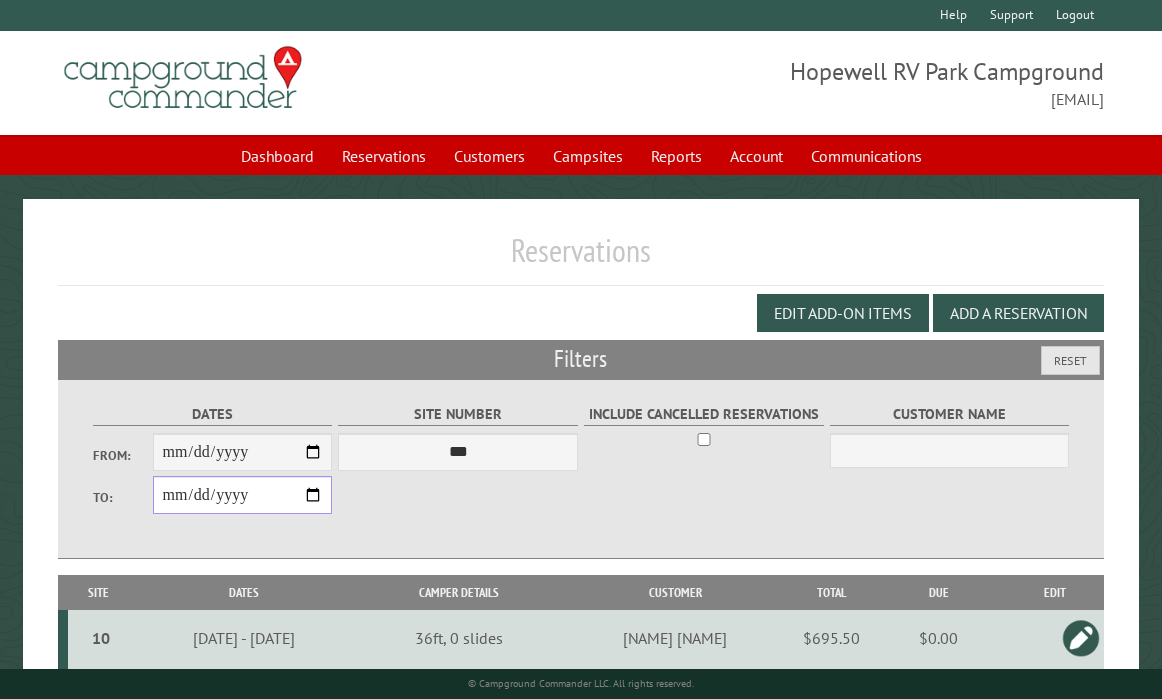 click on "**********" at bounding box center (243, 495) 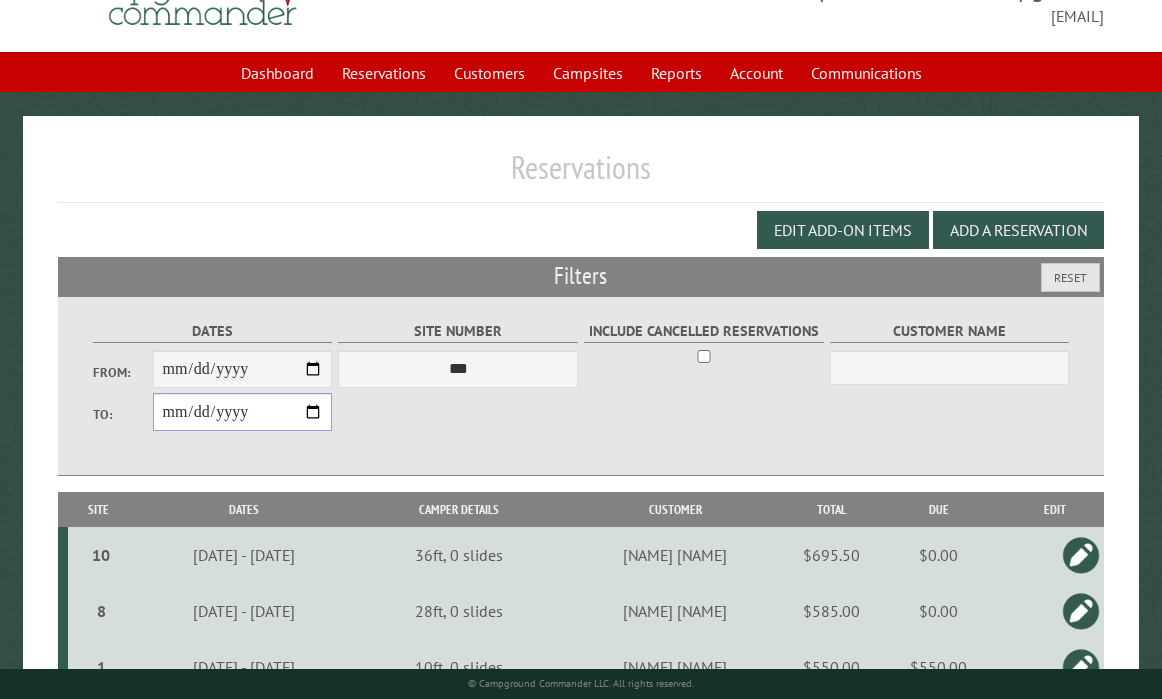 scroll, scrollTop: 98, scrollLeft: 0, axis: vertical 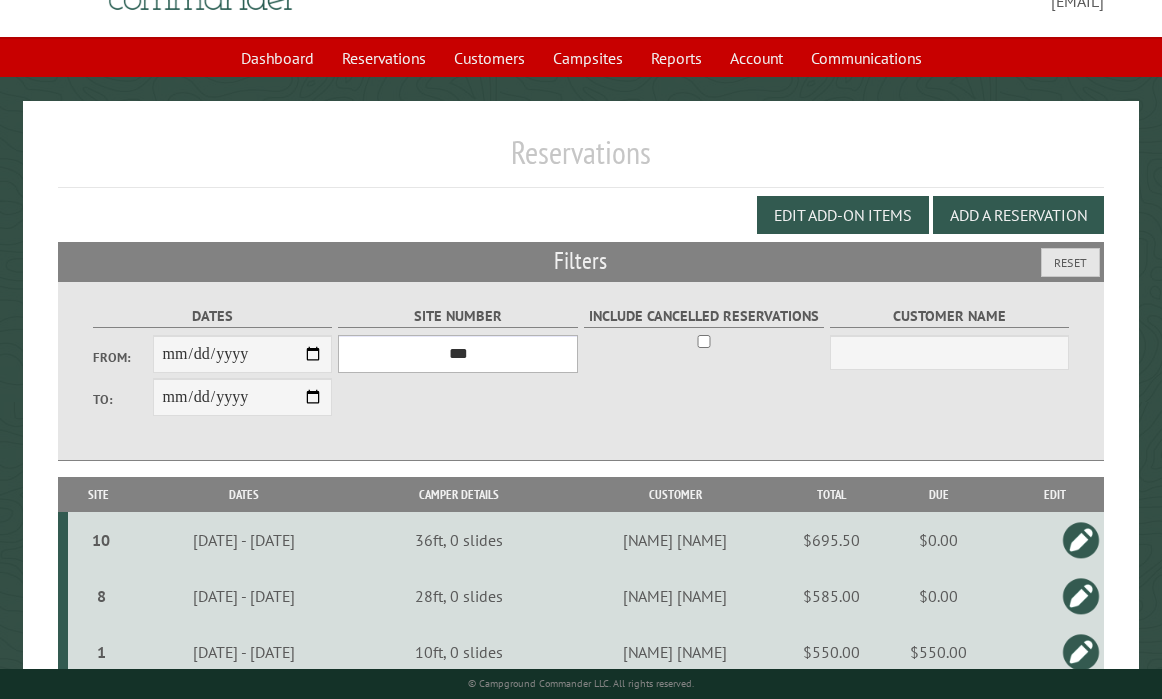 click on "*** * * * * * * * * * ** ** ** ** ** ** ** ** ** ** ** ** ** ** ** ** ** ** ** ** ** ** ** ** ** ** ** ** ** ** **" at bounding box center (457, 354) 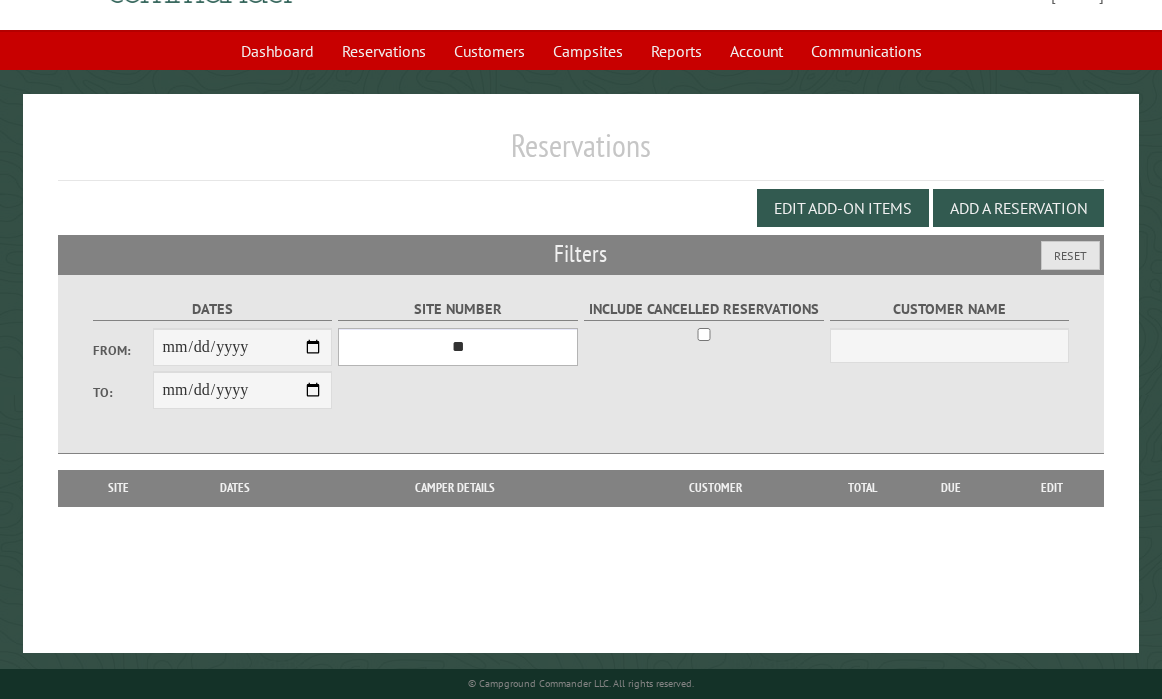 scroll, scrollTop: 107, scrollLeft: 0, axis: vertical 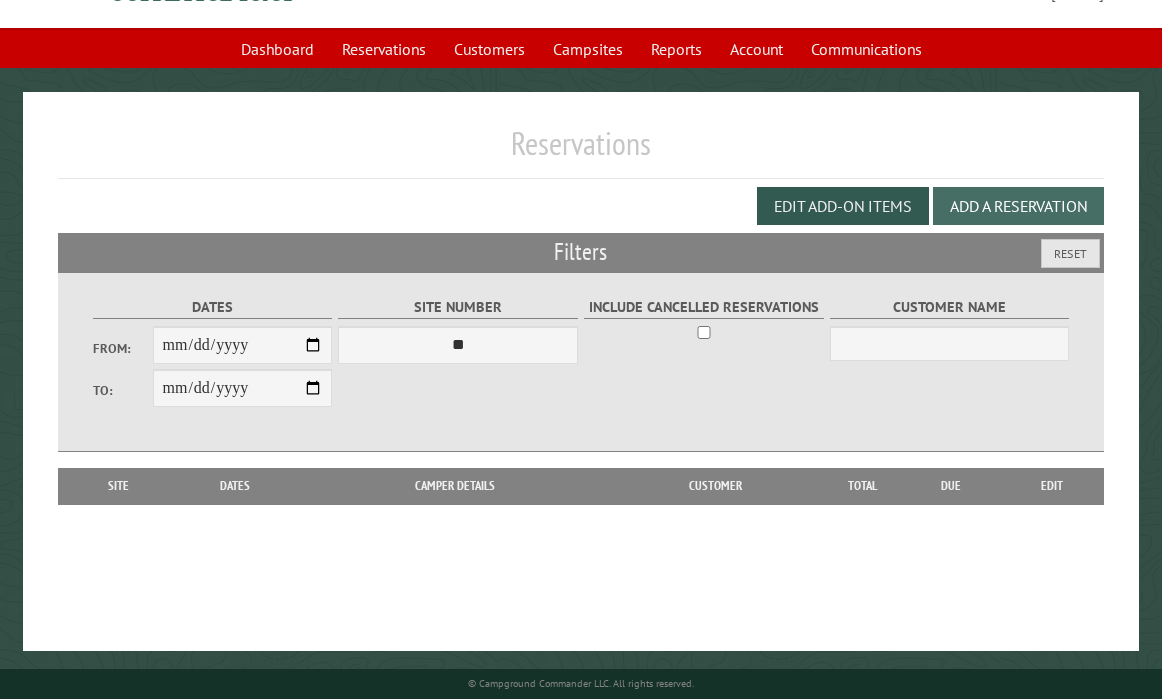 click on "Add a Reservation" at bounding box center [1018, 206] 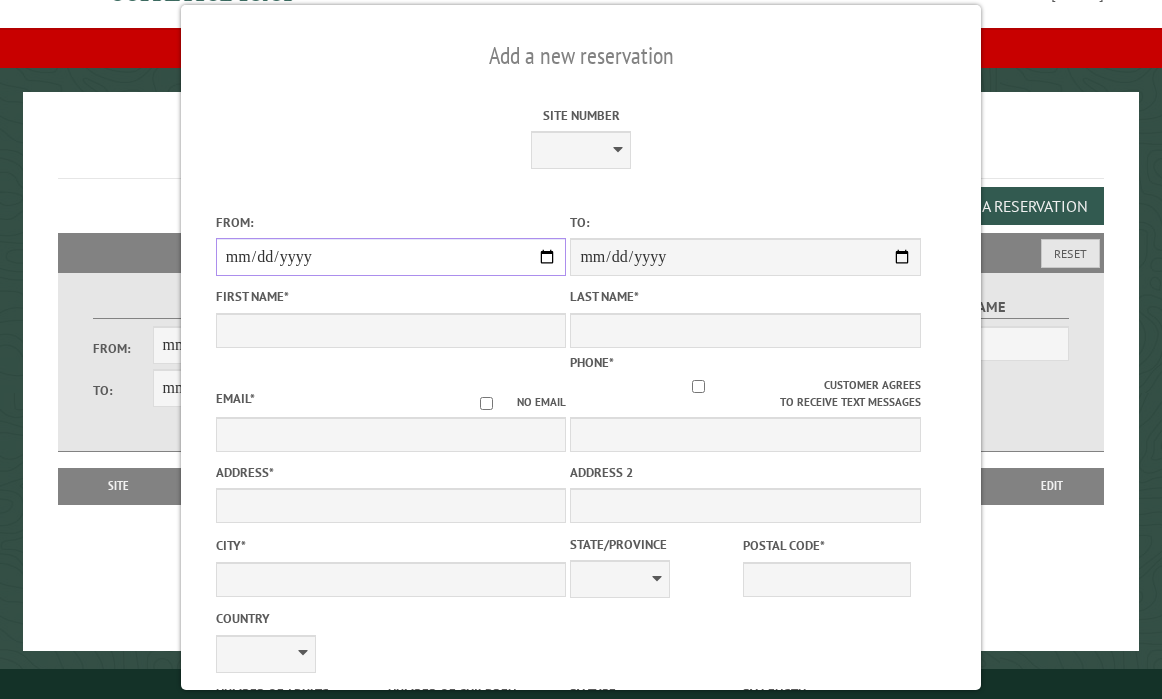 click on "From:" at bounding box center (391, 257) 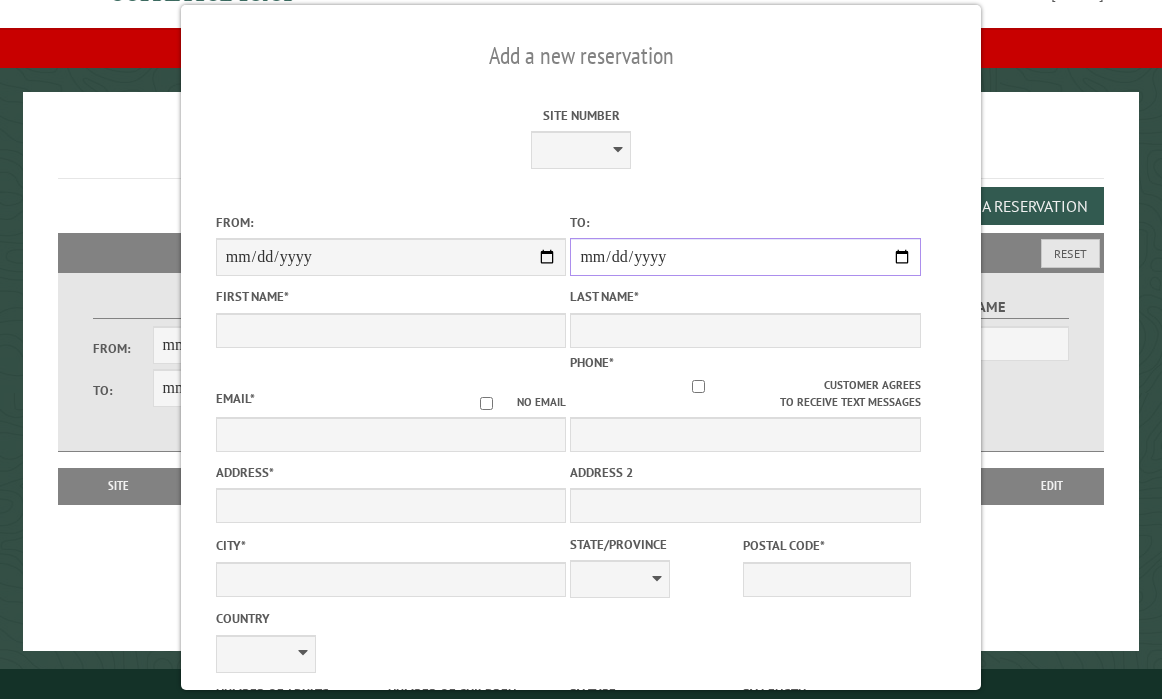 click on "**********" at bounding box center (745, 257) 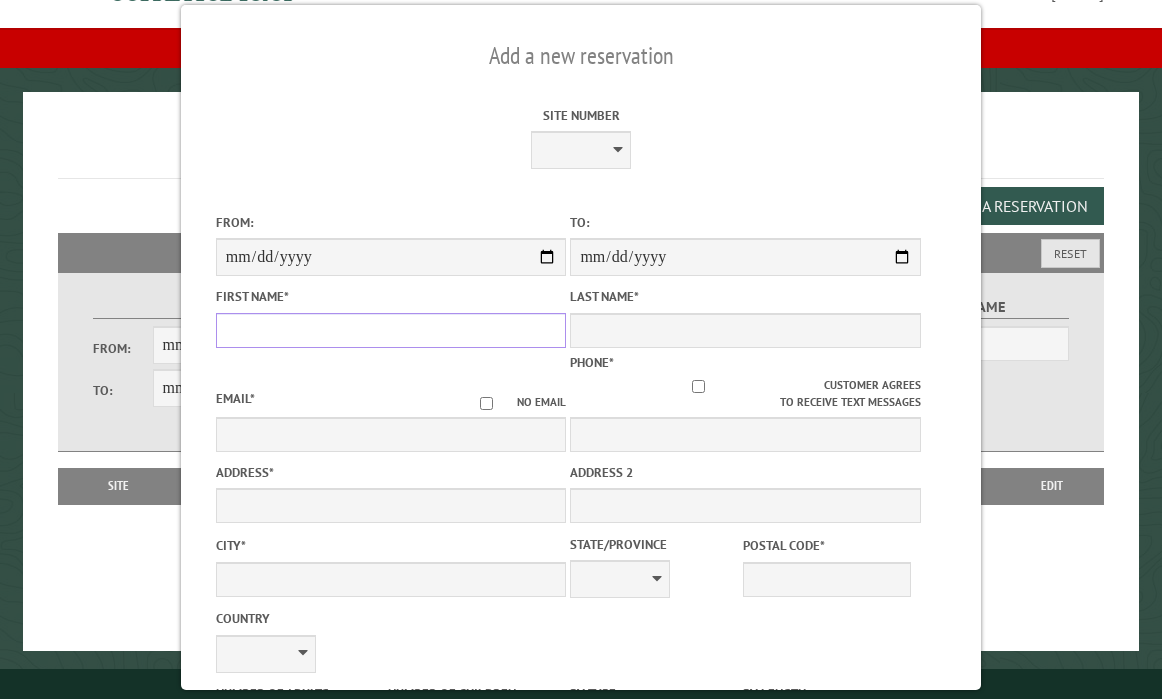 click on "First Name *" at bounding box center (391, 330) 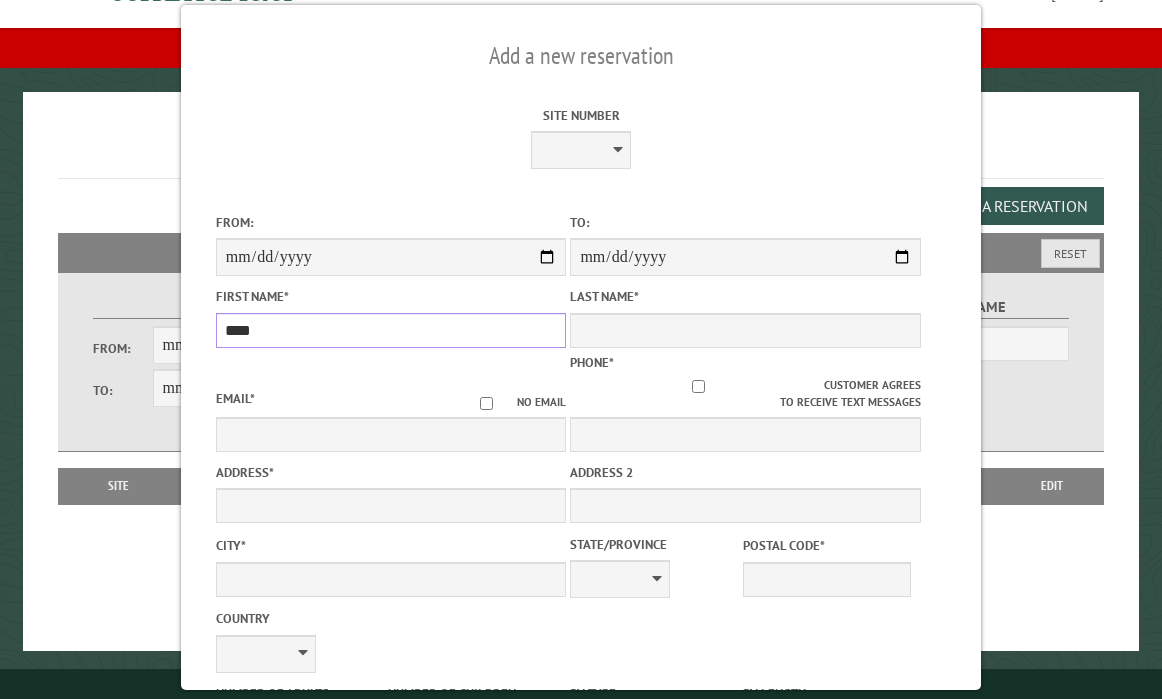 type on "****" 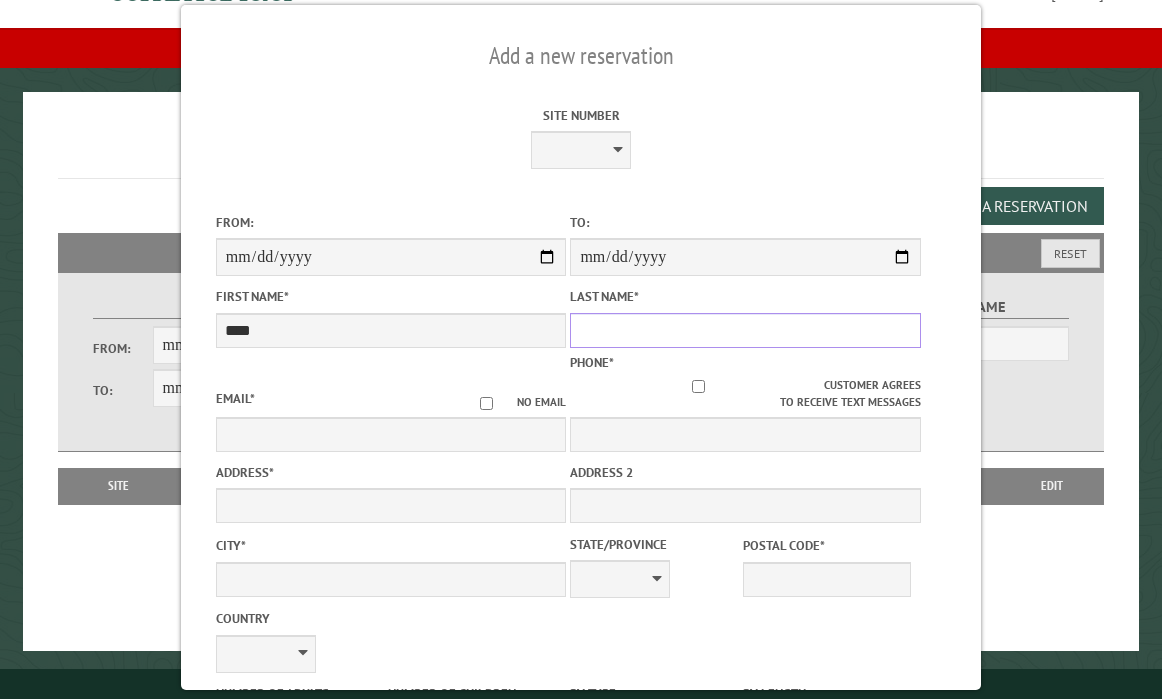 click on "Last Name *" at bounding box center [745, 330] 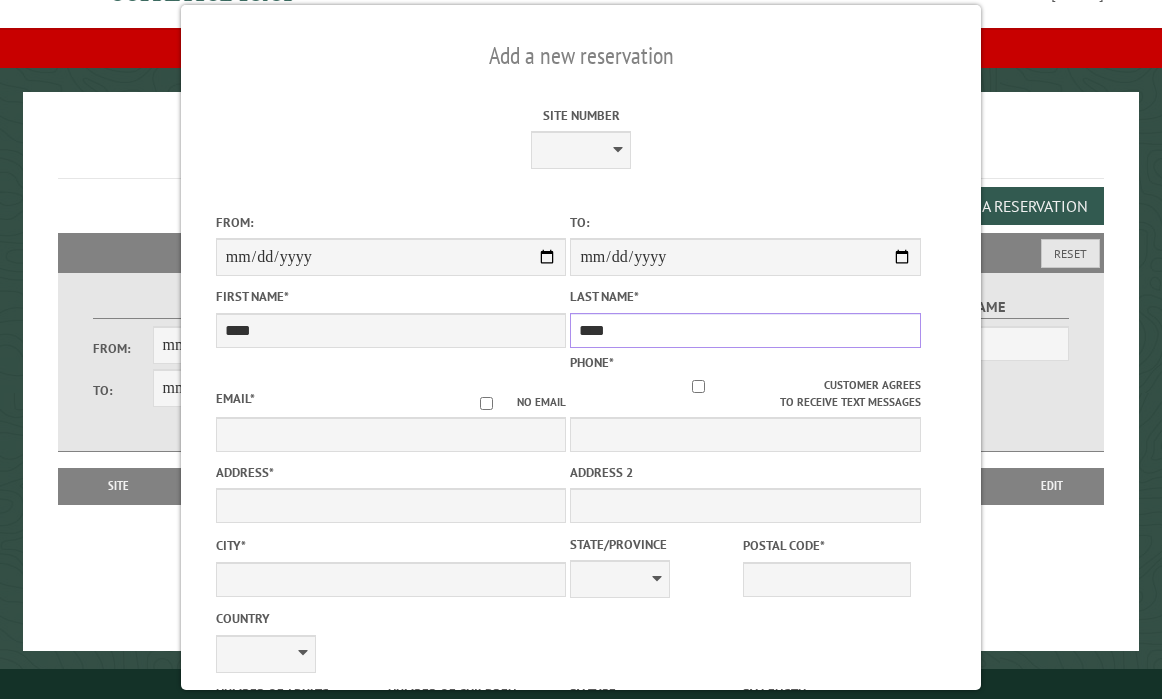 type on "****" 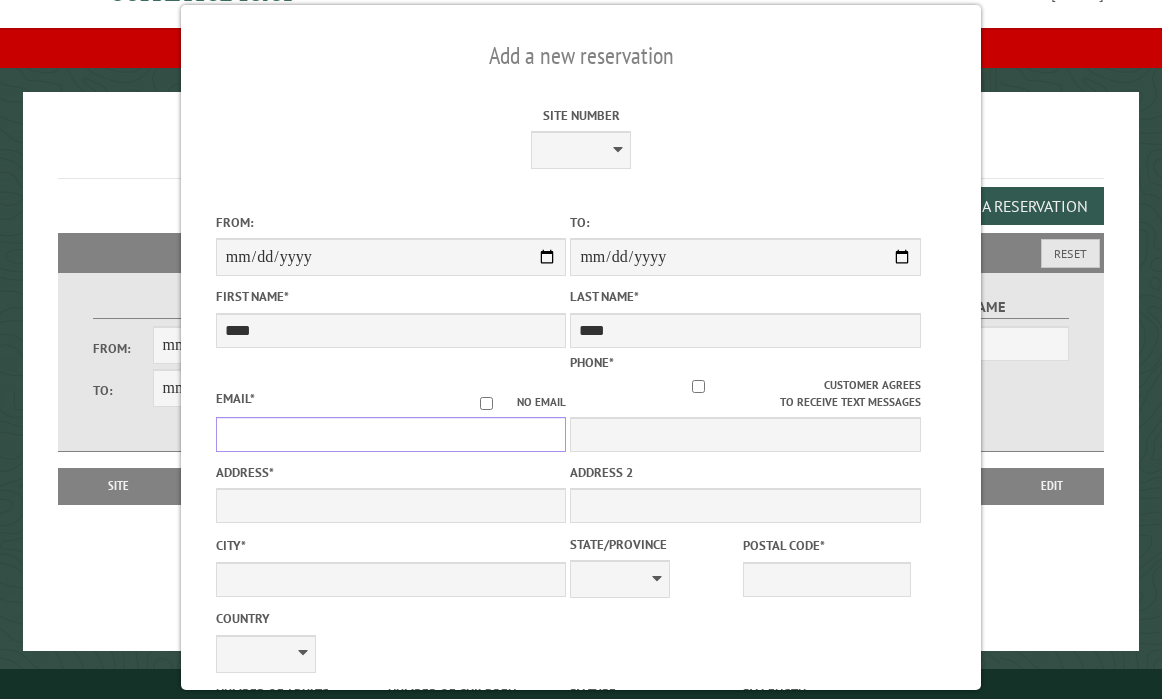 click on "Email *" at bounding box center (391, 434) 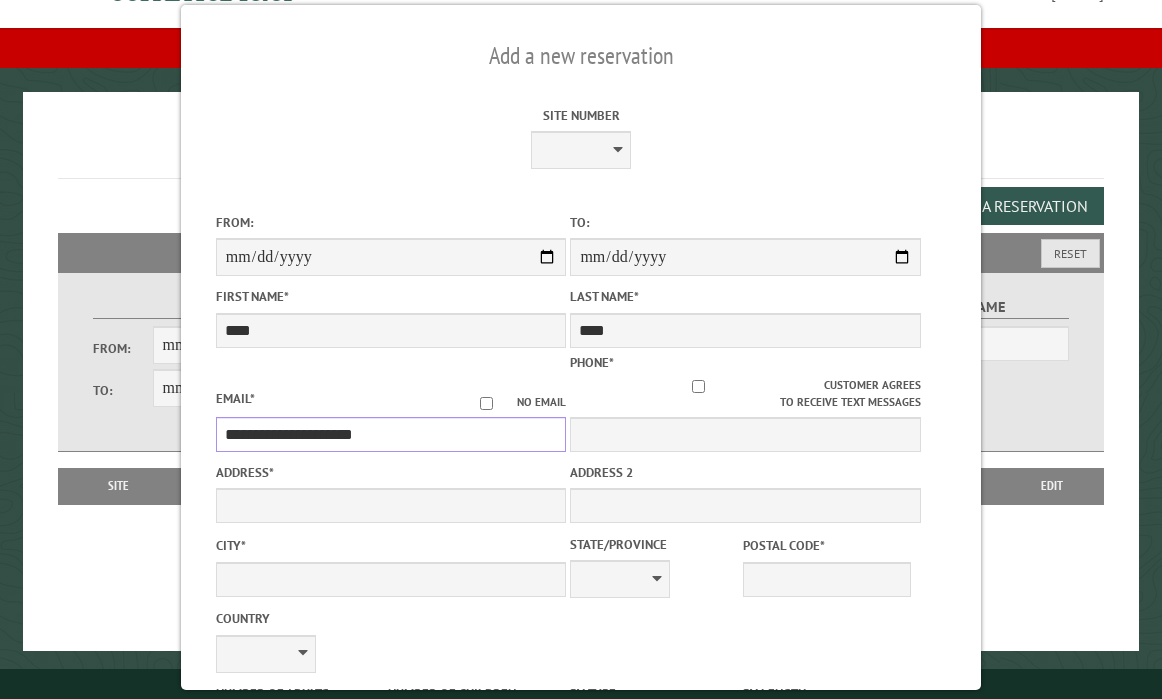 type on "**********" 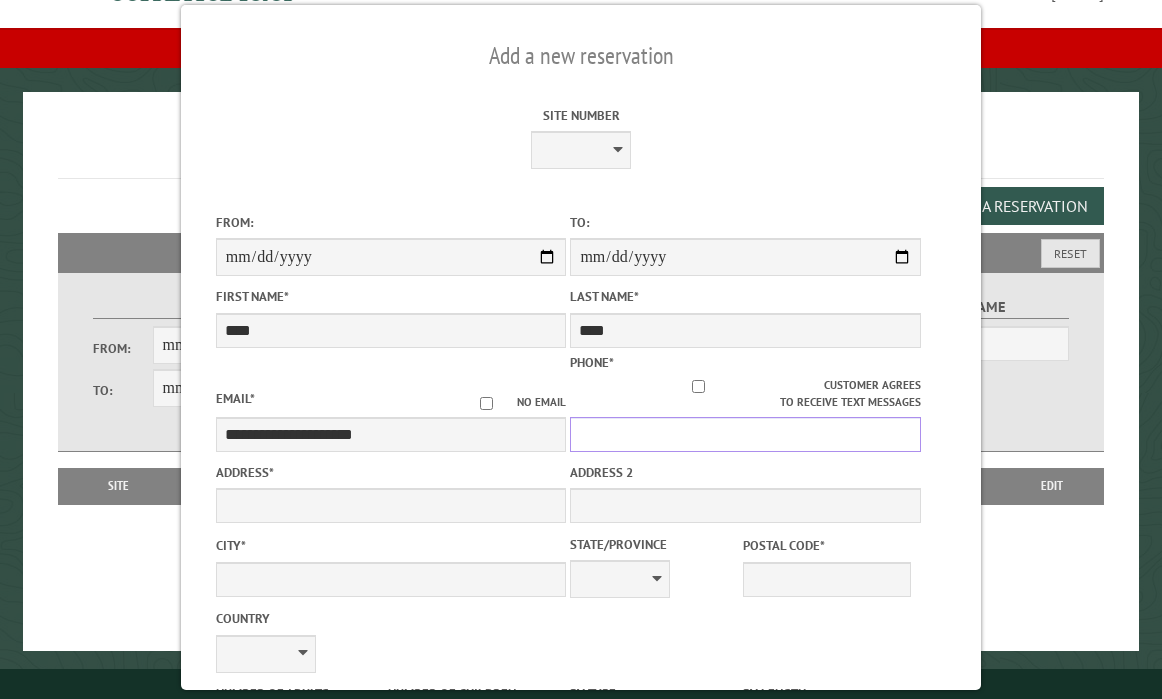 click on "Phone *" at bounding box center [745, 434] 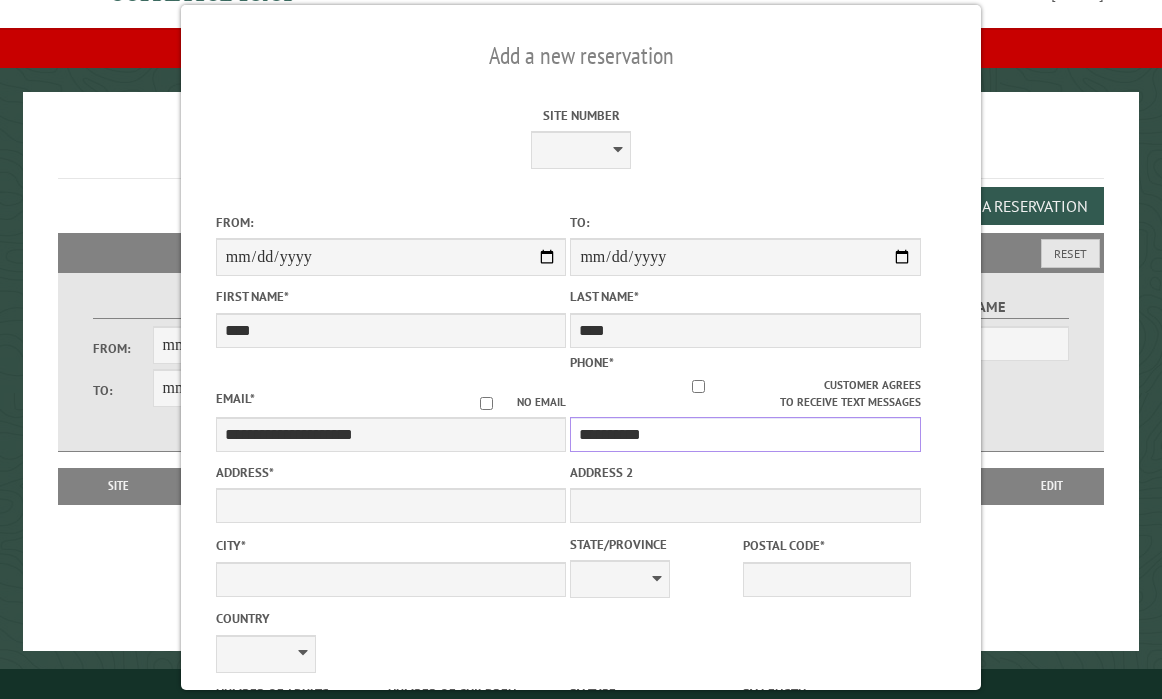 type on "**********" 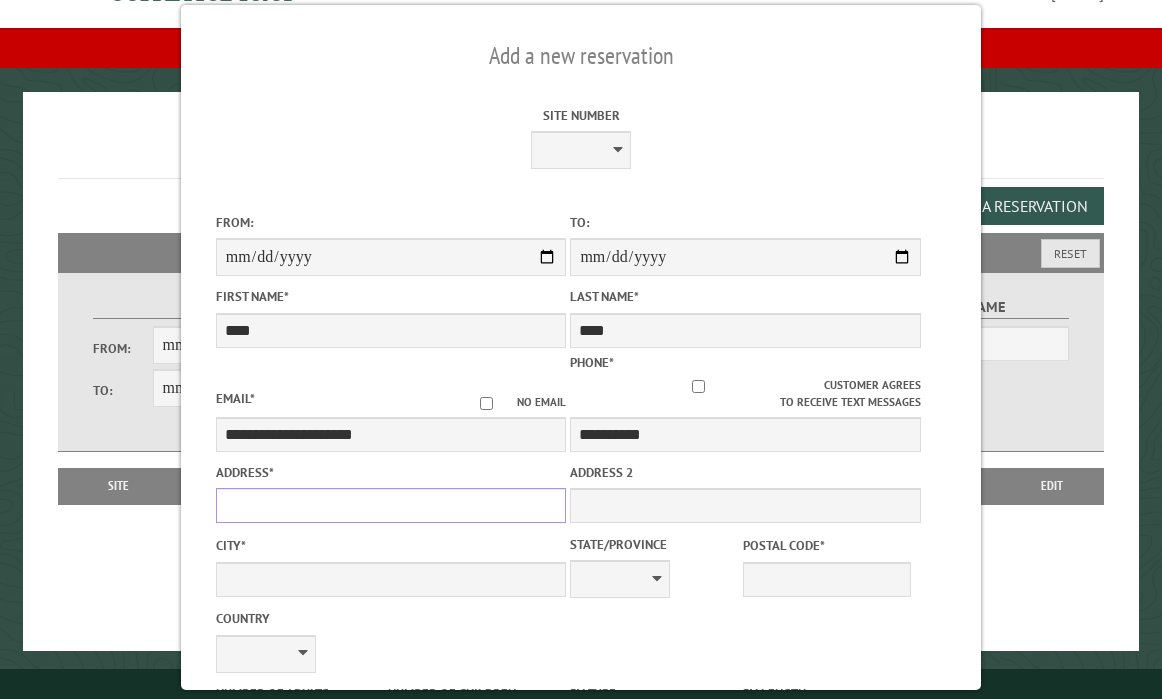 click on "Address *" at bounding box center [391, 505] 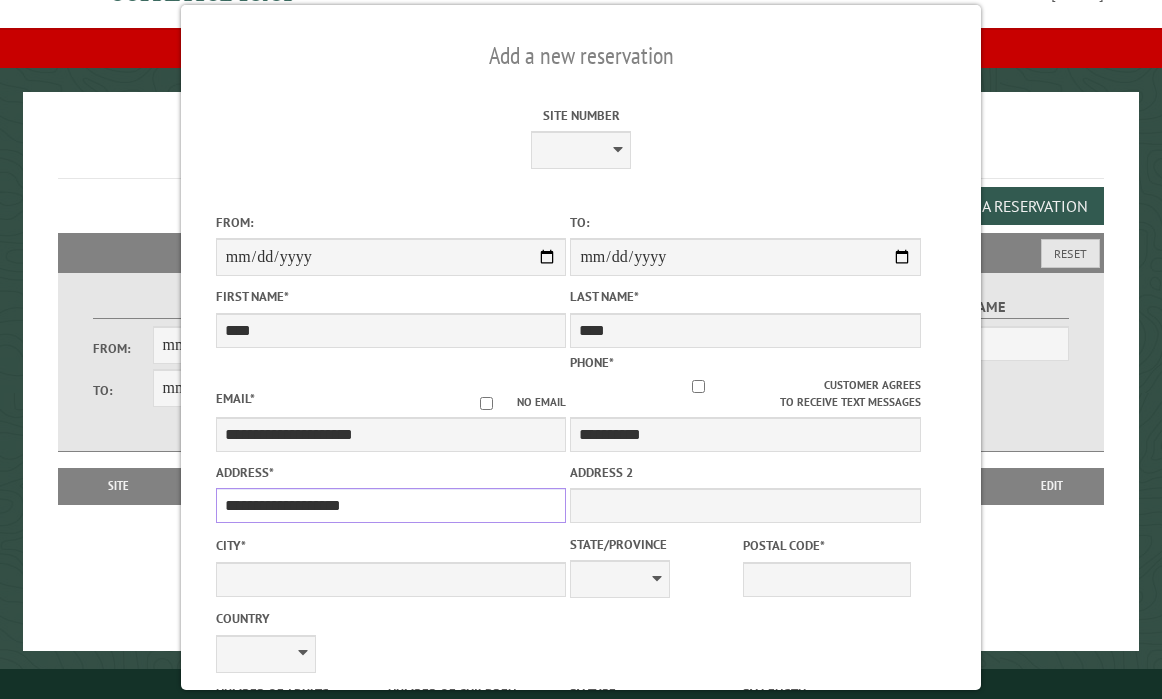 type on "**********" 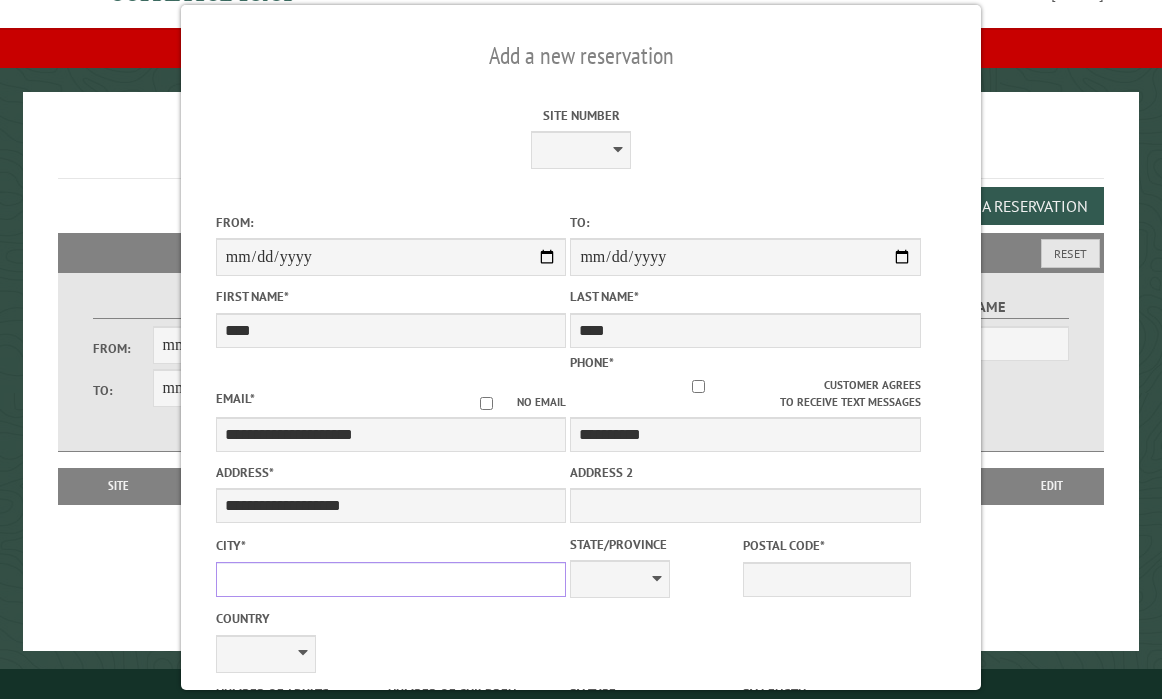 click on "City *" at bounding box center [391, 579] 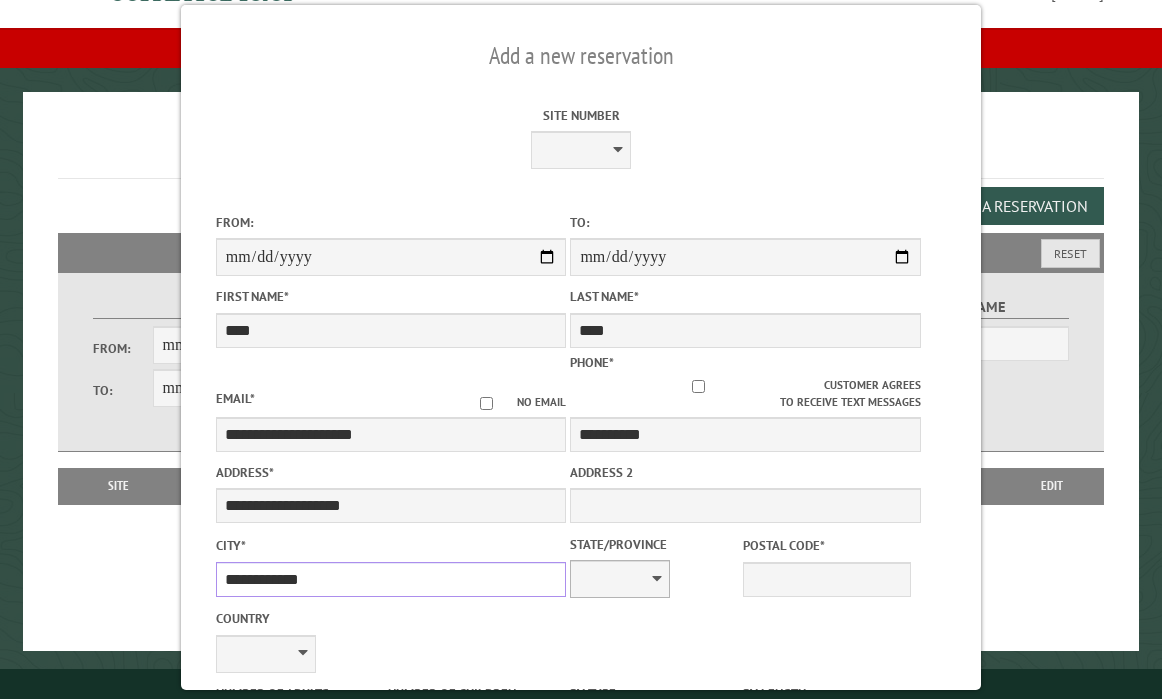 type on "**********" 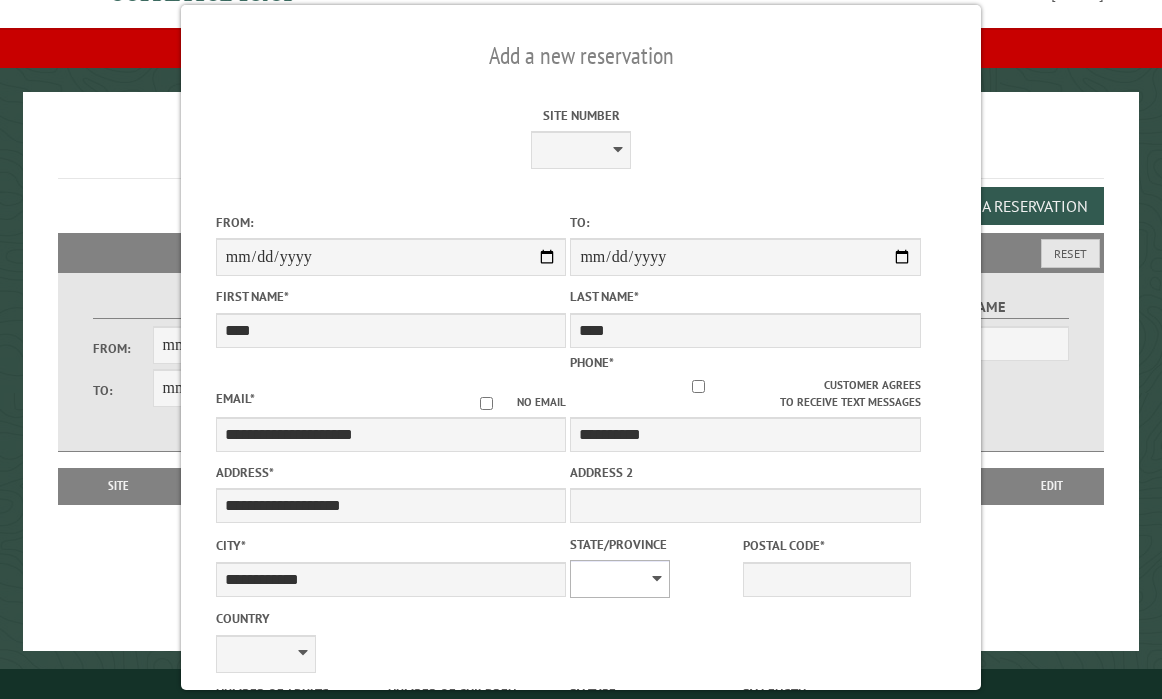 click on "** ** ** ** ** ** ** ** ** ** ** ** ** ** ** ** ** ** ** ** ** ** ** ** ** ** ** ** ** ** ** ** ** ** ** ** ** ** ** ** ** ** ** ** ** ** ** ** ** ** ** ** ** ** ** ** ** ** ** ** ** ** ** **" at bounding box center (620, 579) 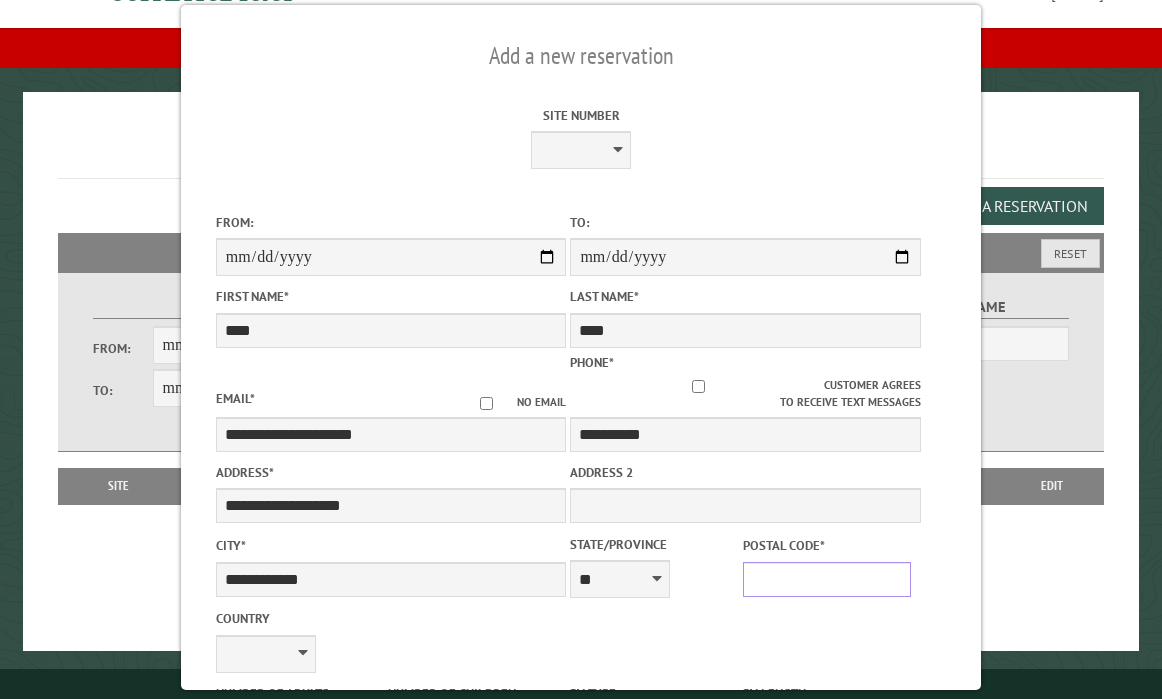 click on "Postal Code *" at bounding box center [827, 579] 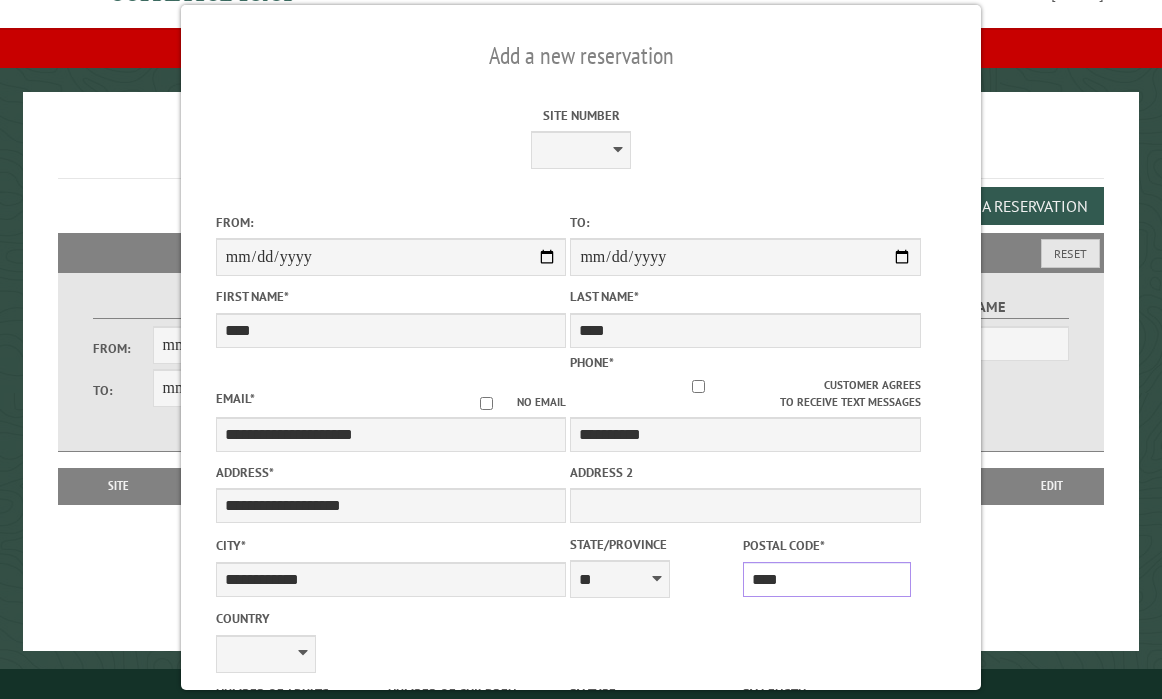 type on "*****" 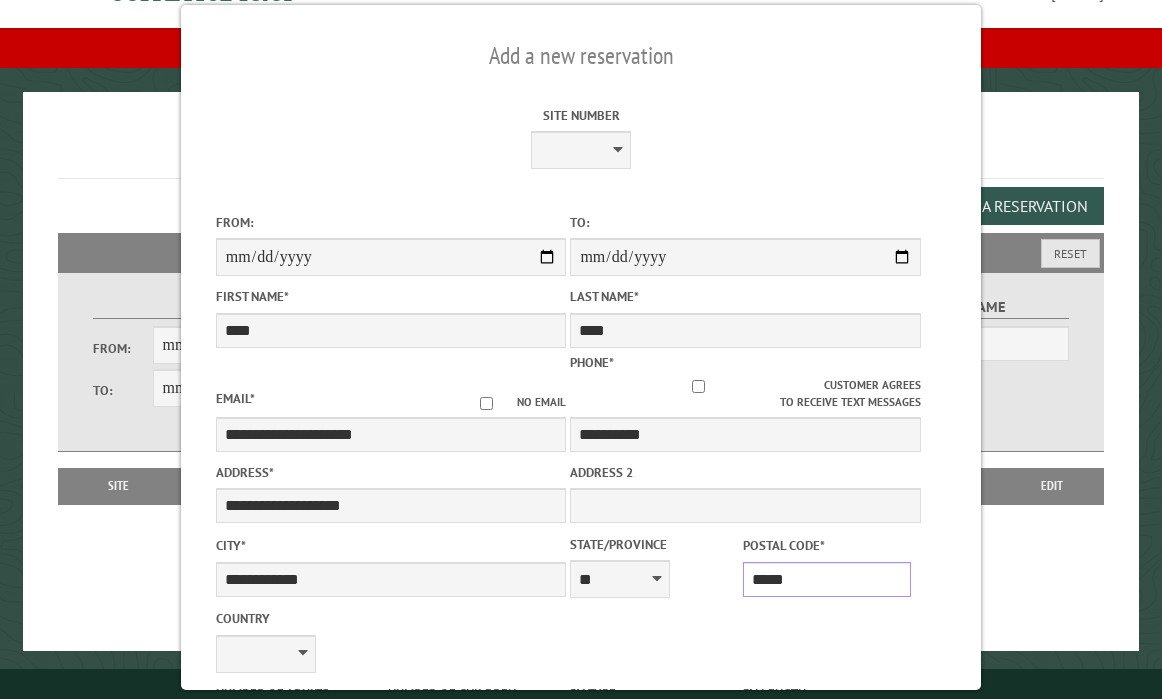 type on "**********" 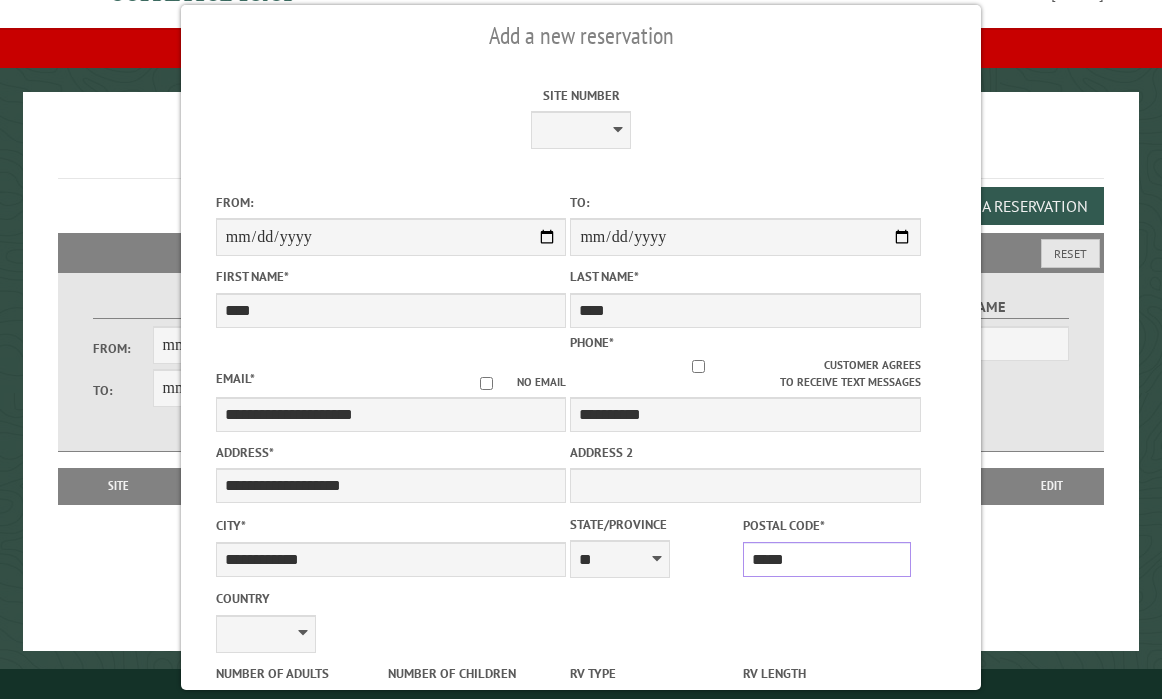 scroll, scrollTop: 31, scrollLeft: 0, axis: vertical 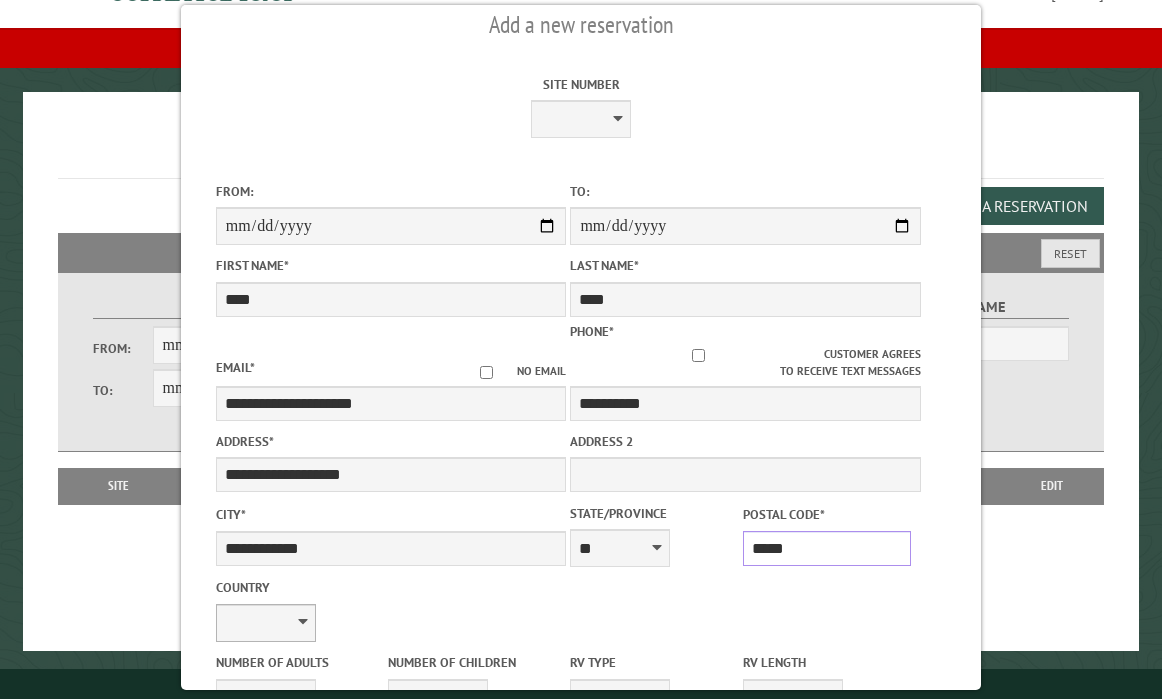 type on "*****" 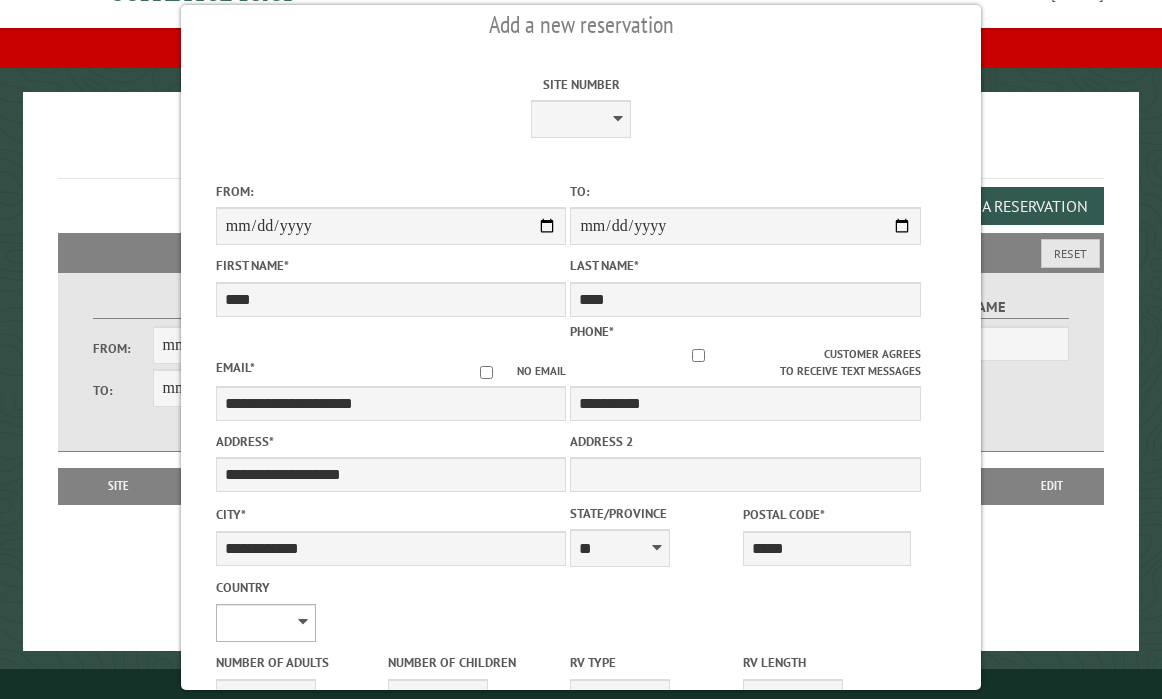 click on "**********" at bounding box center [266, 623] 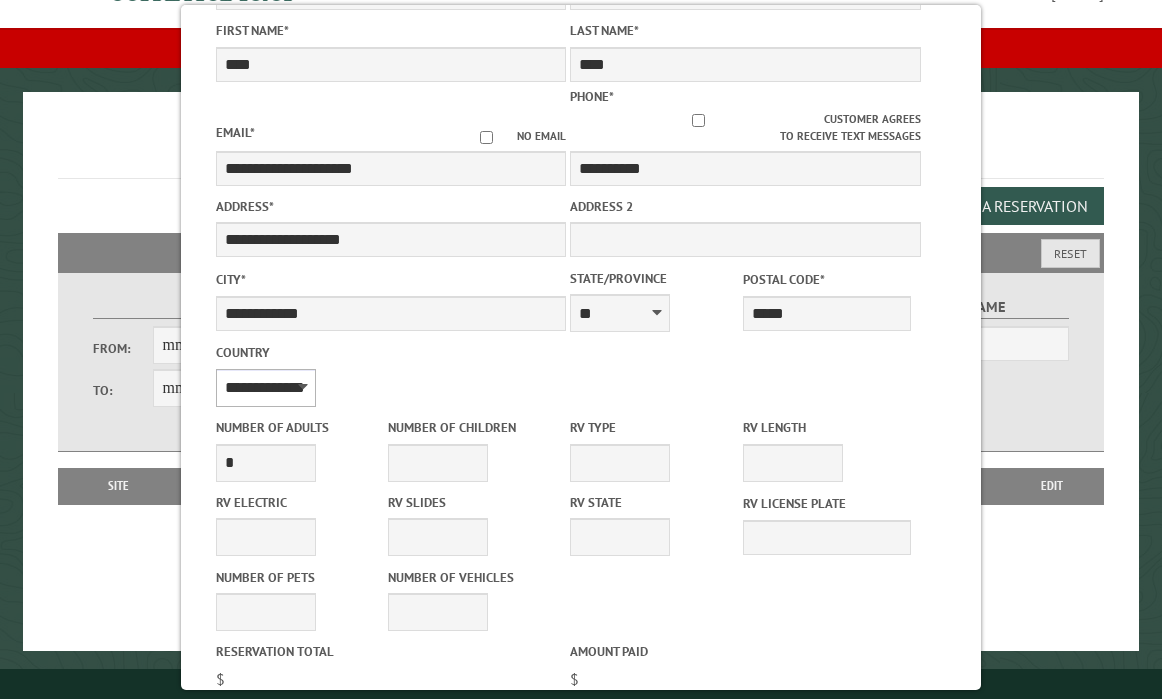 scroll, scrollTop: 273, scrollLeft: 0, axis: vertical 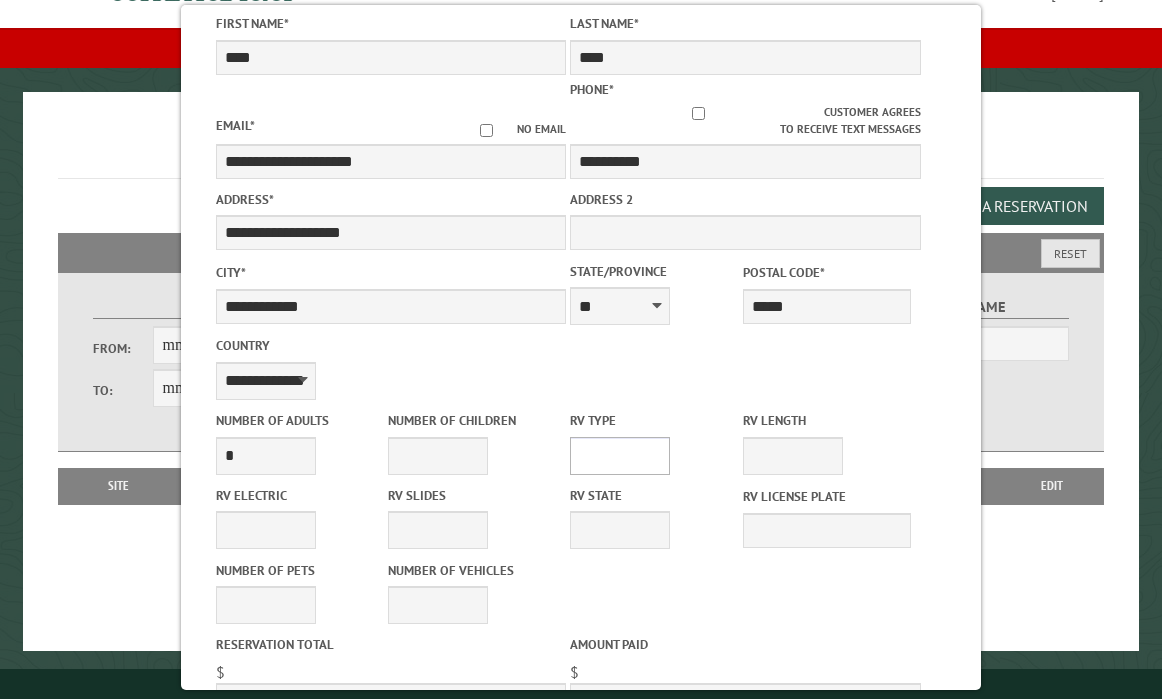 click on "**********" at bounding box center [620, 456] 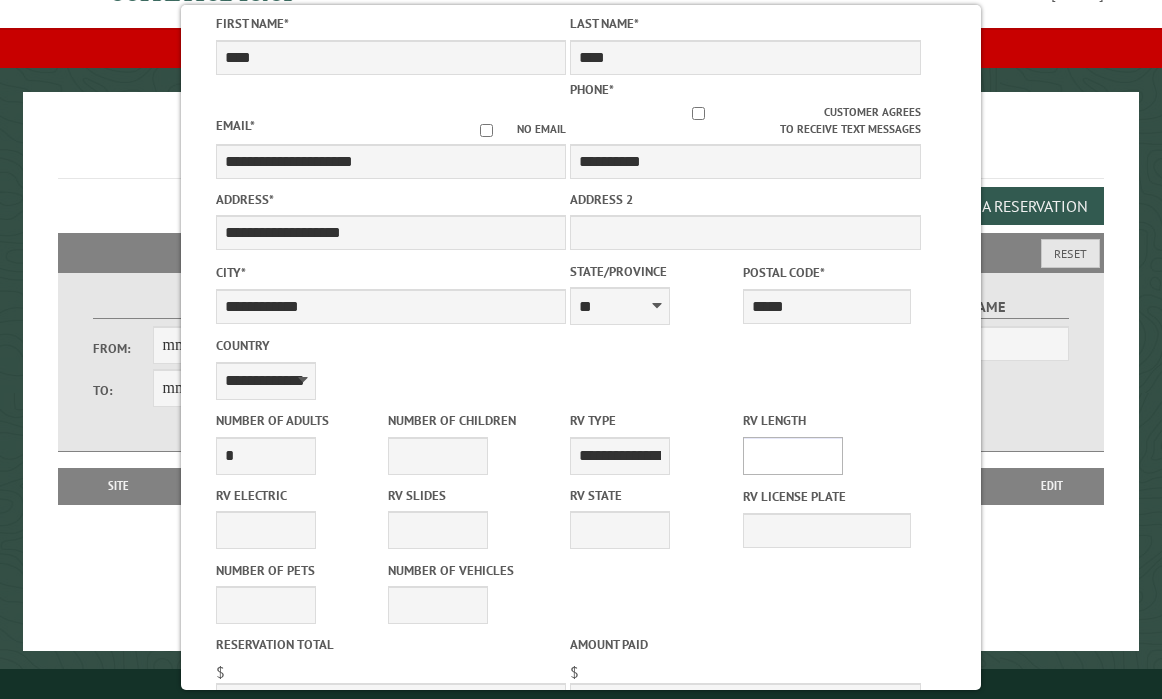 click on "* ** ** ** ** ** ** ** ** ** ** **" at bounding box center [793, 456] 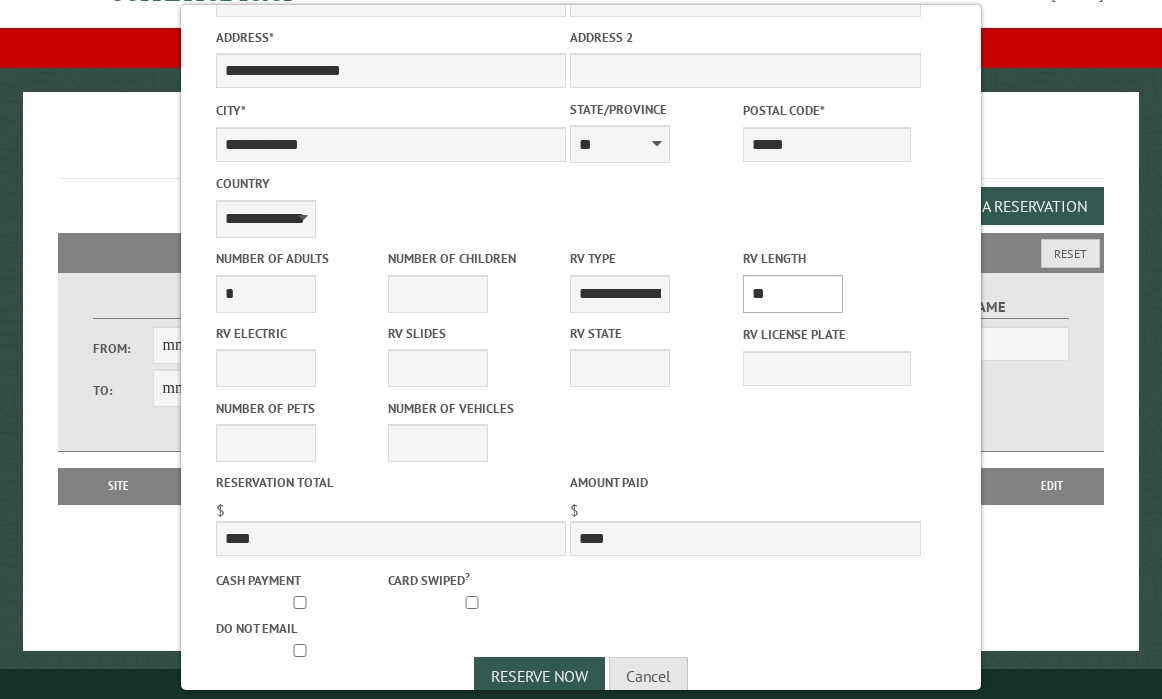 scroll, scrollTop: 438, scrollLeft: 0, axis: vertical 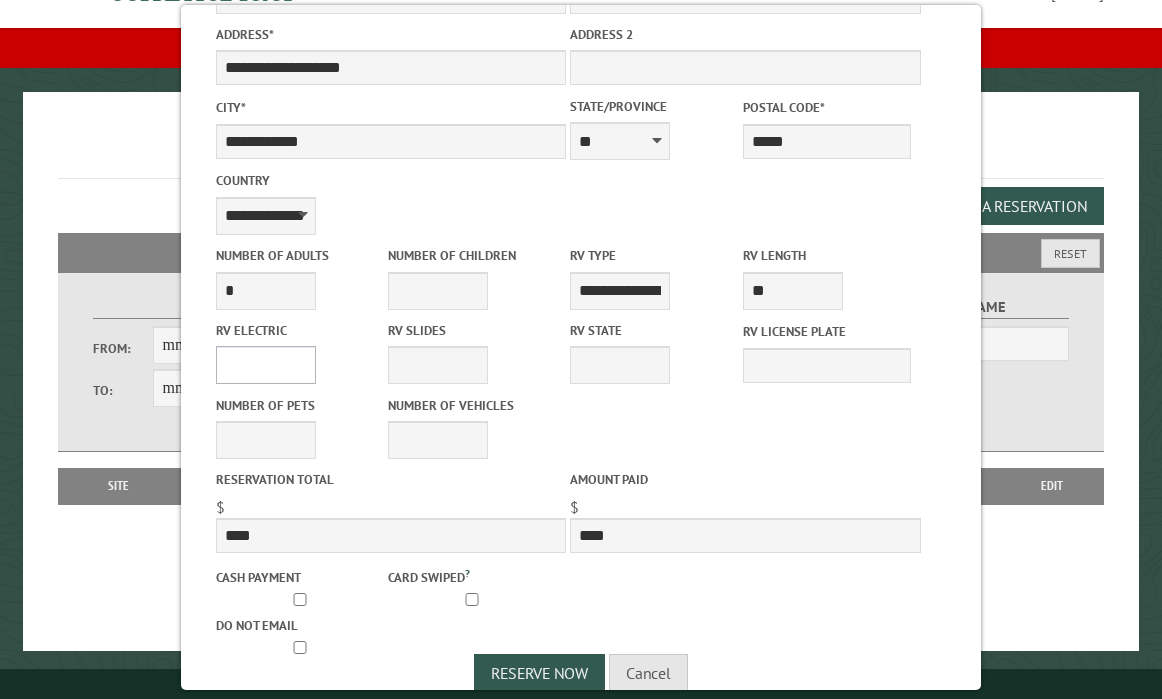 click on "**** *** *** ***" at bounding box center (266, 365) 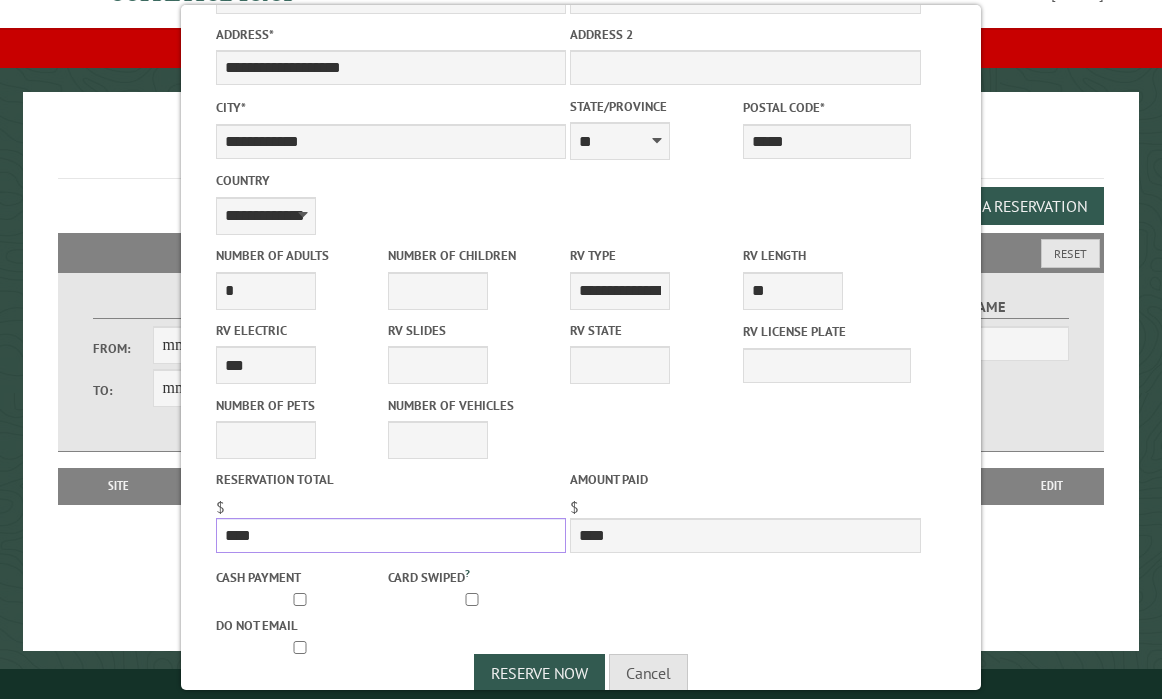 click on "****" at bounding box center (391, 535) 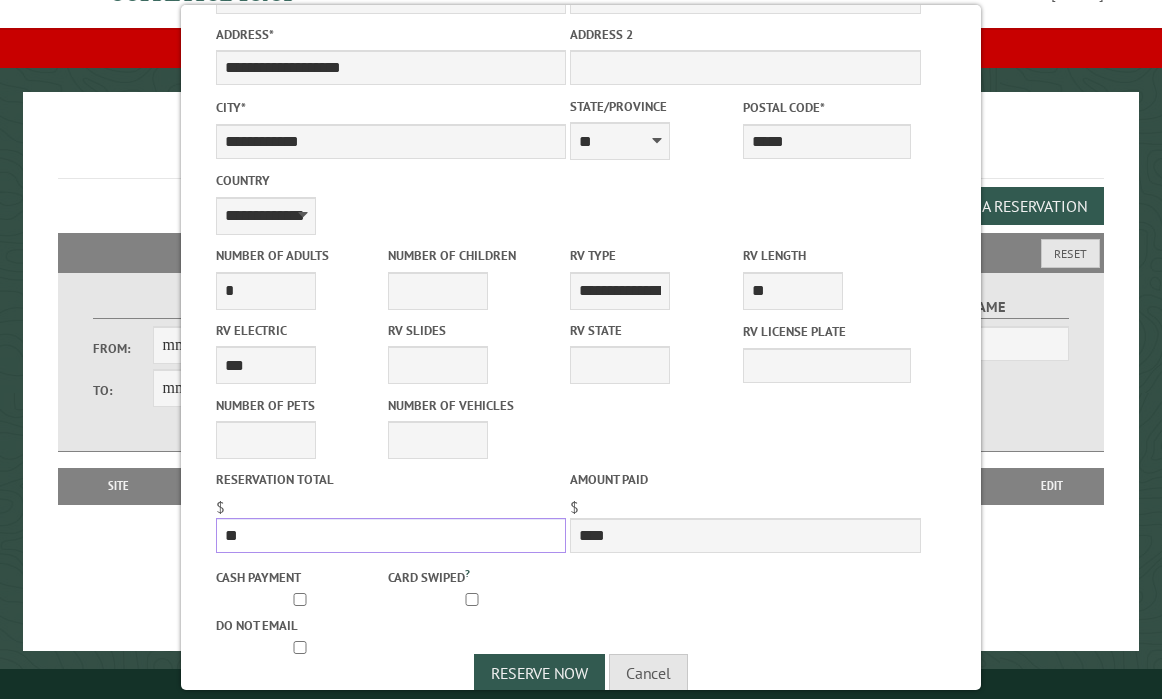 type on "*" 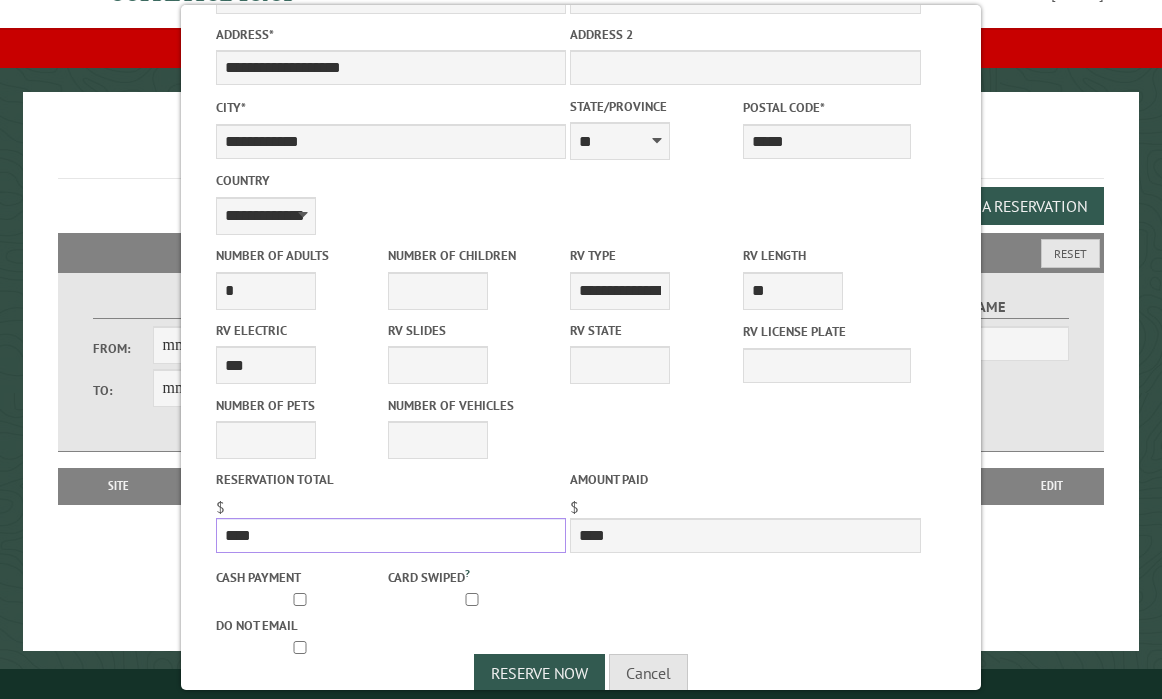 type on "****" 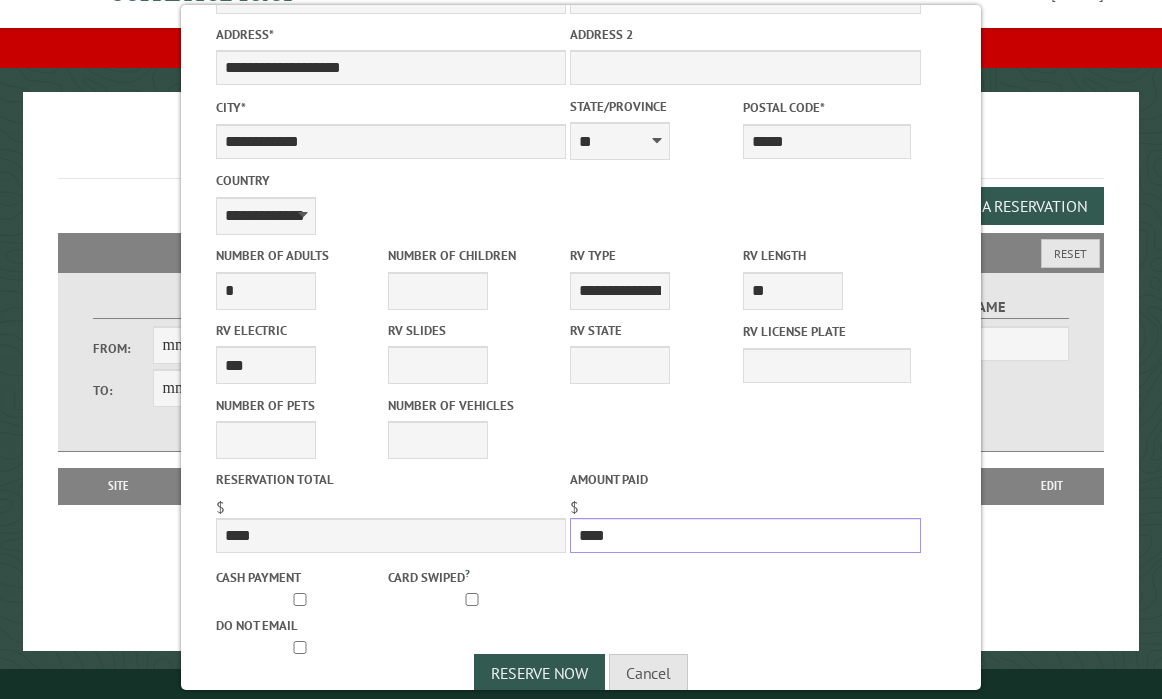 click on "****" at bounding box center (745, 535) 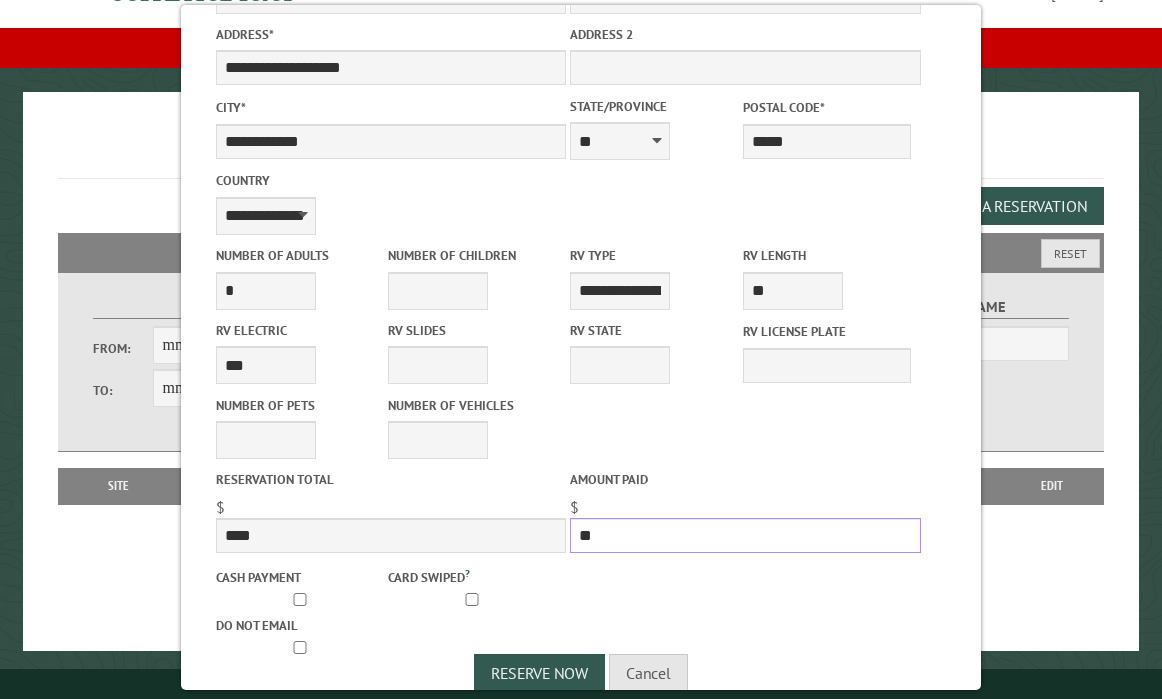 type on "*" 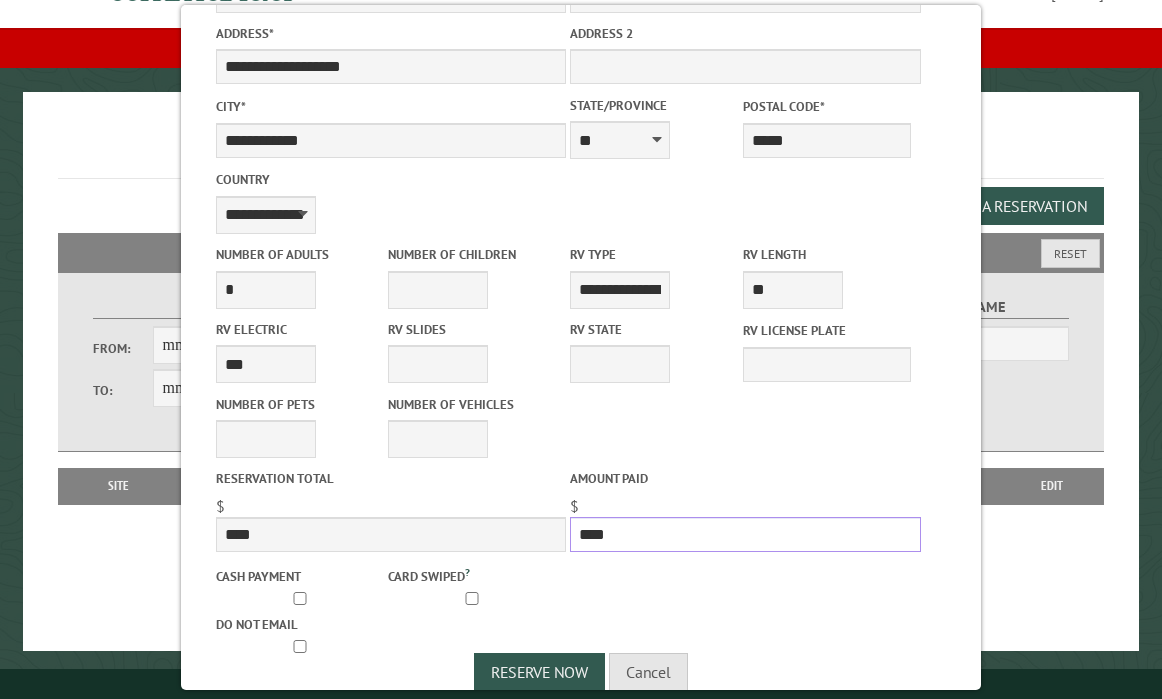 scroll, scrollTop: 463, scrollLeft: 0, axis: vertical 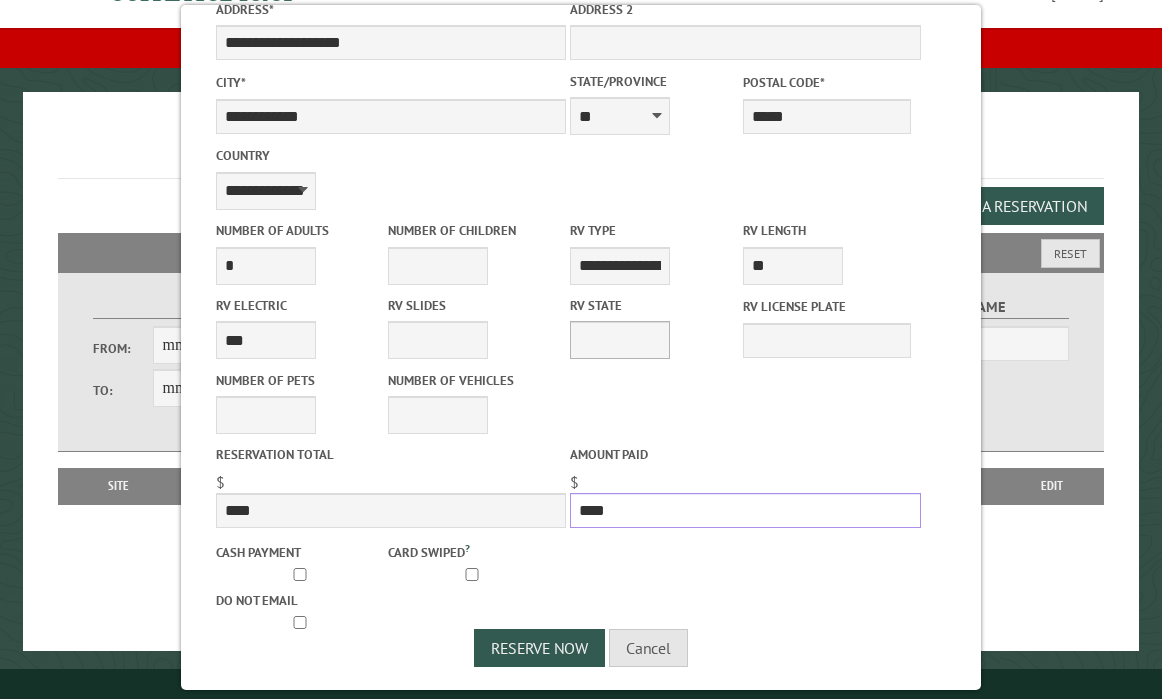 type on "****" 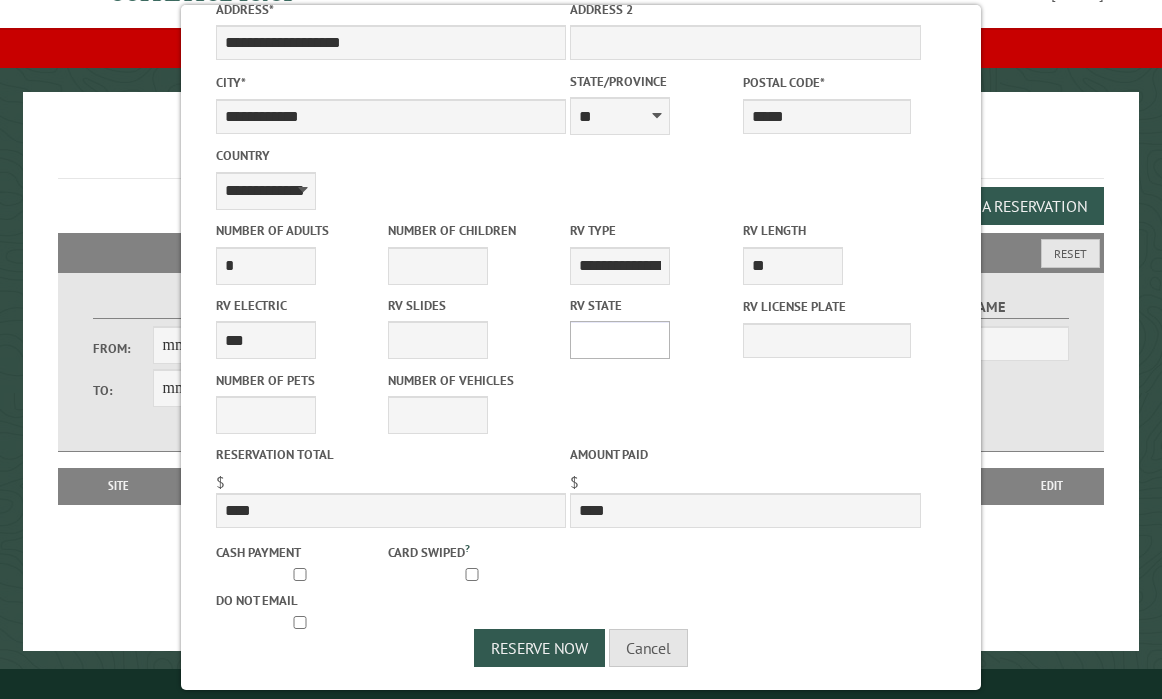 click on "** ** ** ** ** ** ** ** ** ** ** ** ** ** ** ** ** ** ** ** ** ** ** ** ** ** ** ** ** ** ** ** ** ** ** ** ** ** ** ** ** ** ** ** ** ** ** ** ** ** ** ** ** ** ** ** ** ** ** ** ** ** ** **" at bounding box center [620, 340] 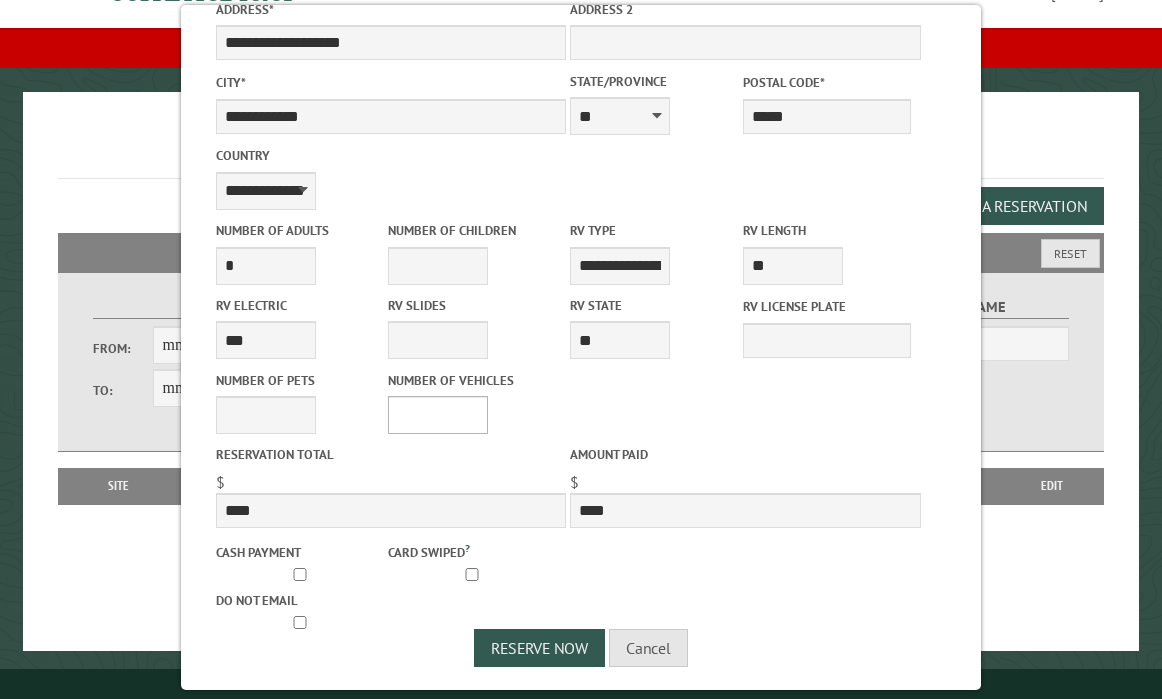 click on "* * * * * * * * * * **" at bounding box center [438, 415] 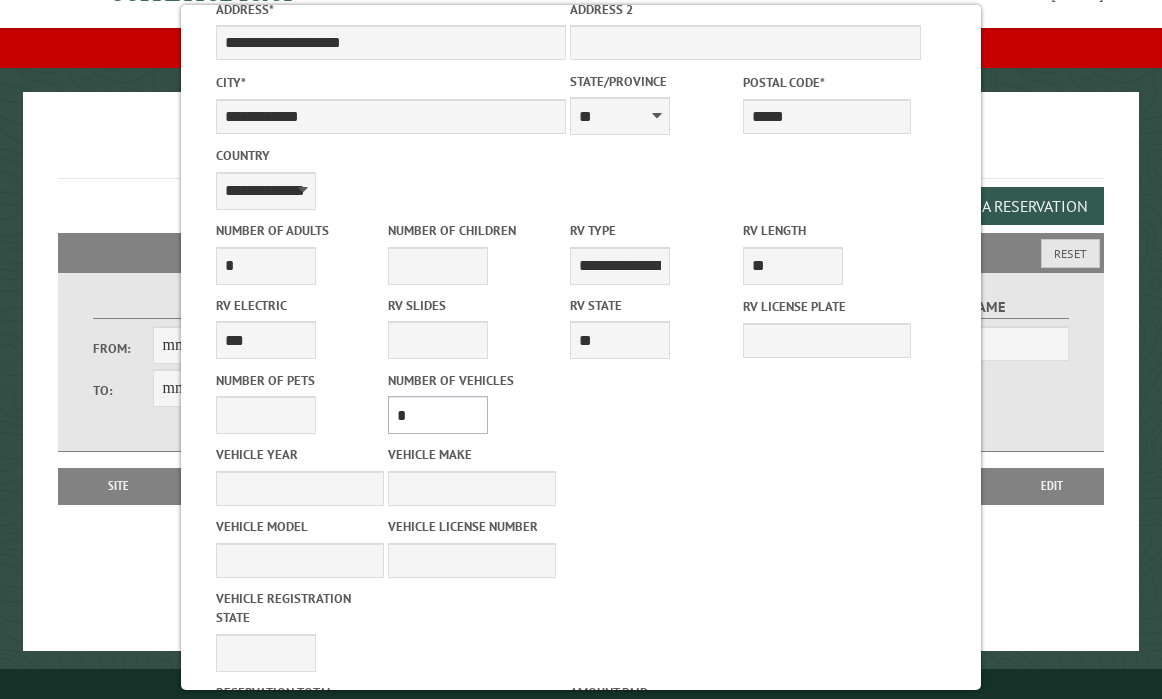 type on "****" 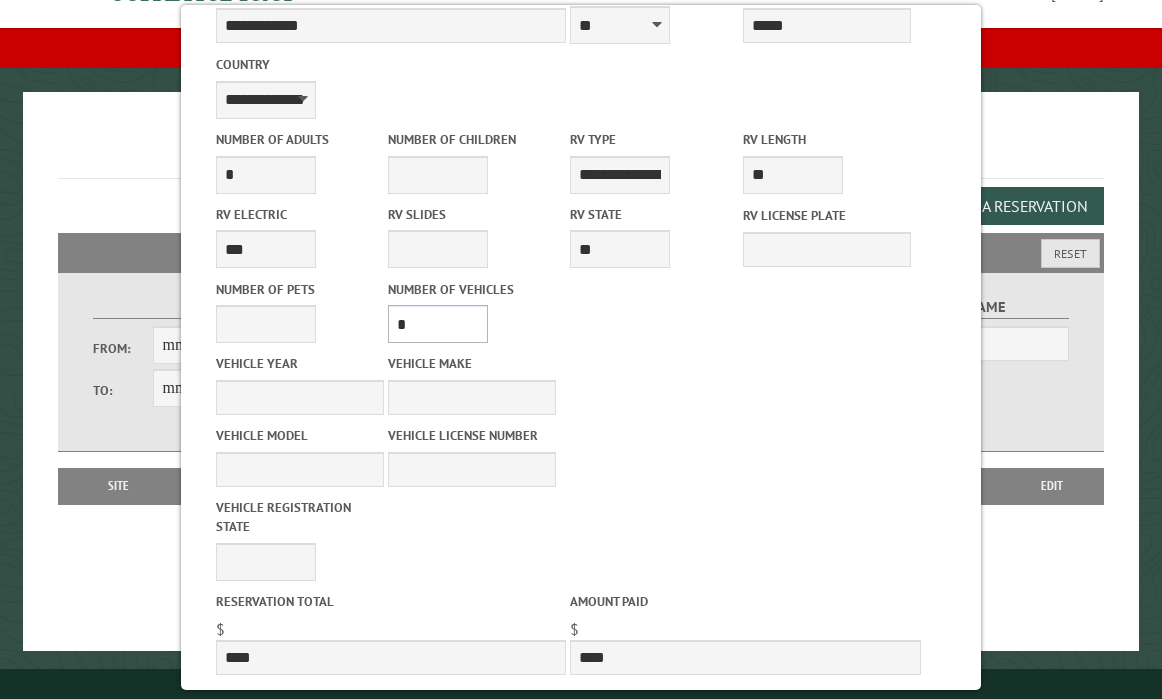 scroll, scrollTop: 569, scrollLeft: 0, axis: vertical 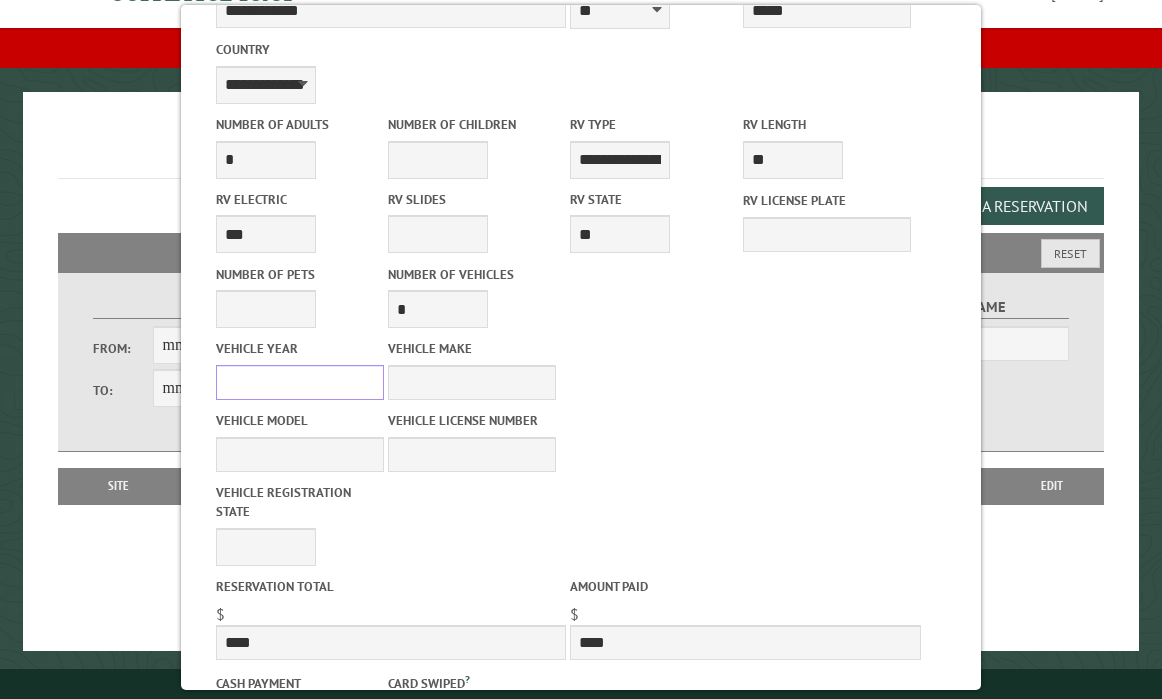 click on "Vehicle Year" at bounding box center (300, 382) 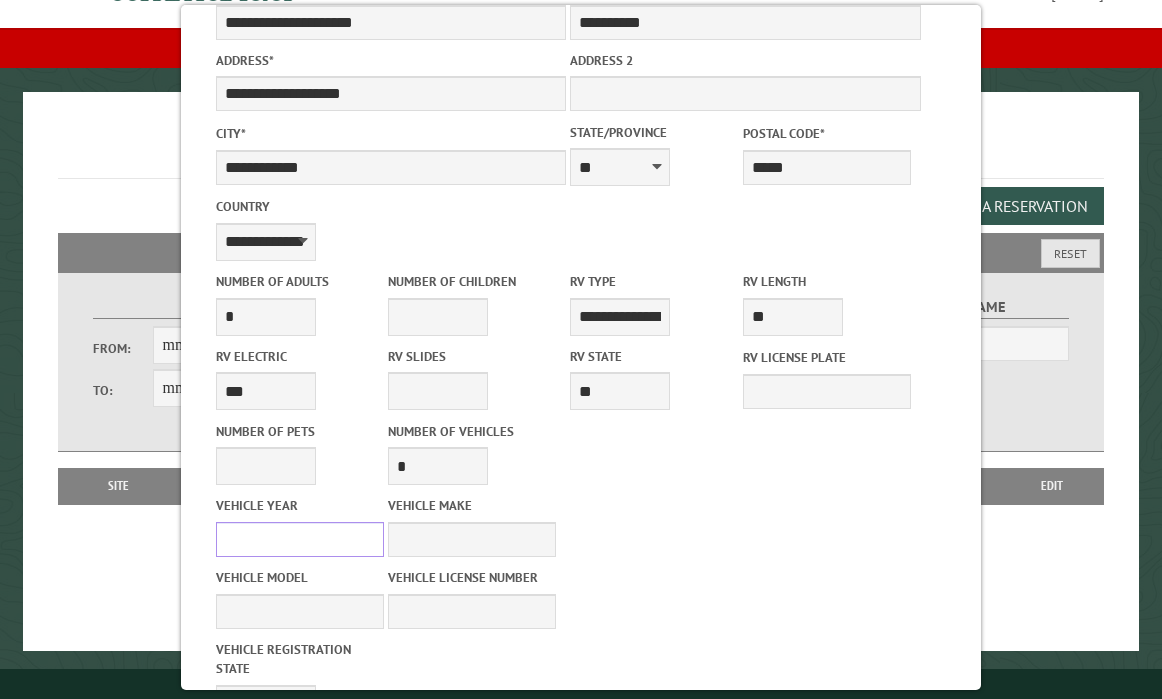 scroll, scrollTop: 411, scrollLeft: 0, axis: vertical 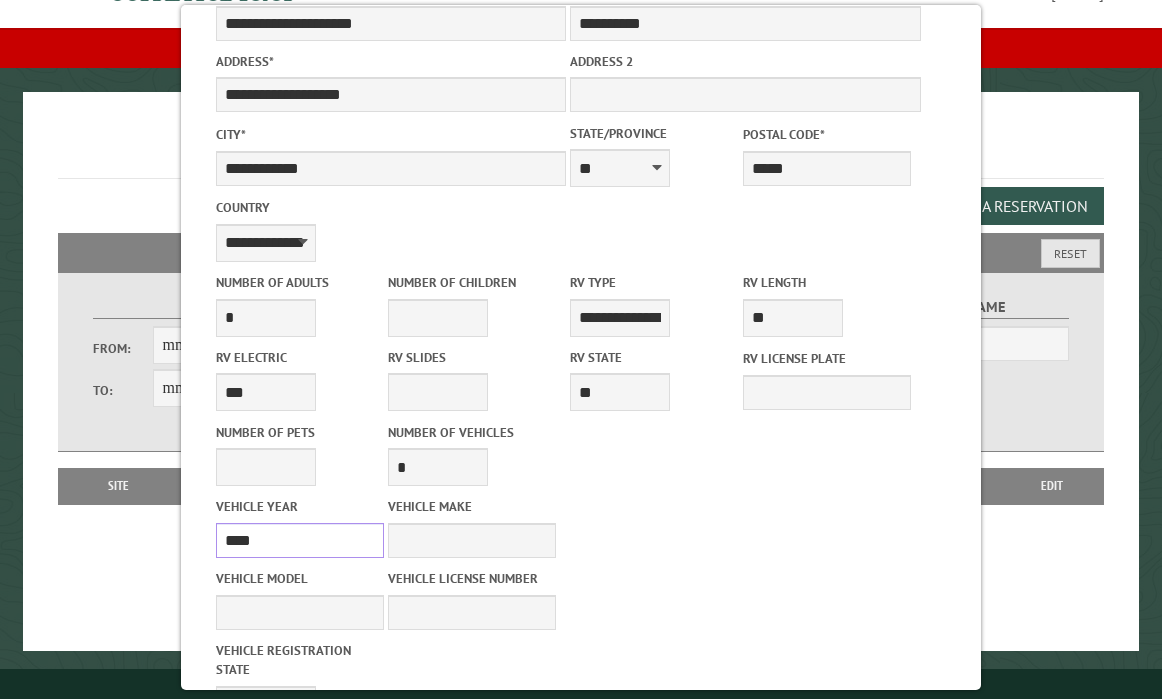 type on "****" 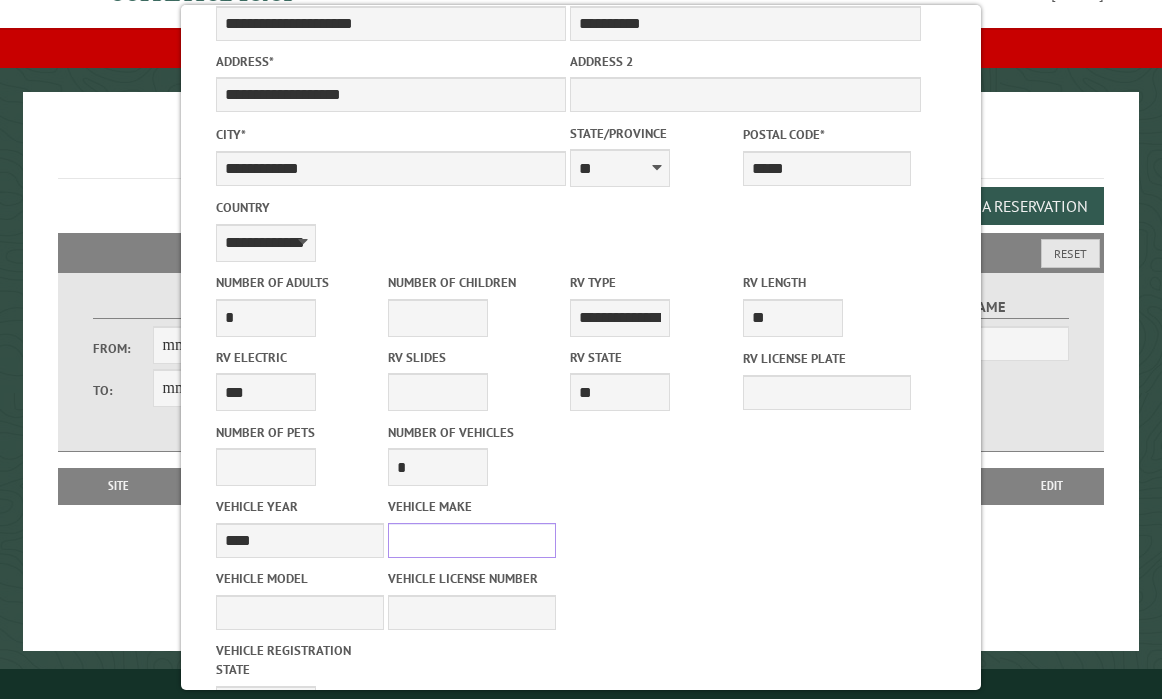 click on "Vehicle Make" at bounding box center (472, 540) 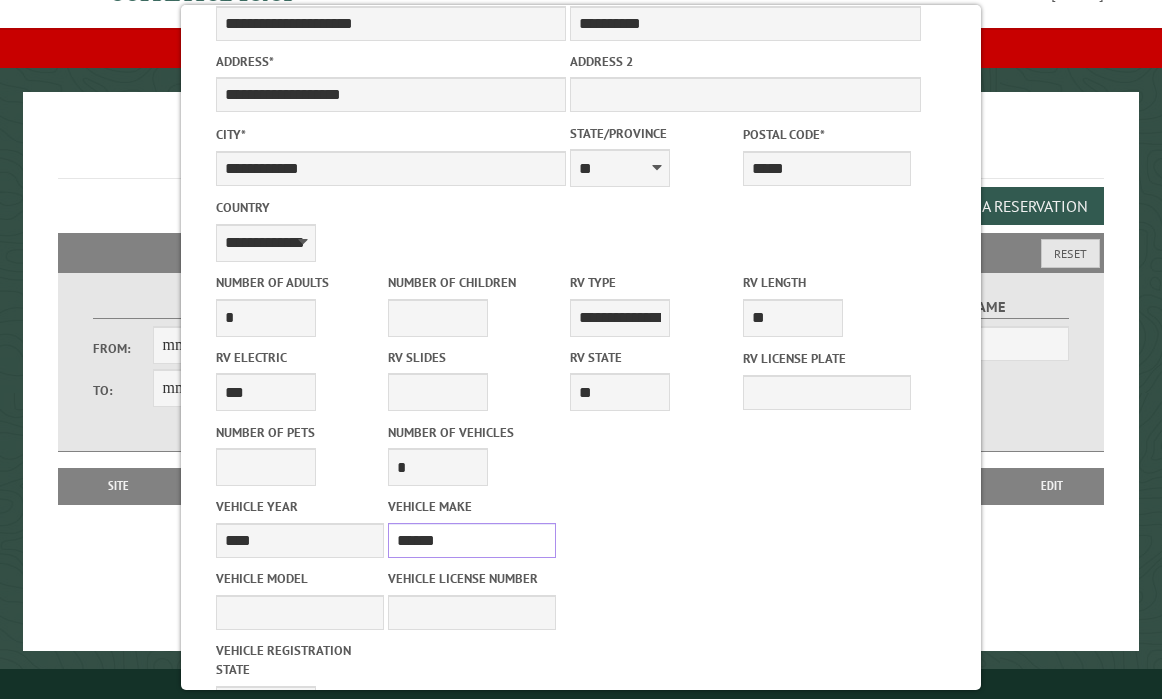 type on "******" 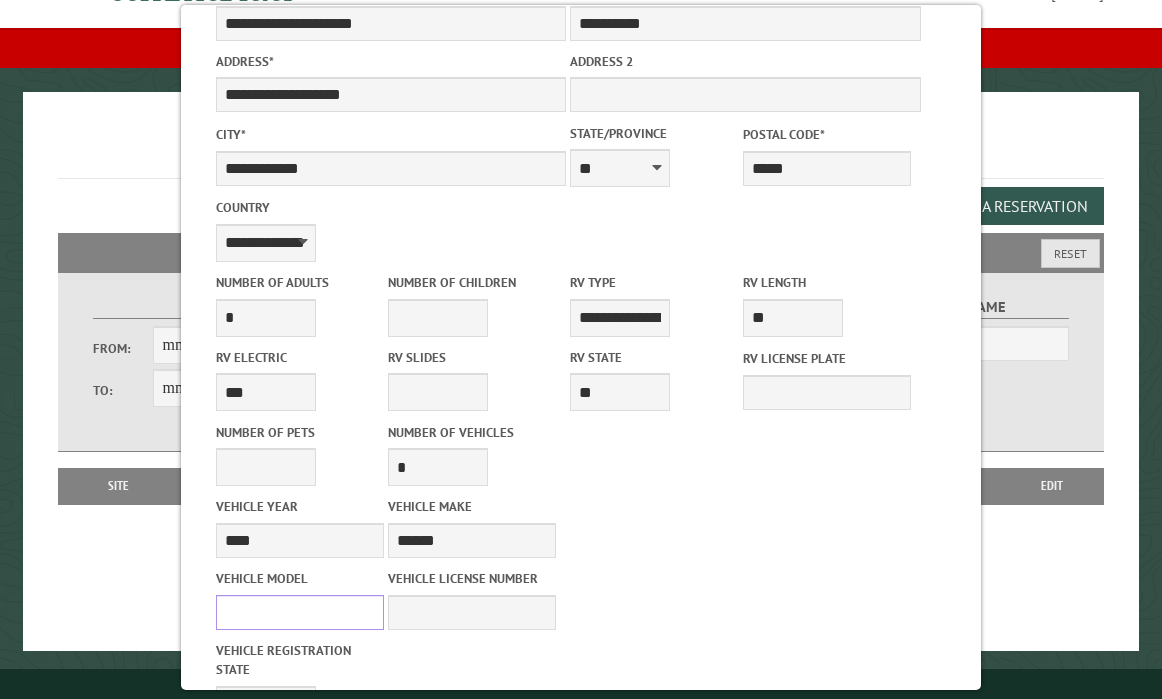 click on "Vehicle Model" at bounding box center (300, 612) 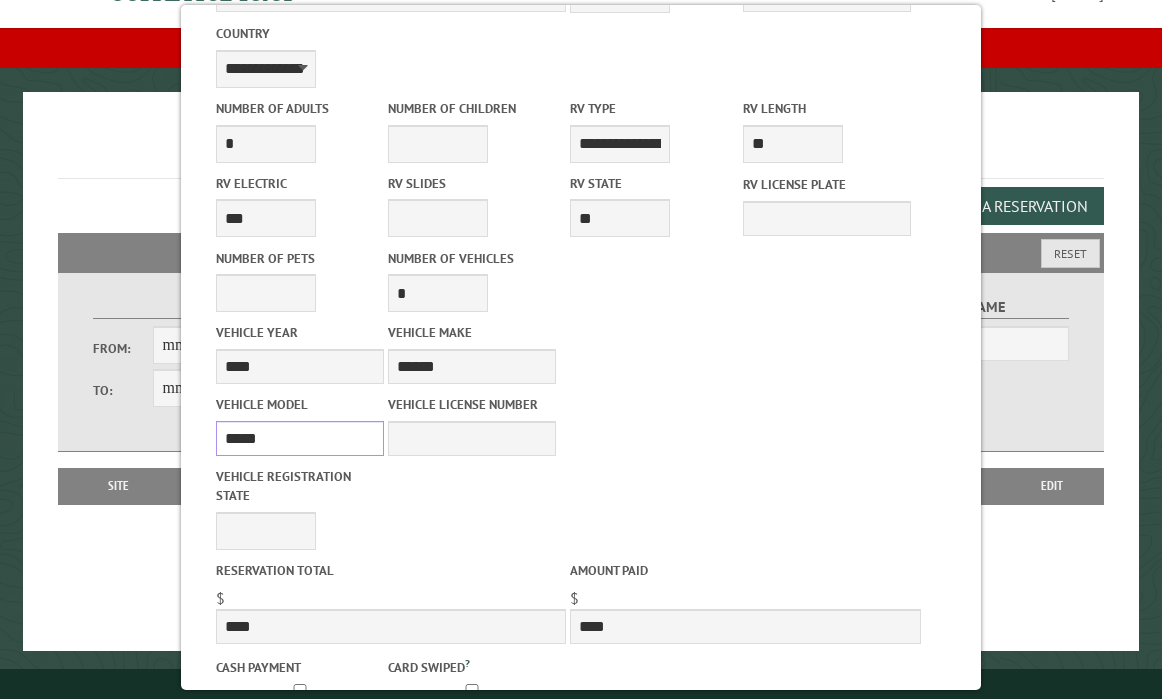 scroll, scrollTop: 590, scrollLeft: 0, axis: vertical 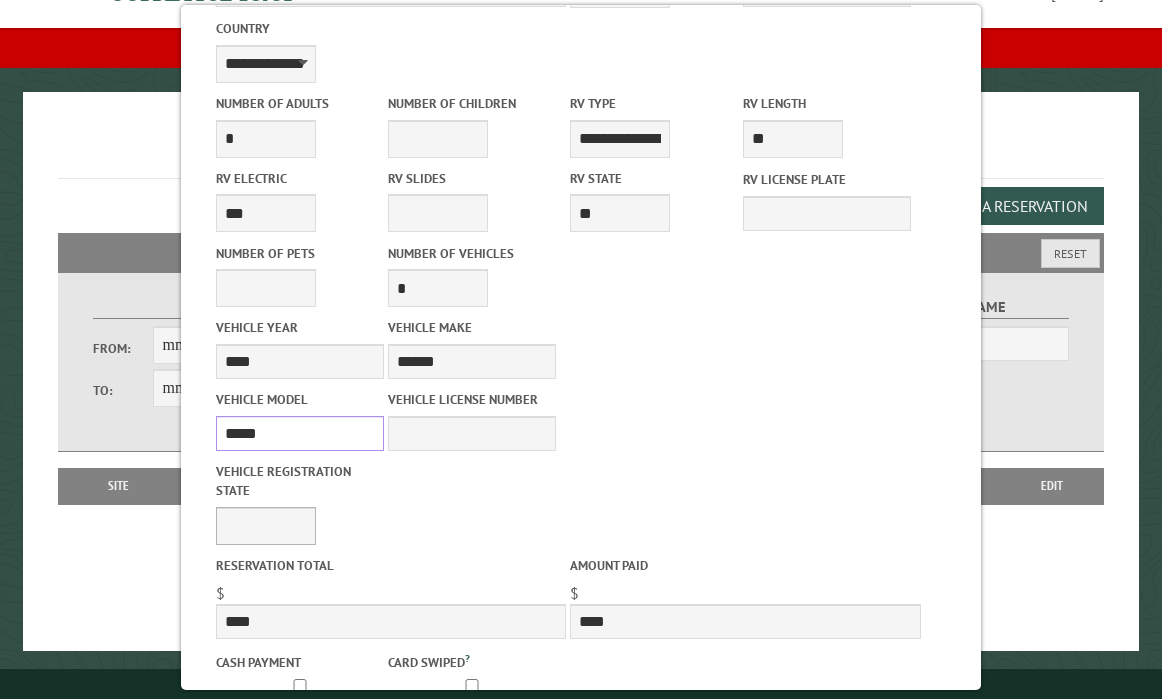 type on "*****" 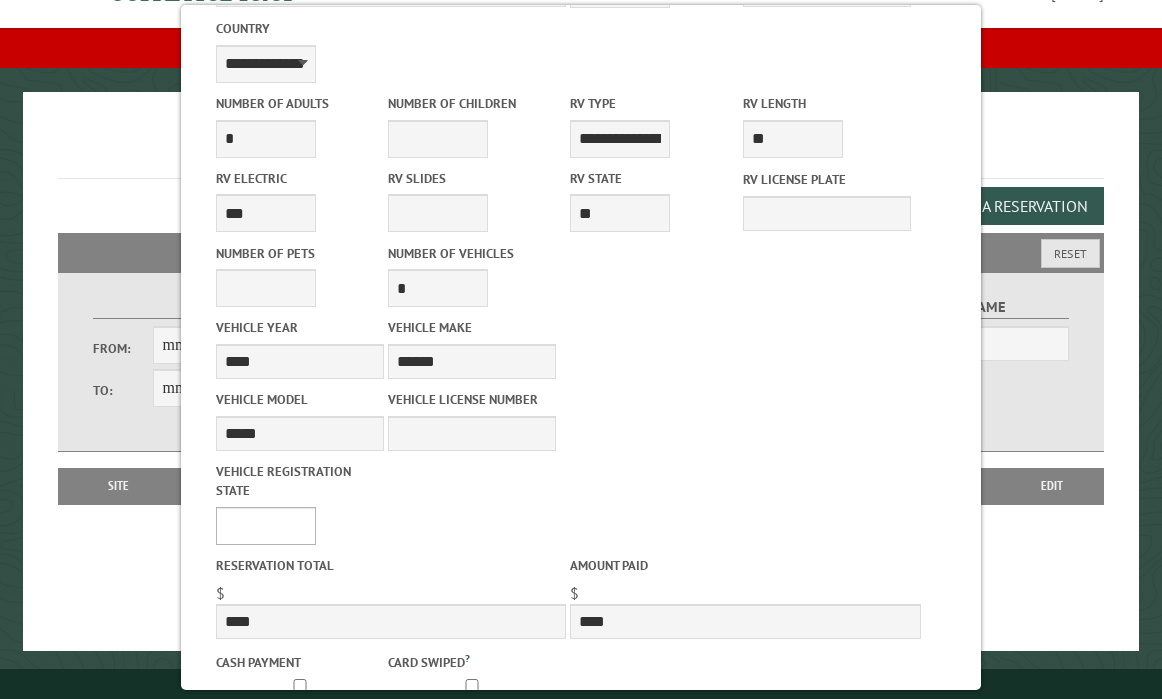click on "** ** ** ** ** ** ** ** ** ** ** ** ** ** ** ** ** ** ** ** ** ** ** ** ** ** ** ** ** ** ** ** ** ** ** ** ** ** ** ** ** ** ** ** ** ** ** ** ** ** ** ** ** ** ** ** ** ** ** ** ** ** ** **" at bounding box center (266, 526) 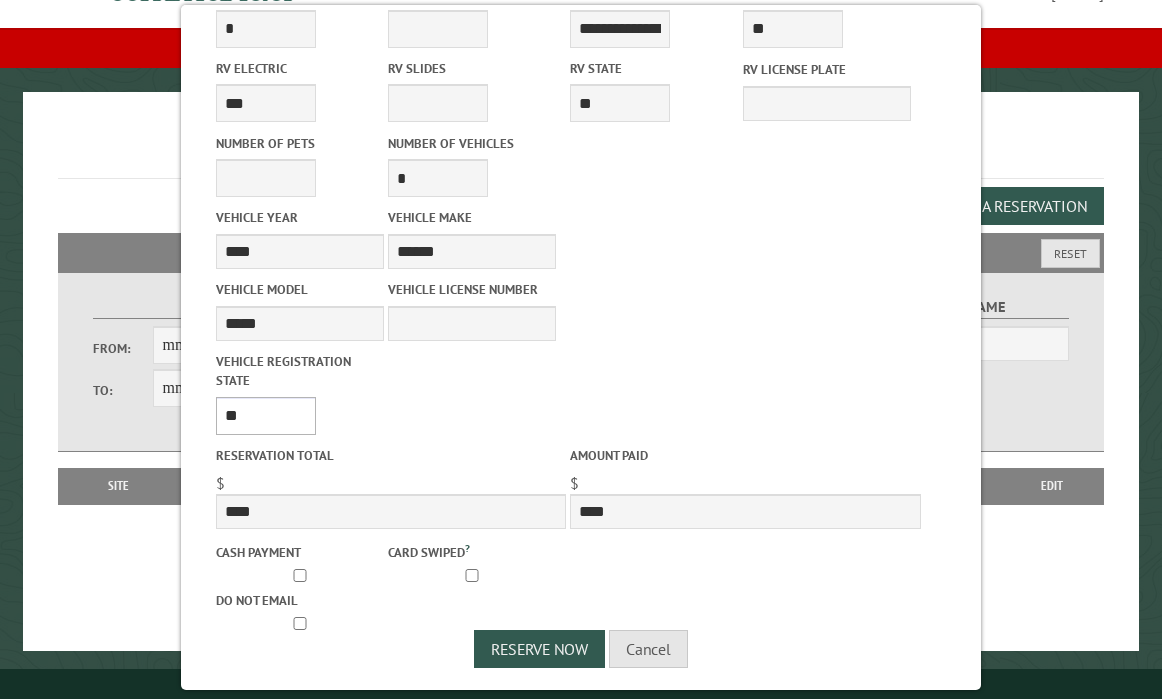 scroll, scrollTop: 707, scrollLeft: 0, axis: vertical 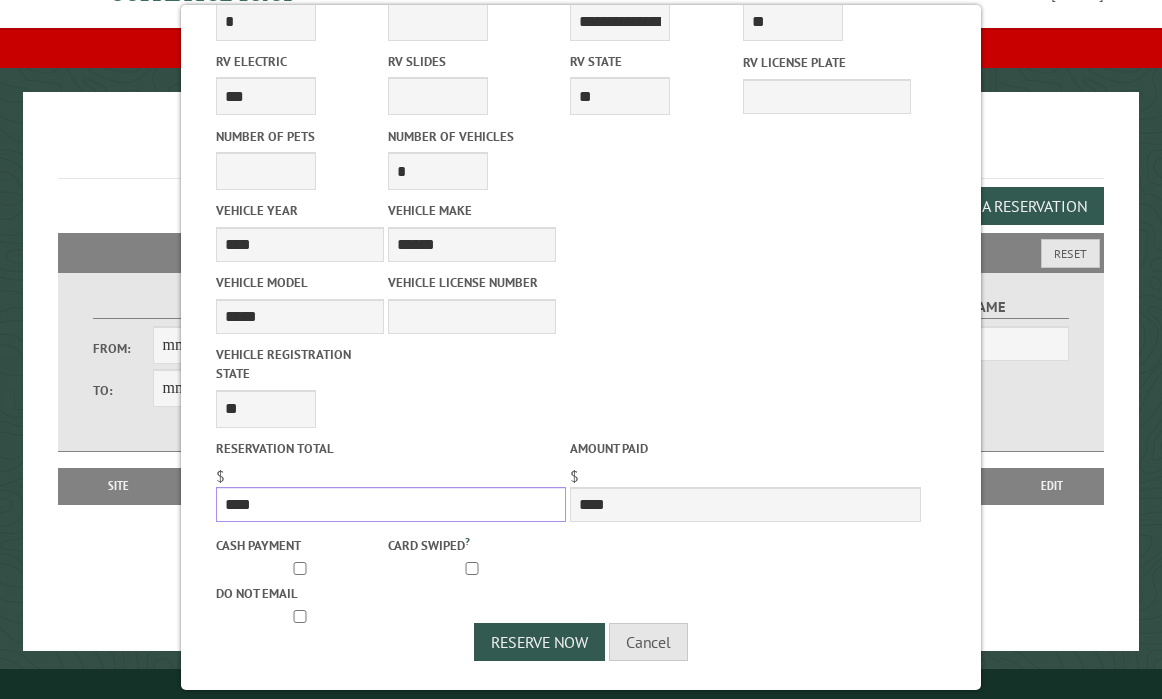 click on "****" at bounding box center [391, 504] 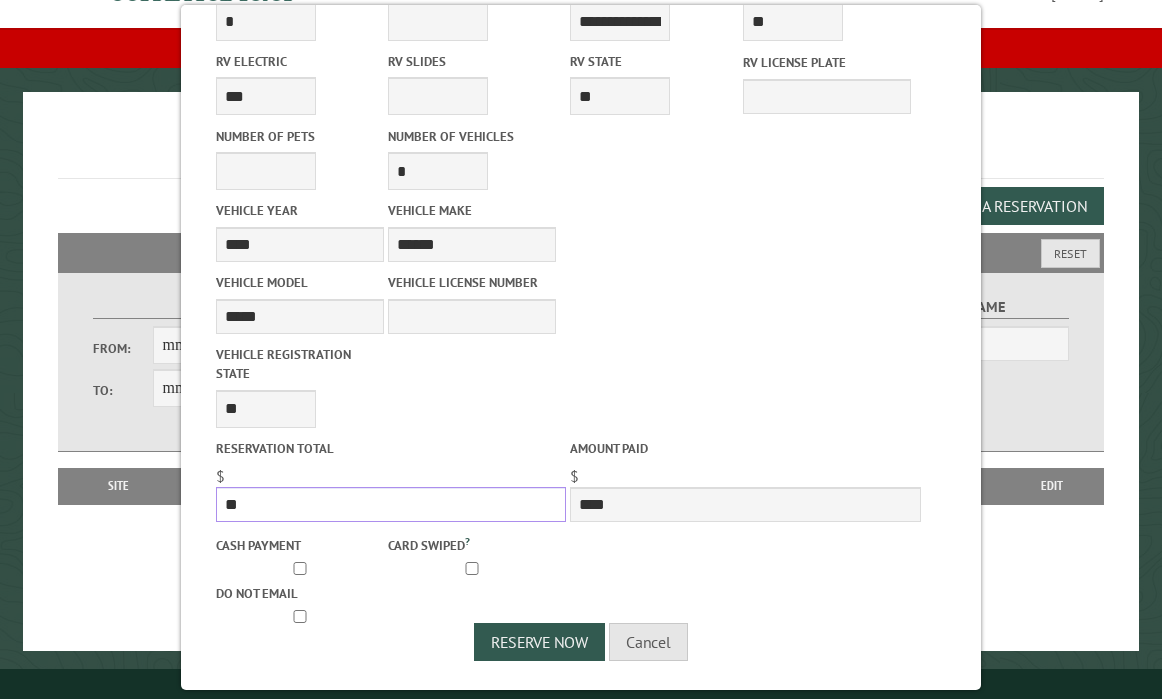 type on "*" 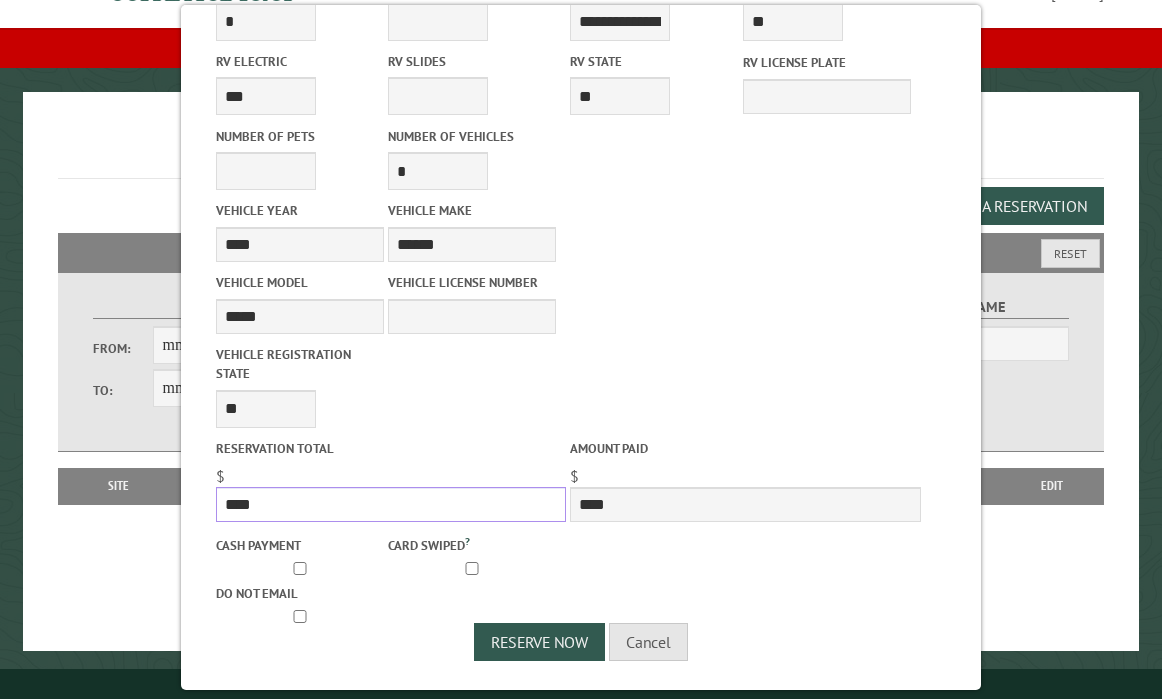 type on "****" 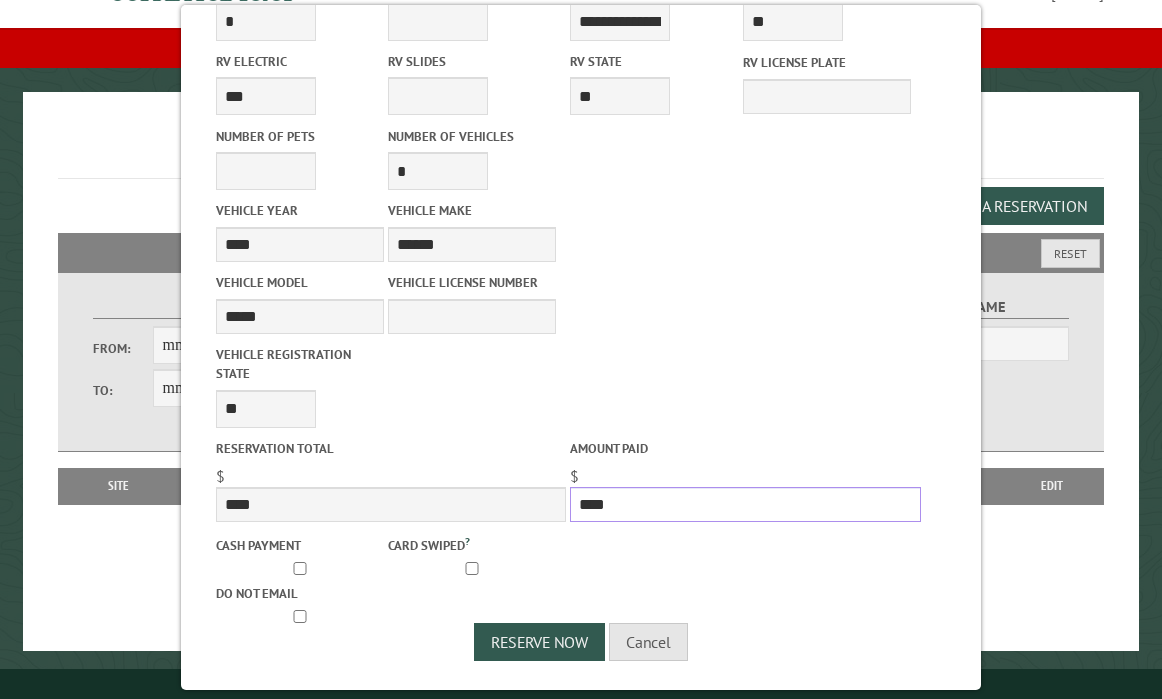 drag, startPoint x: 610, startPoint y: 502, endPoint x: 579, endPoint y: 502, distance: 31 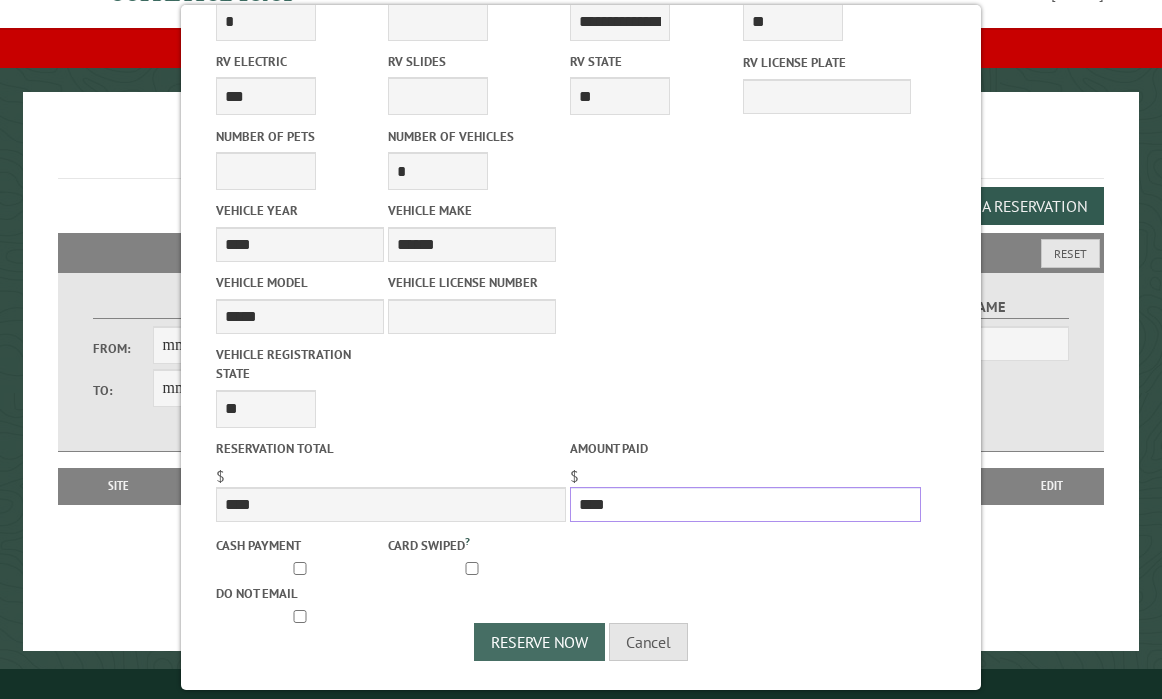 type on "****" 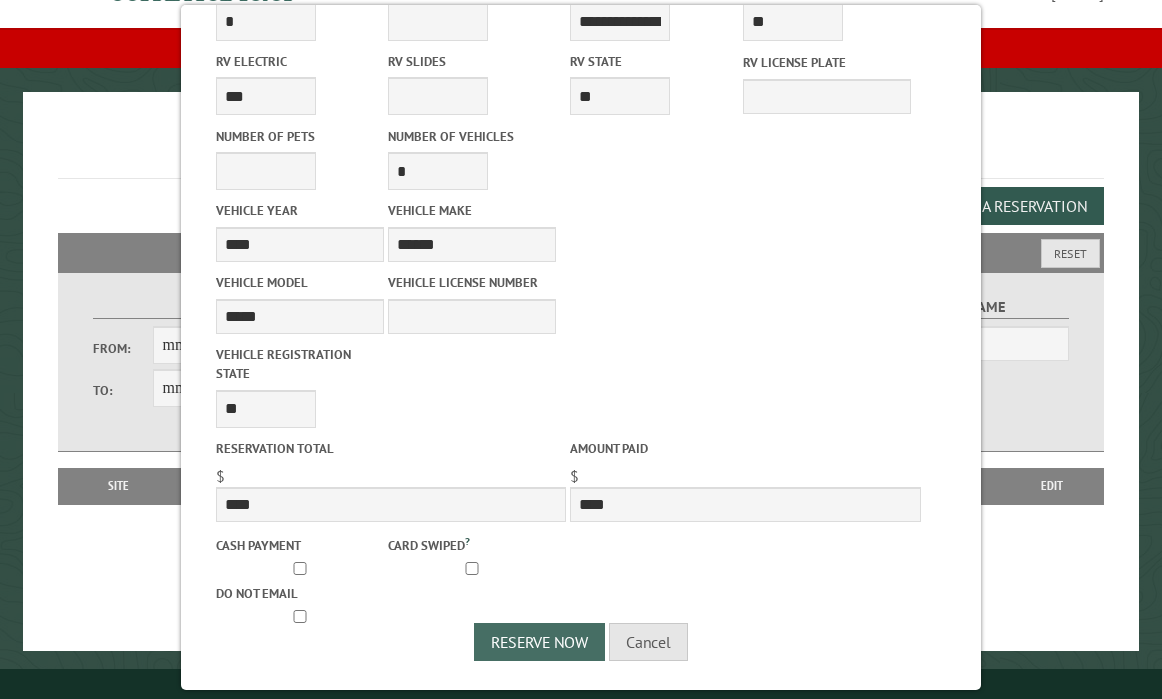 click on "Reserve Now" at bounding box center (539, 642) 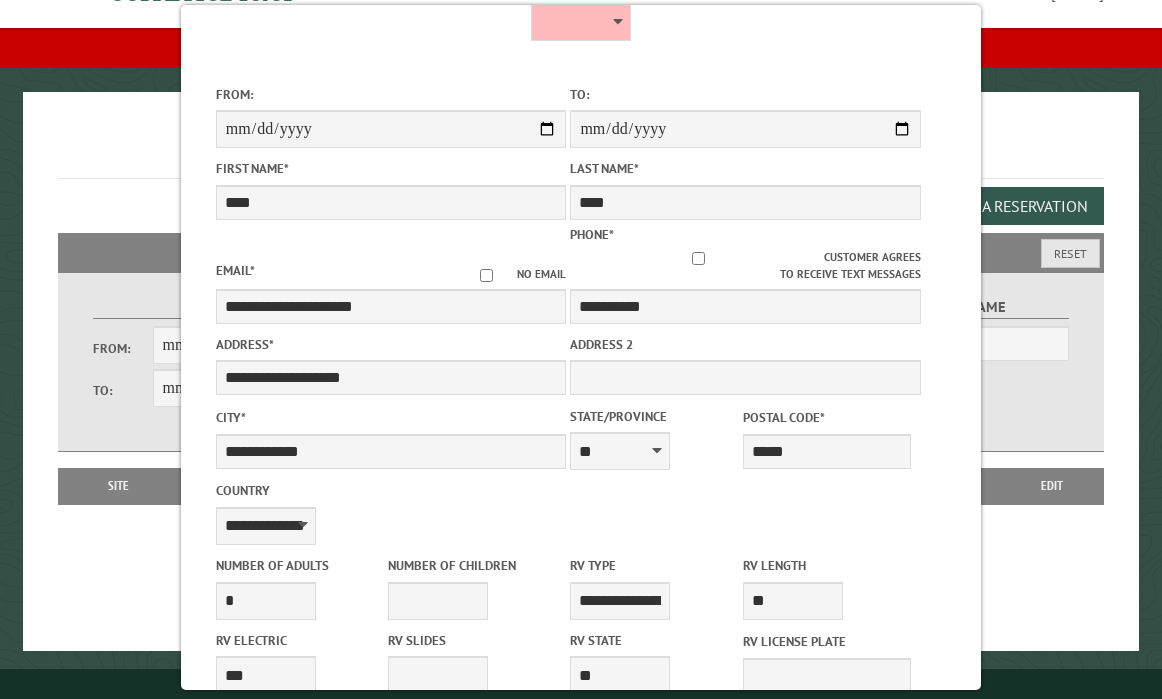 scroll, scrollTop: 0, scrollLeft: 0, axis: both 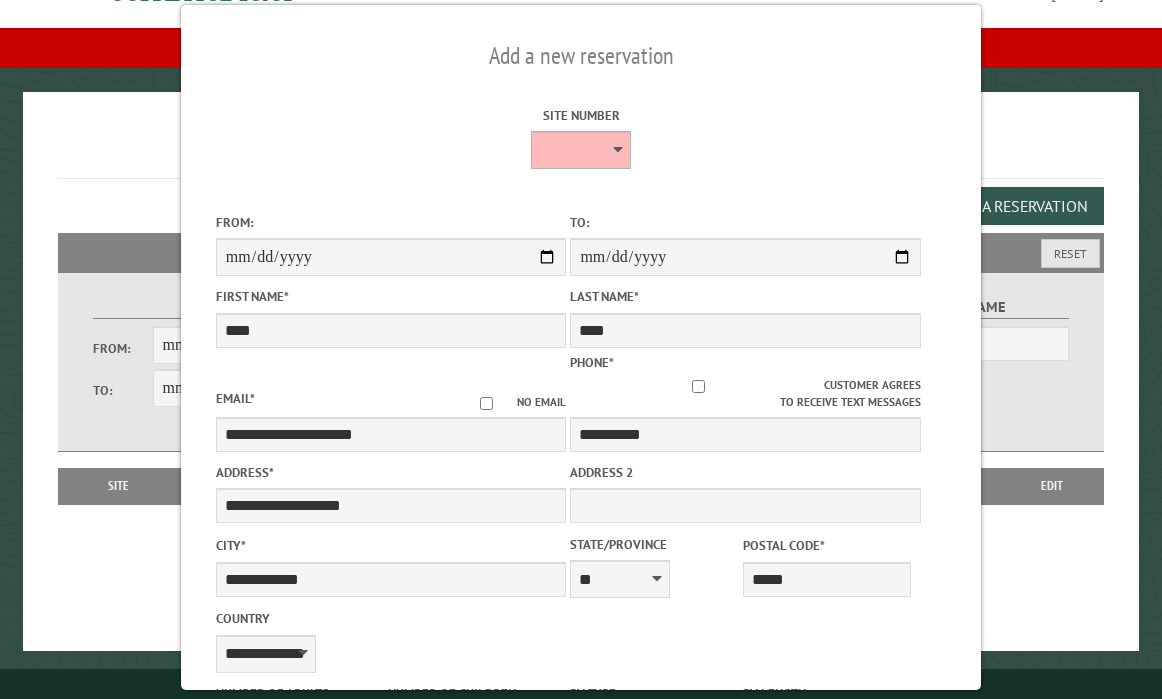 click on "* * * * * * * * * ** ** ** ** ** ** ** ** ** ** ** ** ** ** ** ** ** ** ** ** ** ** ** ** ** ** ** ** ** ** **" at bounding box center [581, 150] 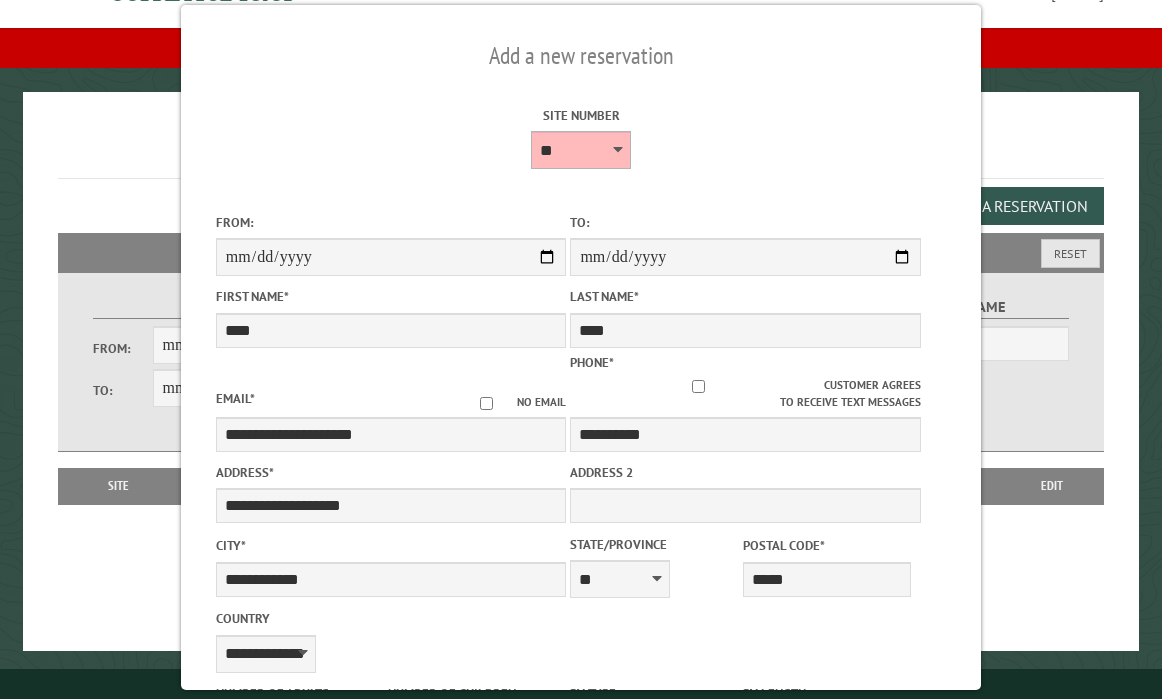 type on "******" 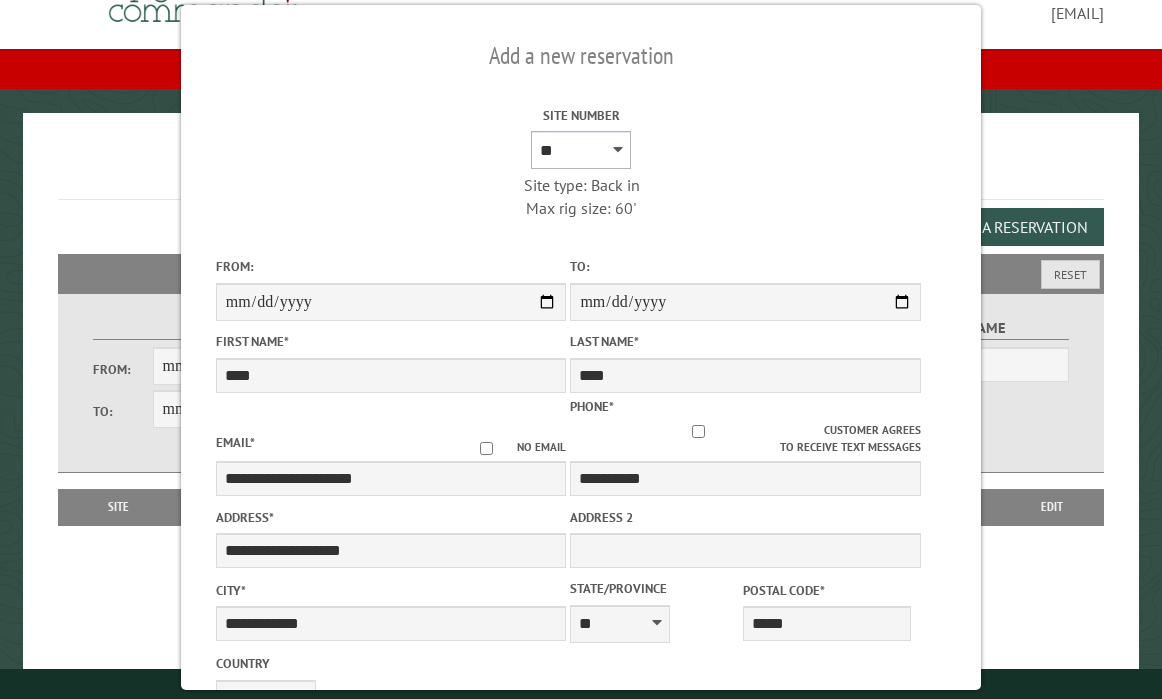 scroll, scrollTop: 0, scrollLeft: 0, axis: both 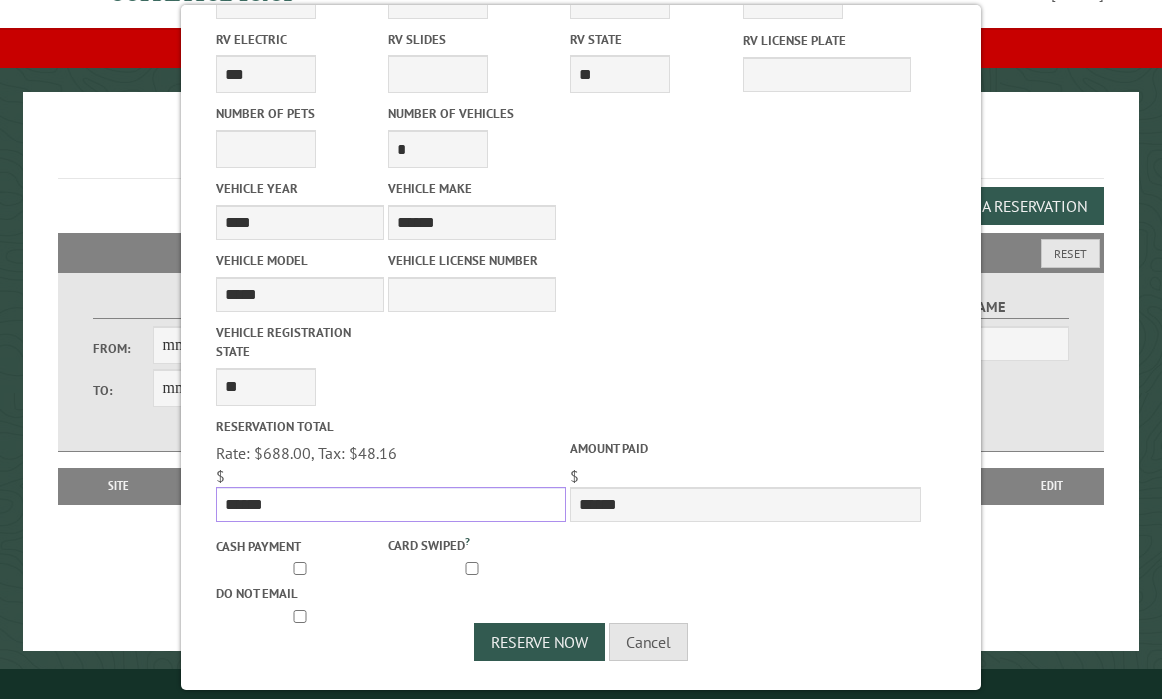 drag, startPoint x: 278, startPoint y: 501, endPoint x: 200, endPoint y: 496, distance: 78.160095 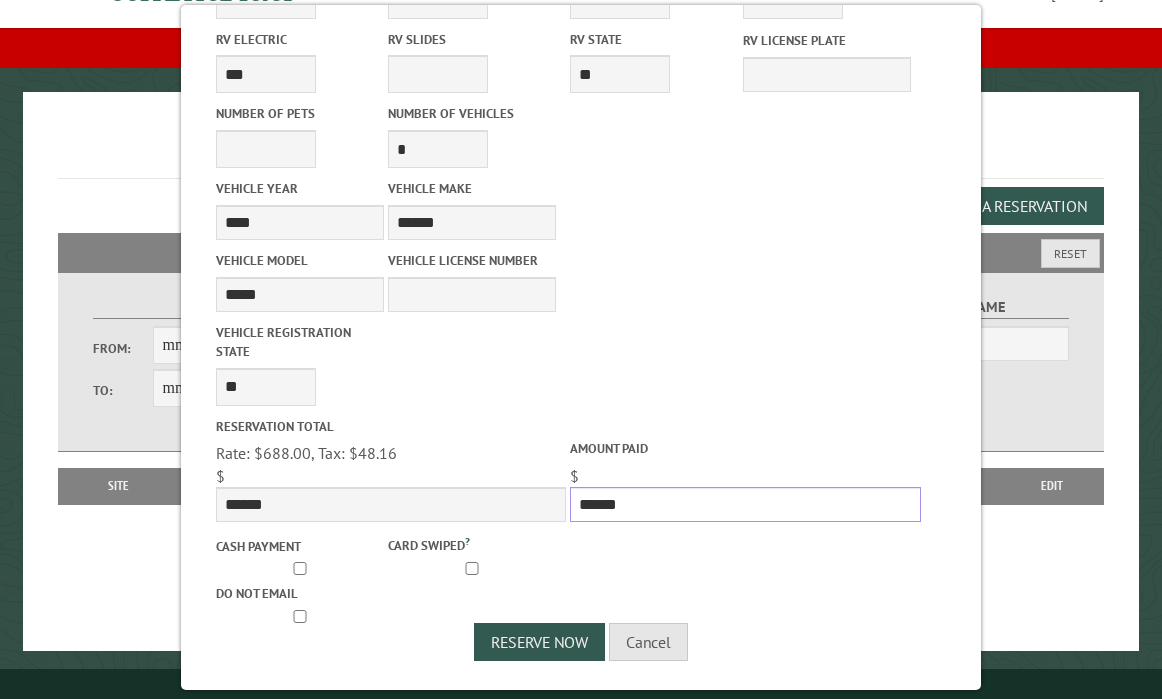 drag, startPoint x: 636, startPoint y: 500, endPoint x: 571, endPoint y: 497, distance: 65.06919 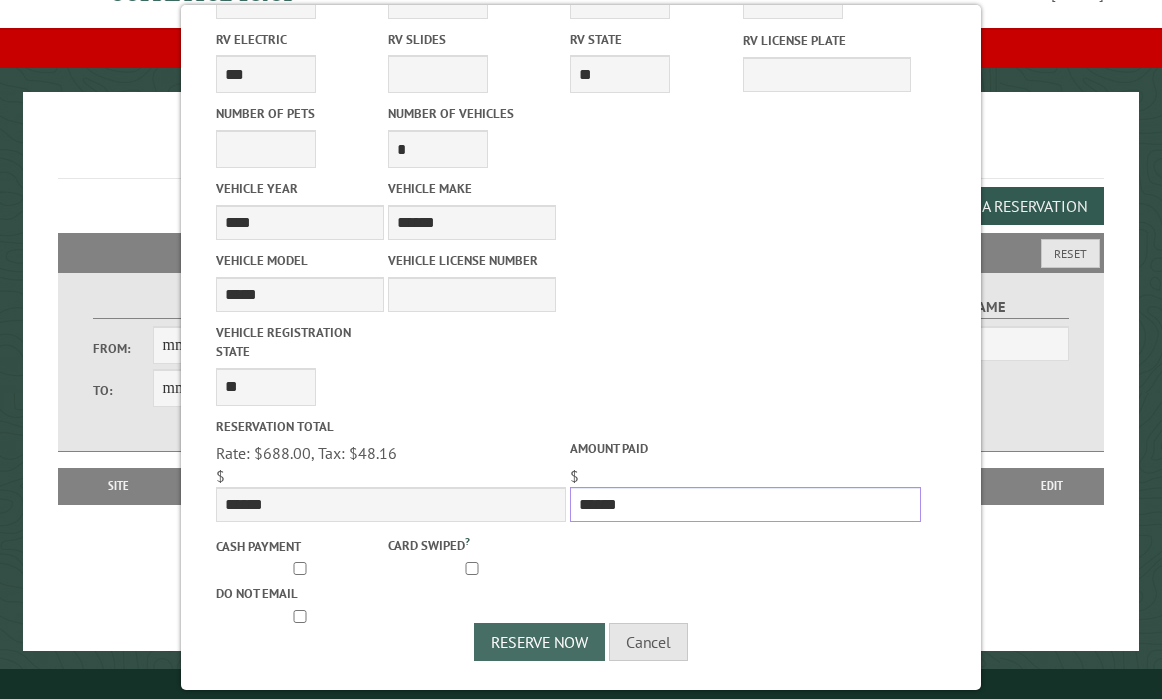 type on "******" 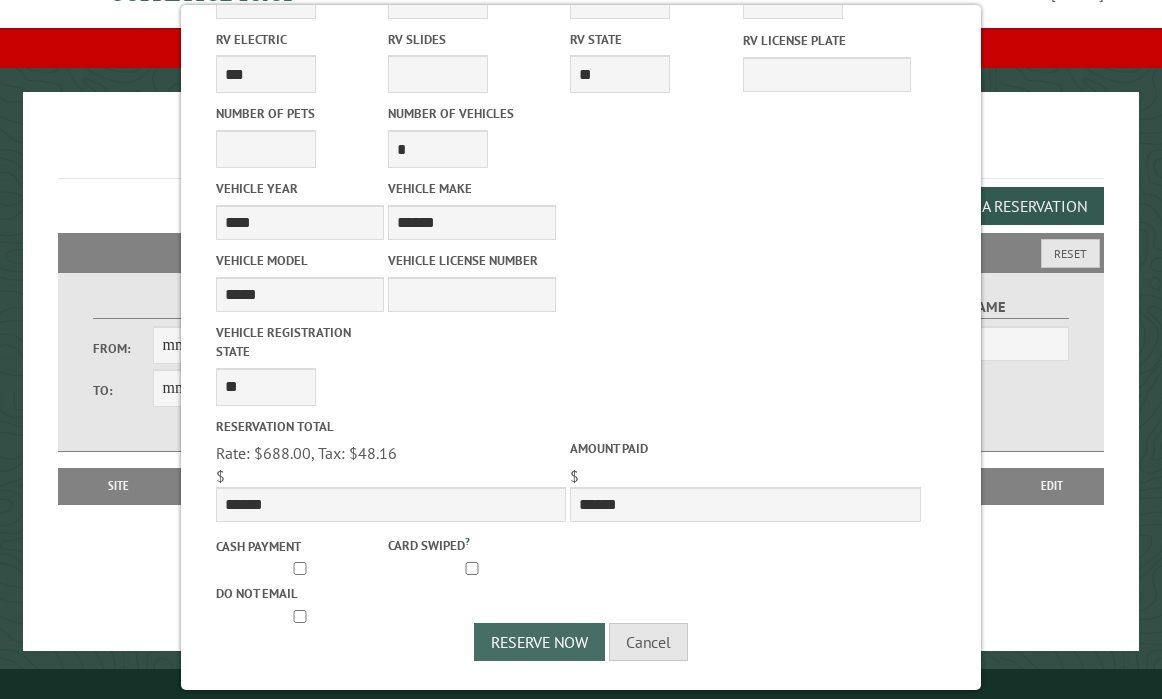 click on "Reserve Now" at bounding box center [539, 642] 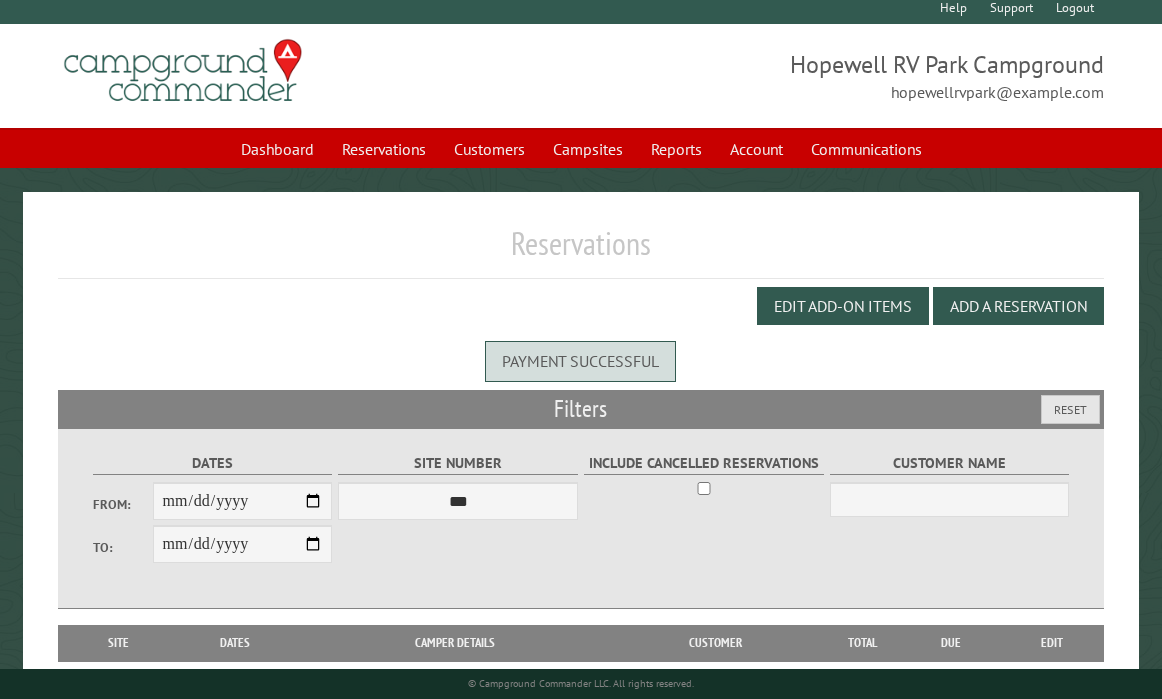 scroll, scrollTop: 107, scrollLeft: 0, axis: vertical 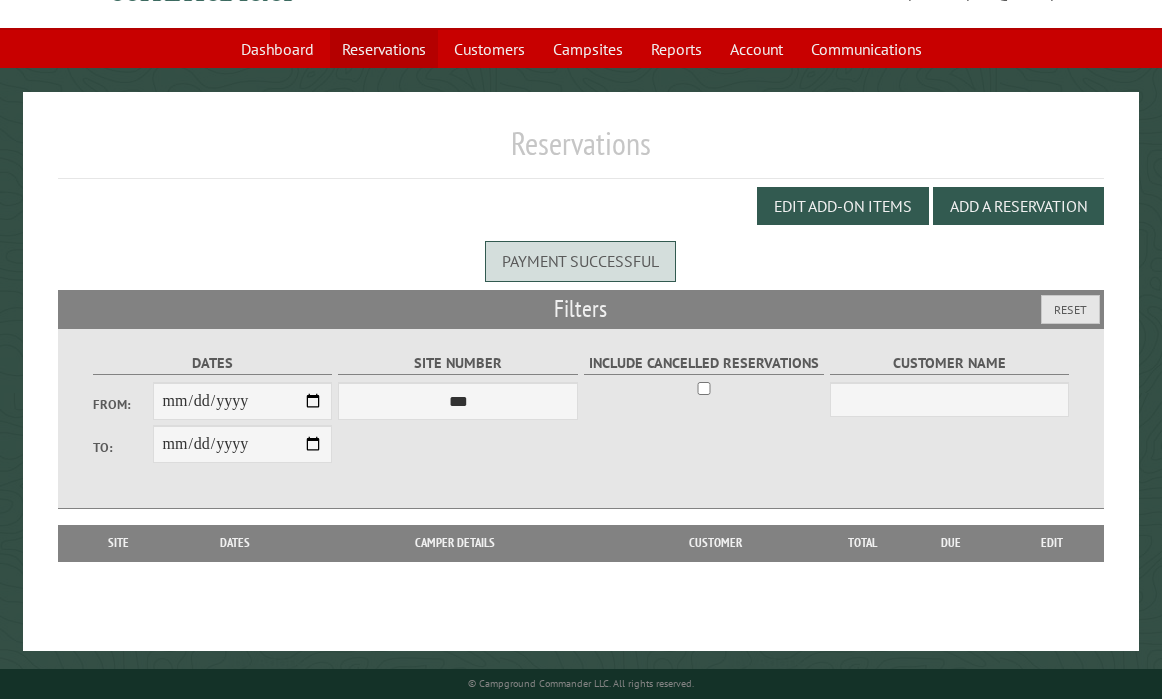 click on "Reservations" at bounding box center [384, 49] 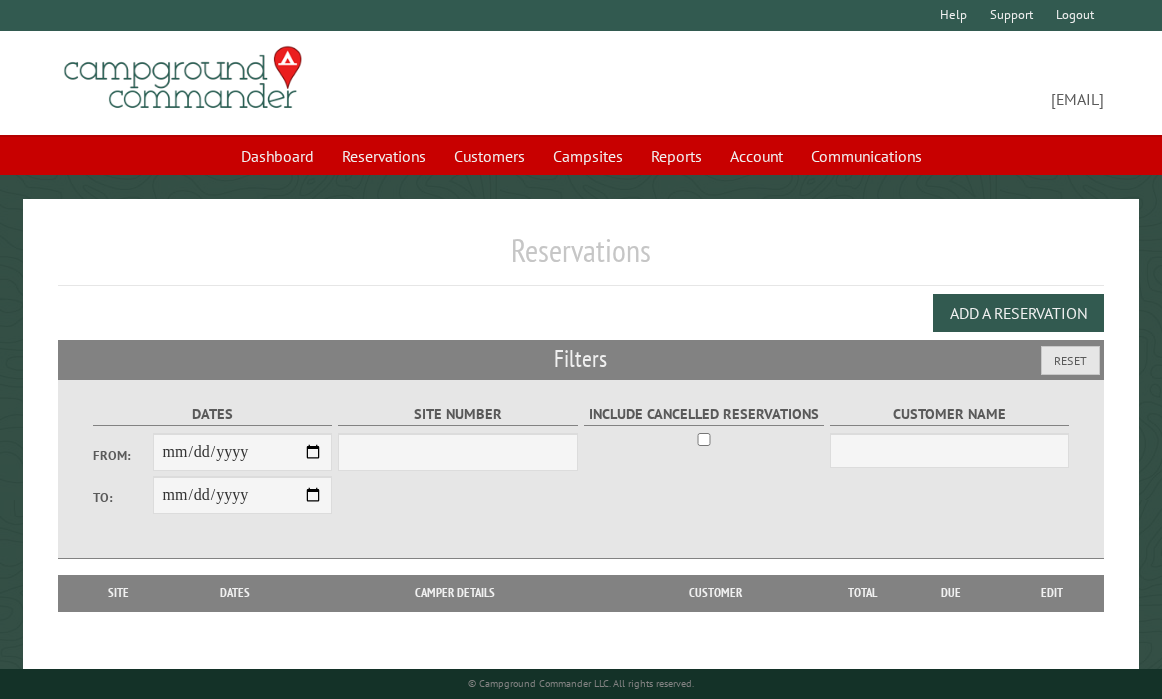 scroll, scrollTop: 0, scrollLeft: 0, axis: both 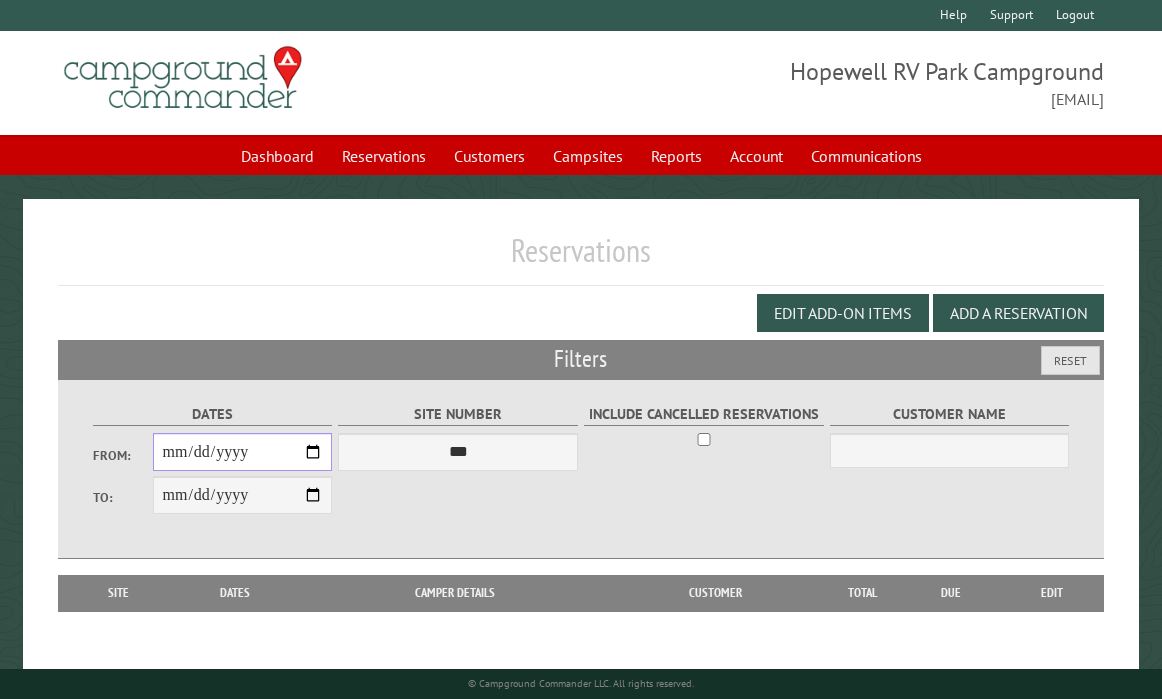 click on "From:" at bounding box center [243, 452] 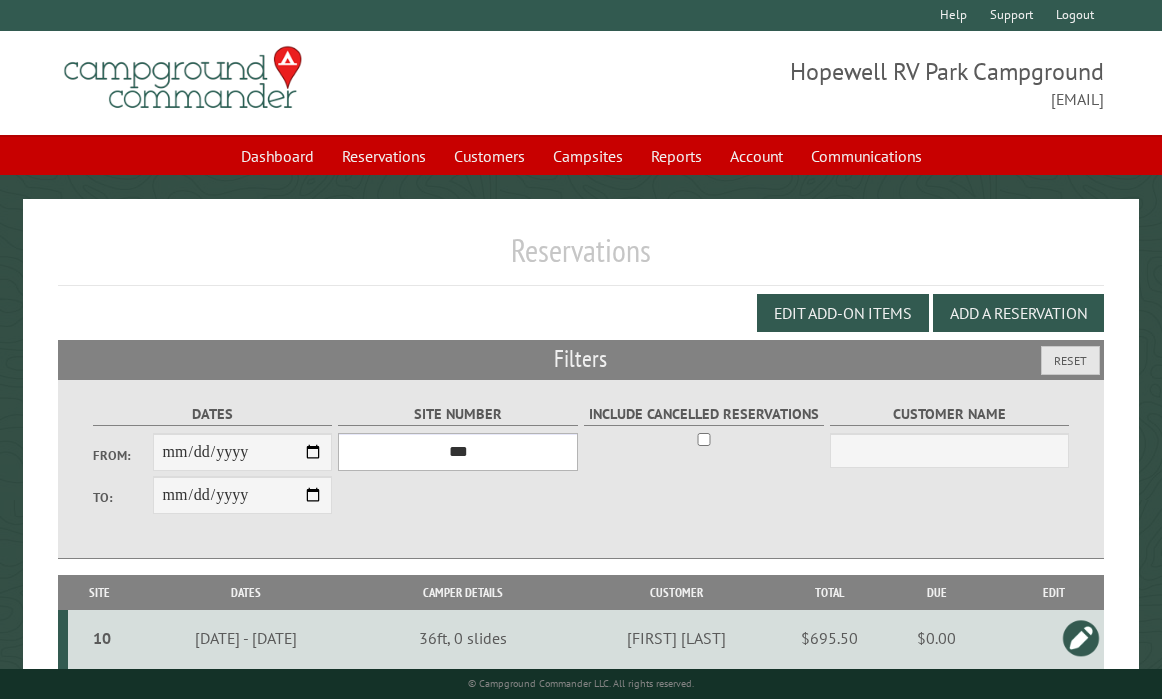 click on "*** * * * * * * * * * ** ** ** ** ** ** ** ** ** ** ** ** ** ** ** ** ** ** ** ** ** ** ** ** ** ** ** ** ** ** **" at bounding box center (457, 452) 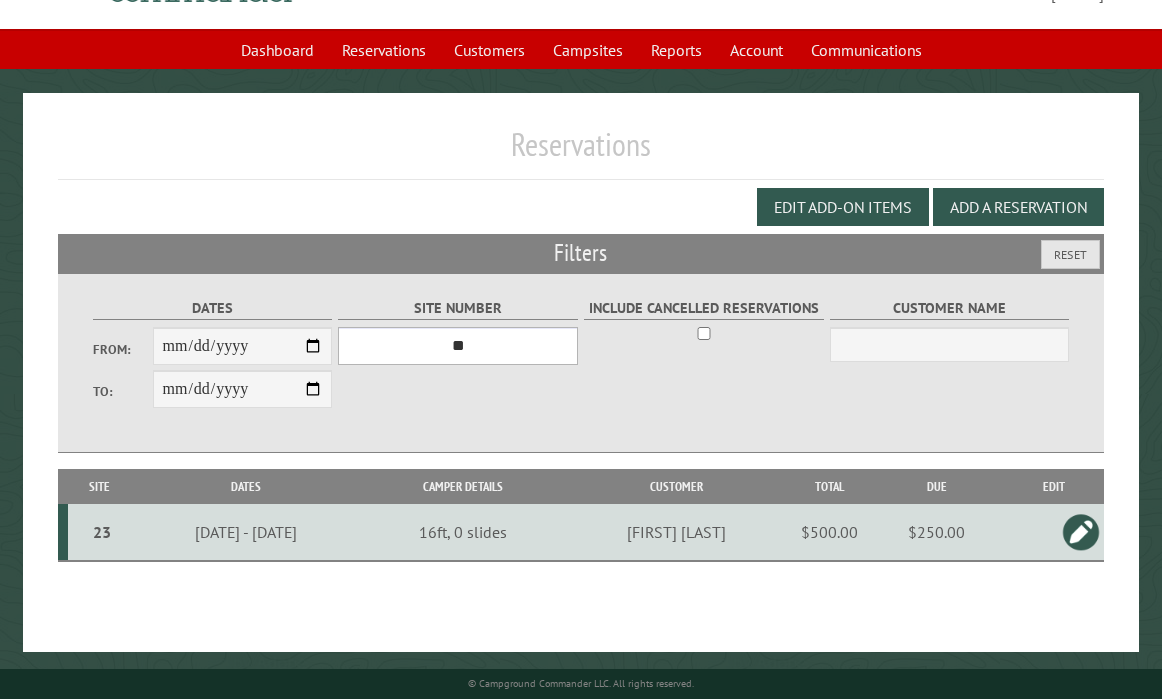 scroll, scrollTop: 107, scrollLeft: 0, axis: vertical 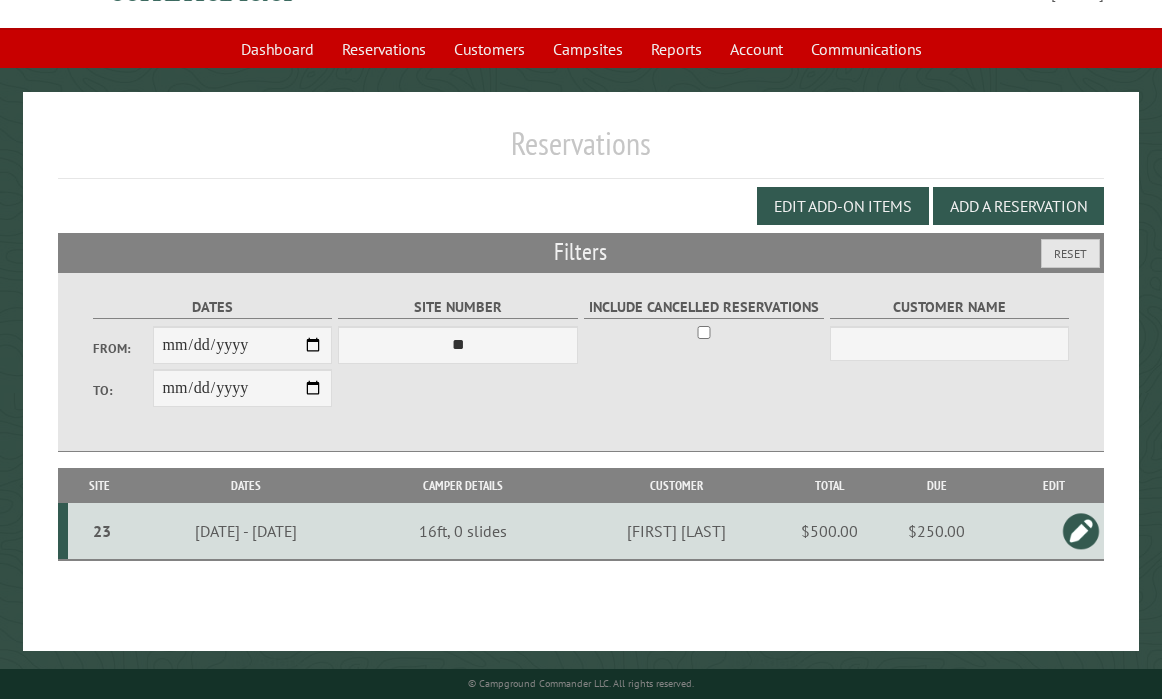 click at bounding box center (1081, 531) 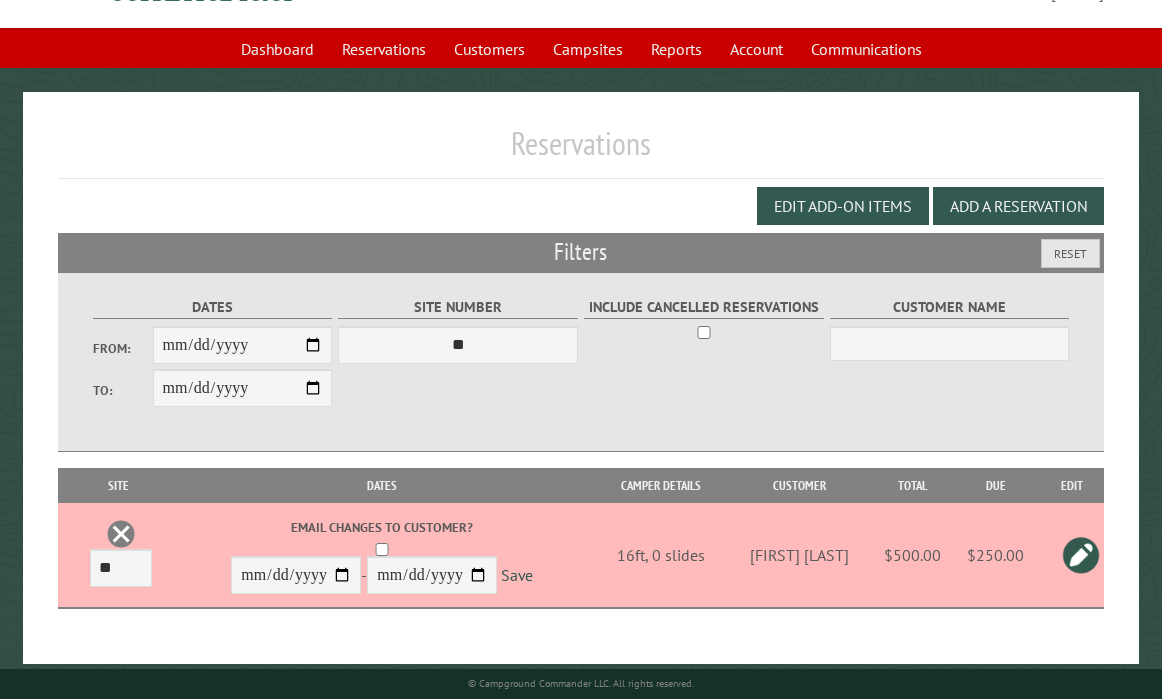 click on "Camper Details" at bounding box center (661, 485) 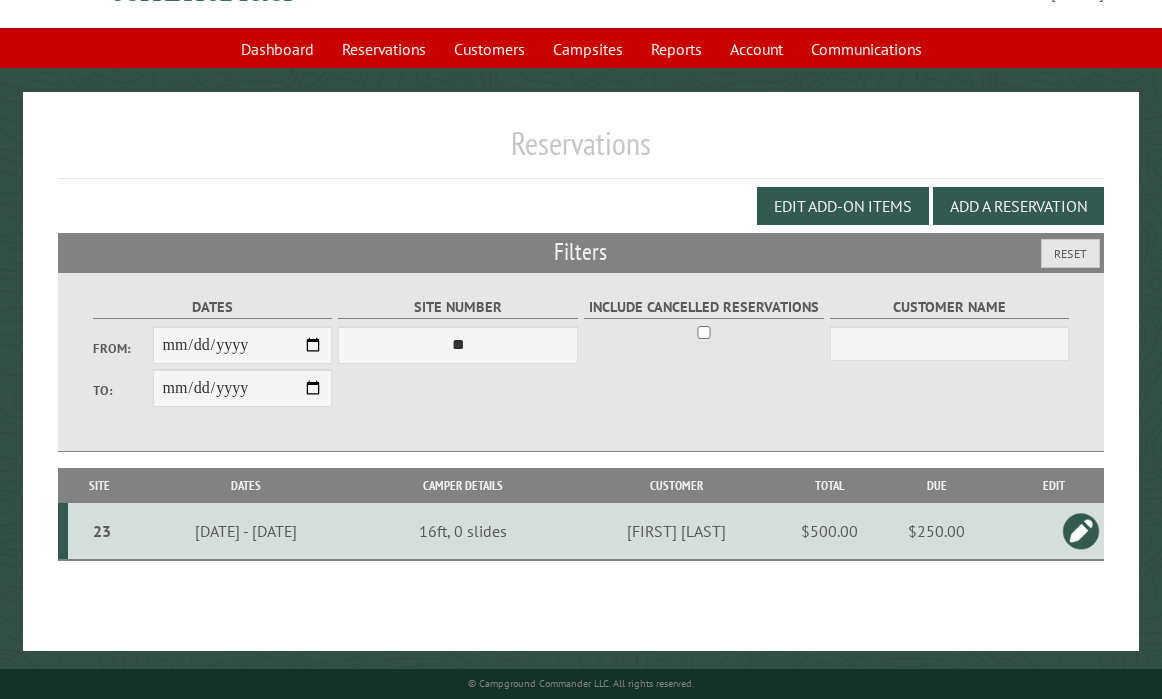click on "[FIRST] [LAST]" at bounding box center (676, 531) 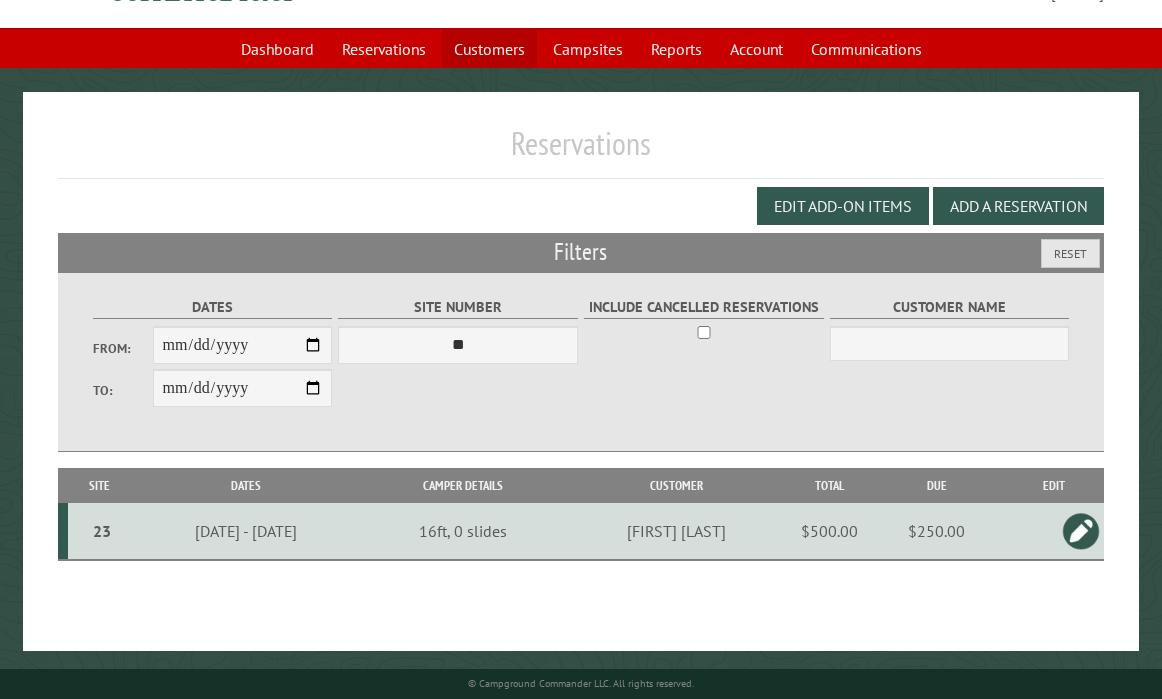 click on "Customers" at bounding box center [489, 49] 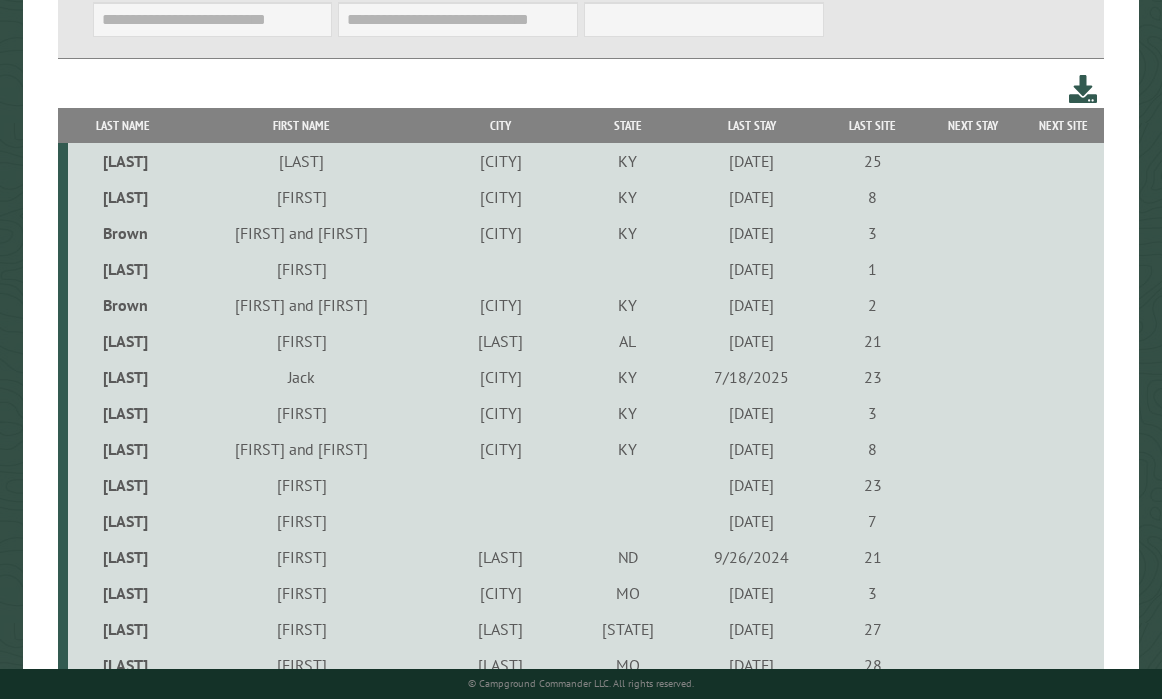 scroll, scrollTop: 379, scrollLeft: 0, axis: vertical 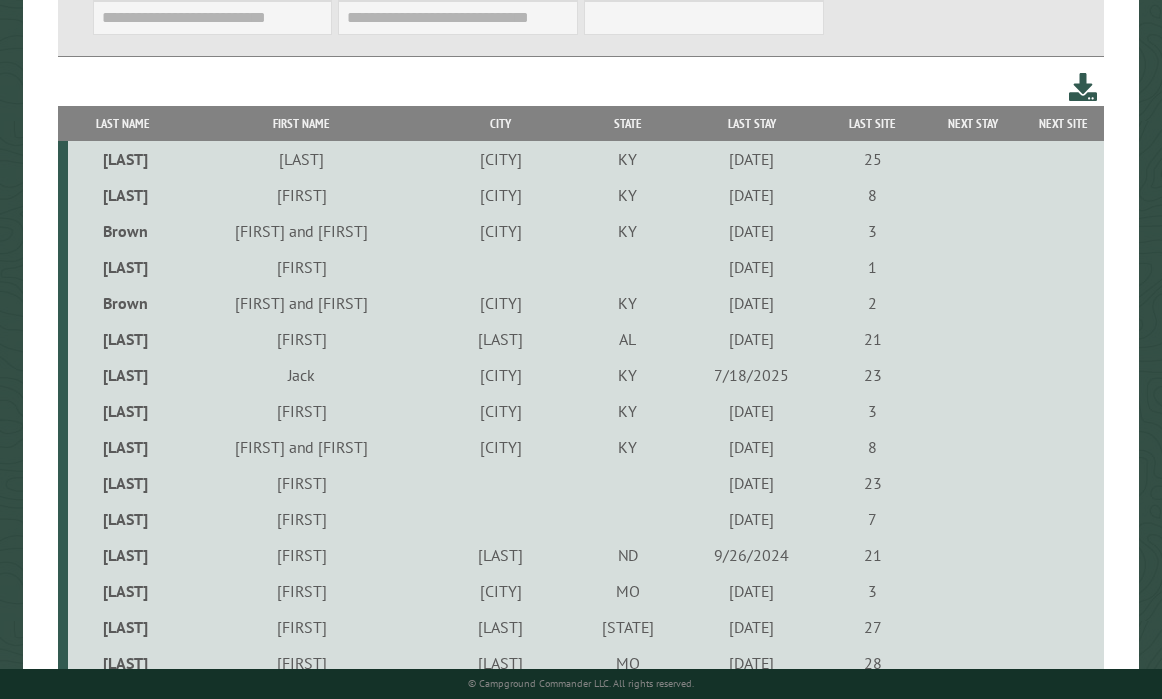 click on "[LAST]" at bounding box center (123, 375) 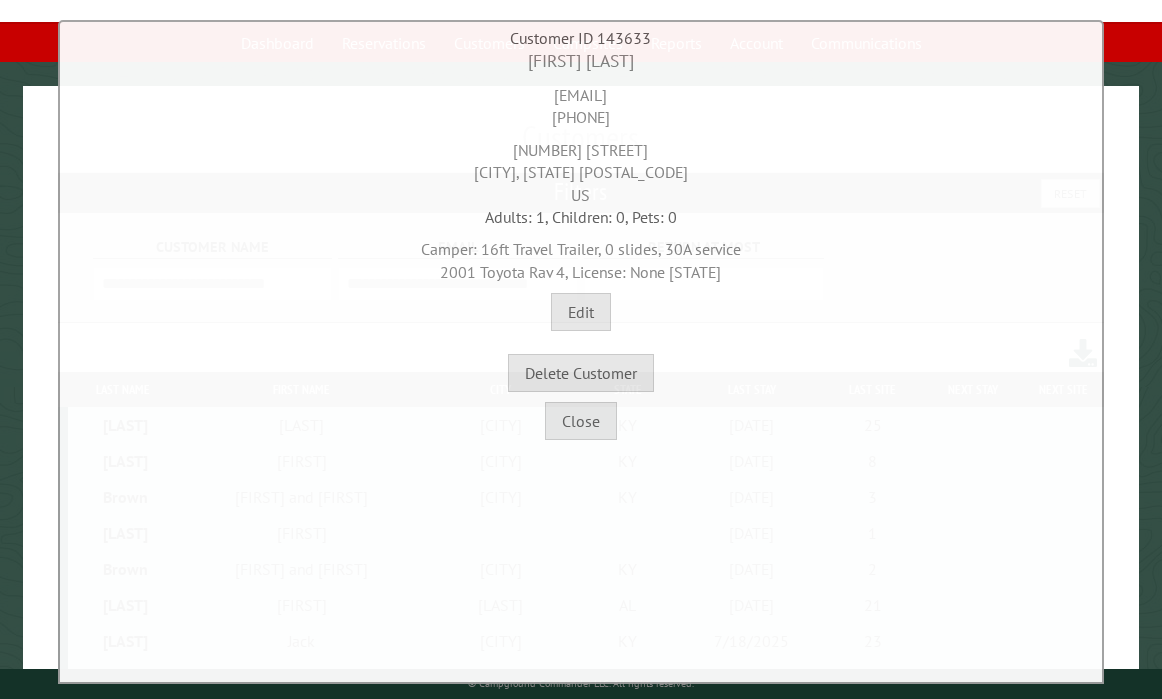 scroll, scrollTop: 104, scrollLeft: 0, axis: vertical 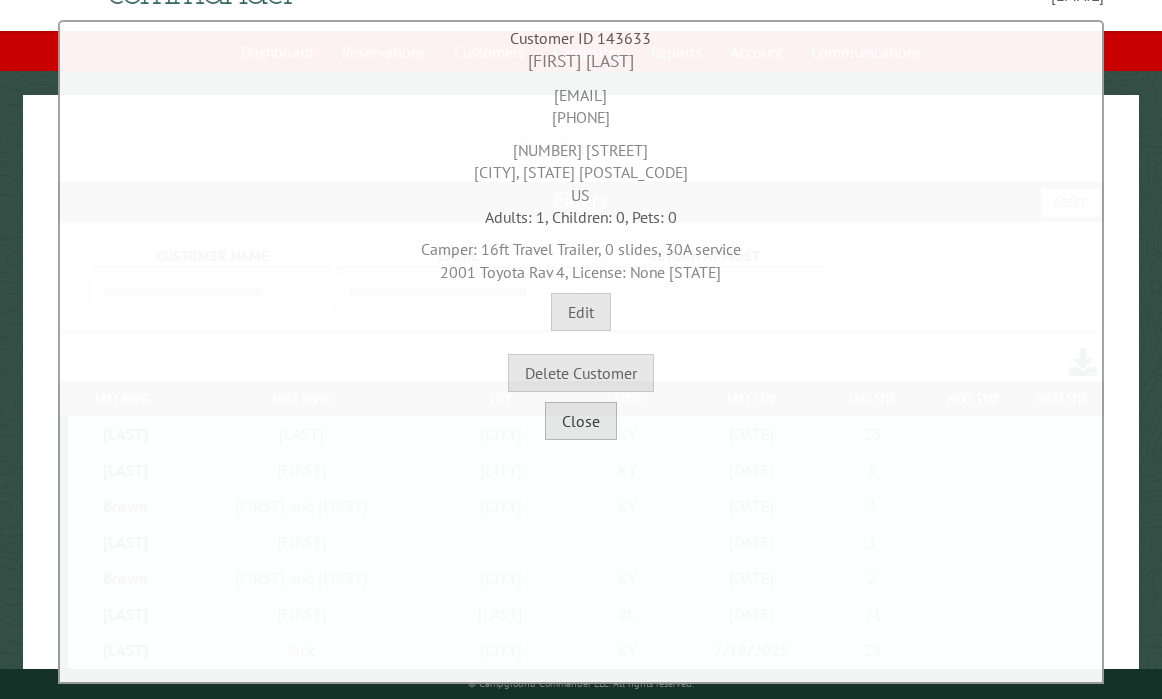 click on "Close" at bounding box center [581, 421] 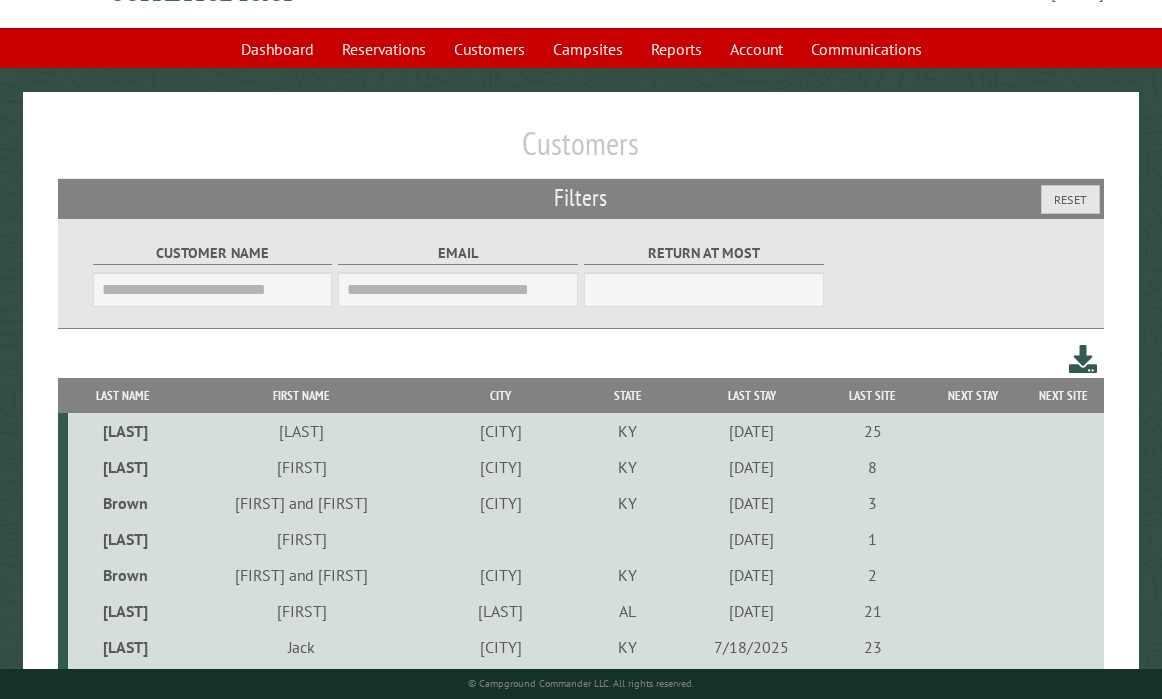 scroll, scrollTop: 0, scrollLeft: 0, axis: both 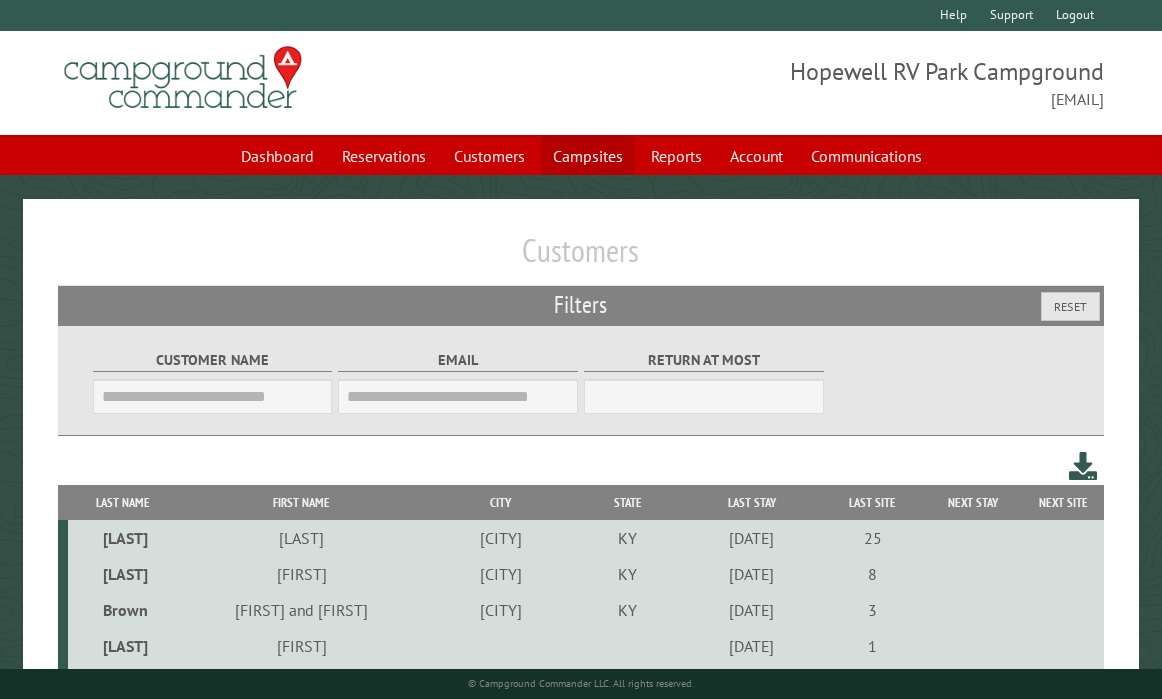 click on "Campsites" at bounding box center (588, 156) 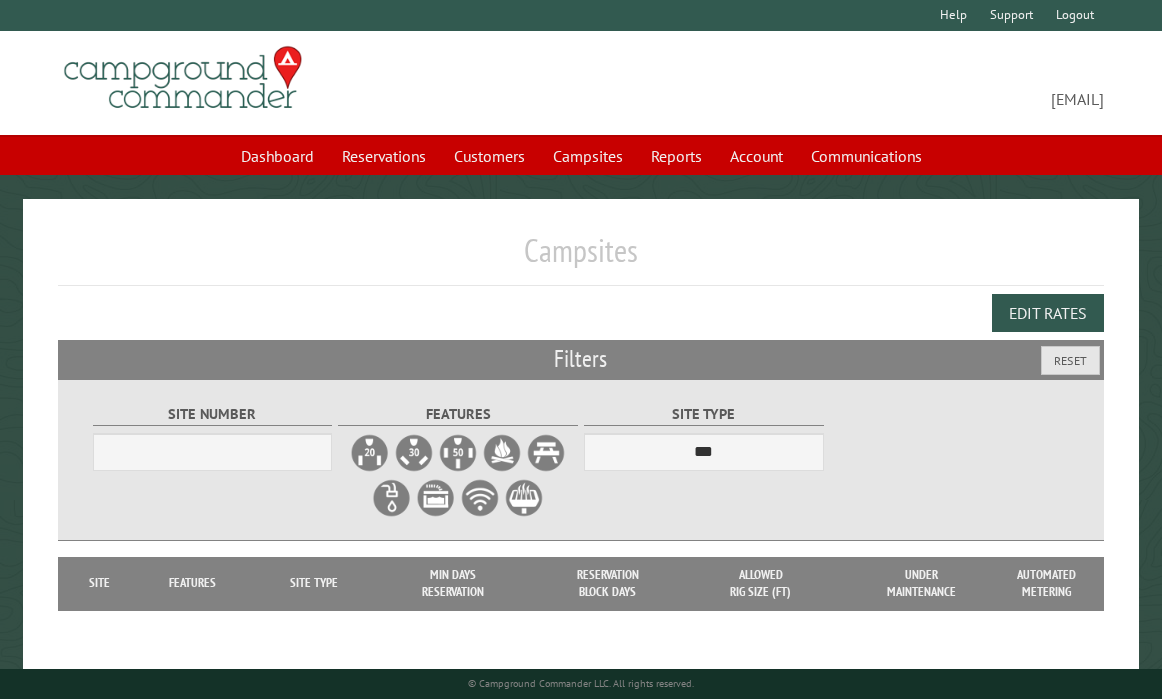 scroll, scrollTop: 0, scrollLeft: 0, axis: both 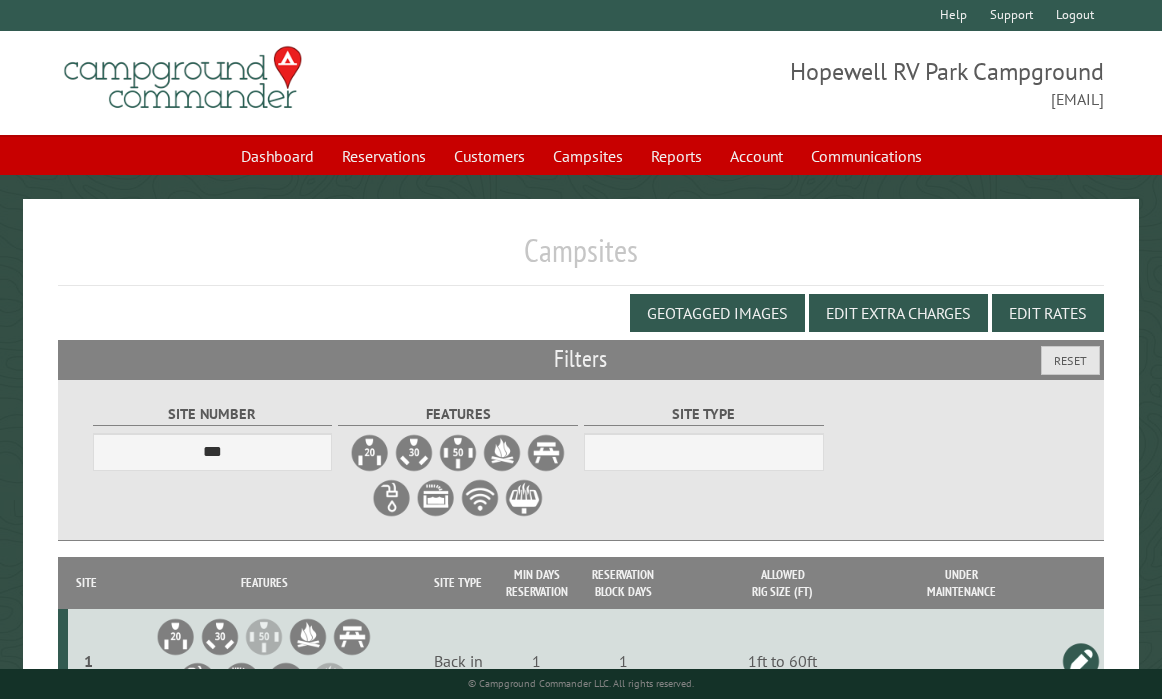 select on "***" 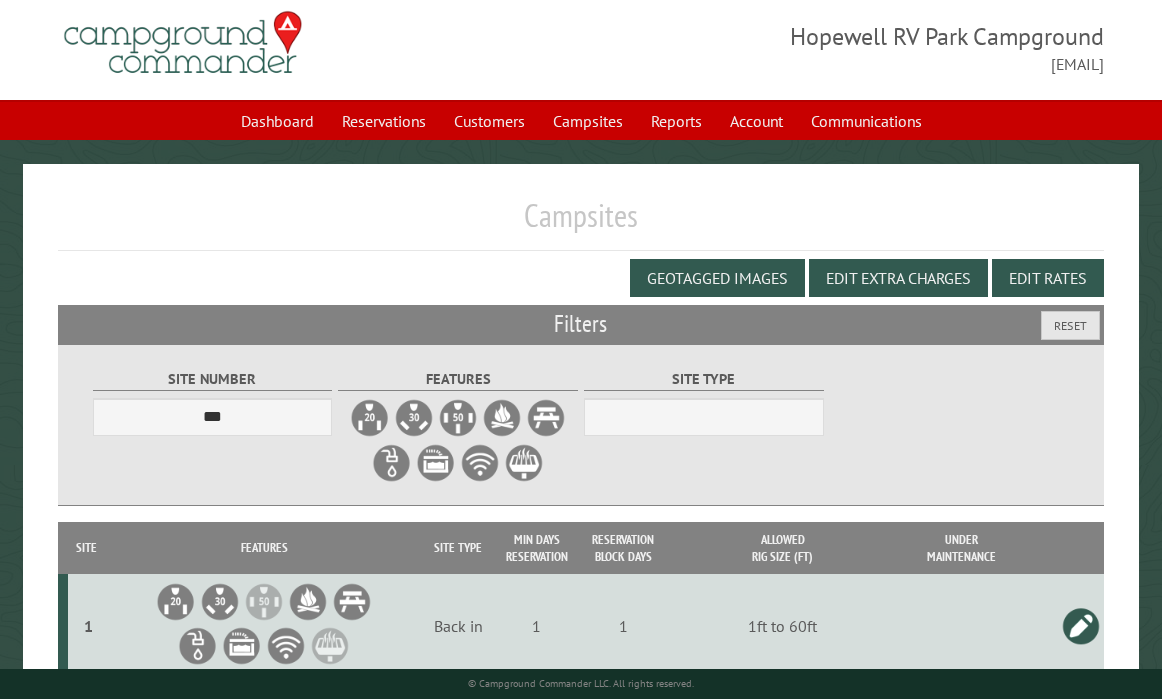 scroll, scrollTop: 30, scrollLeft: 0, axis: vertical 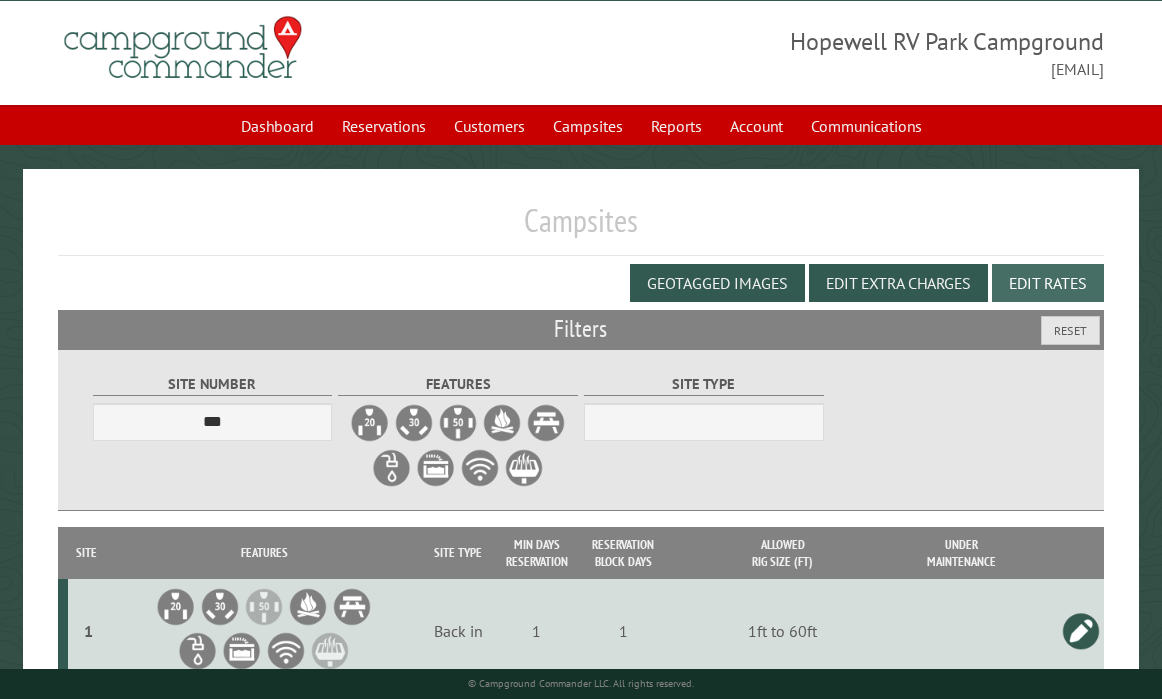 click on "Edit Rates" at bounding box center [1048, 283] 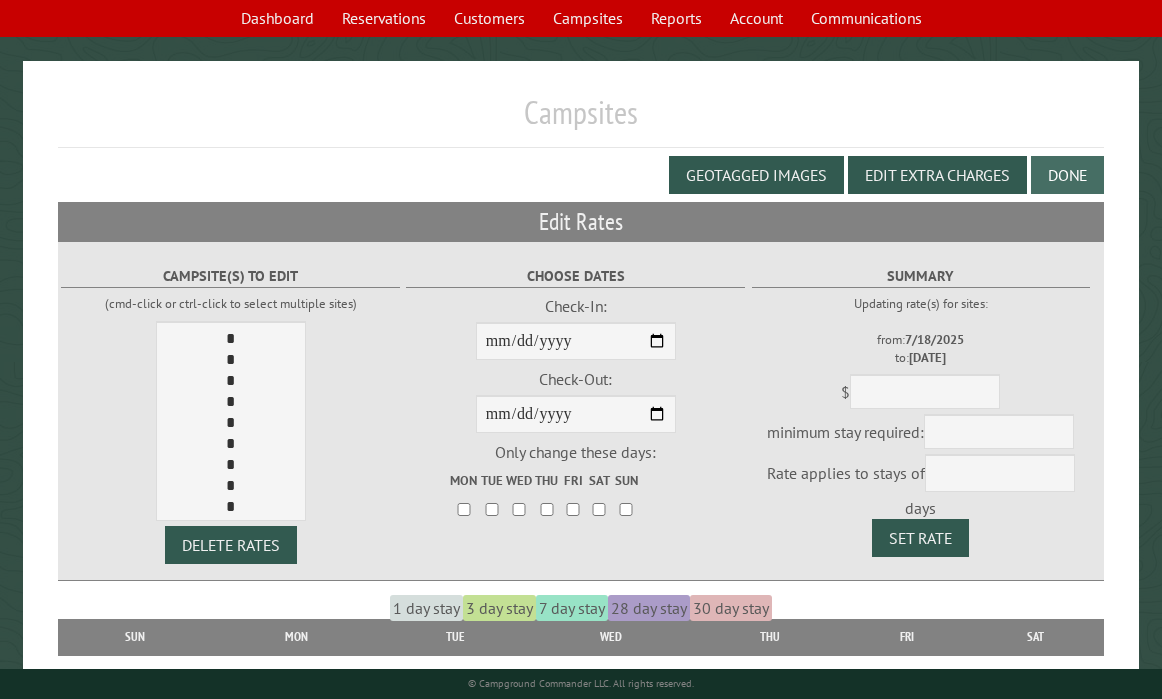 scroll, scrollTop: 136, scrollLeft: 0, axis: vertical 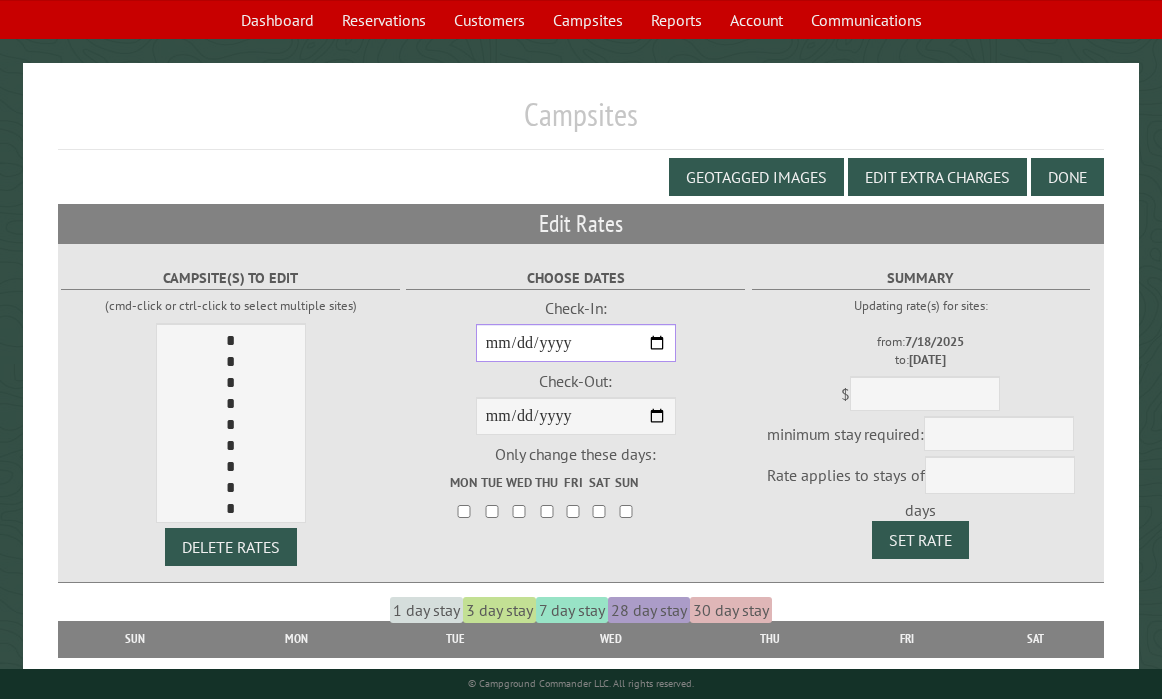 click on "**********" at bounding box center [576, 343] 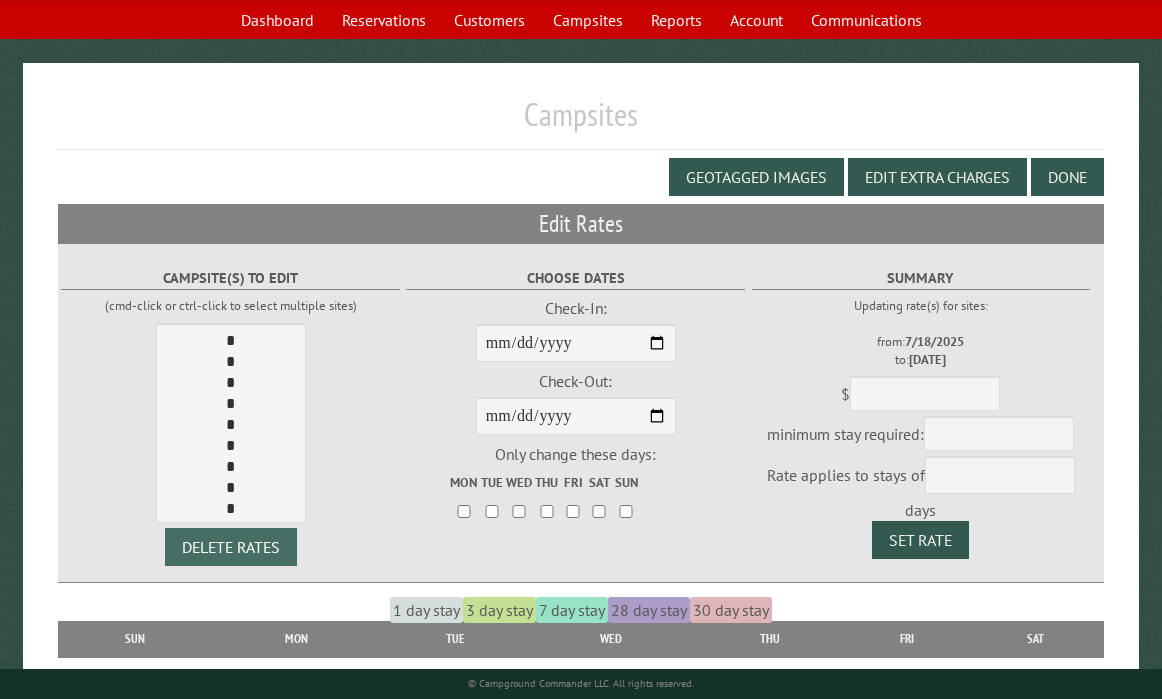 click on "DELETE RATES" at bounding box center [231, 547] 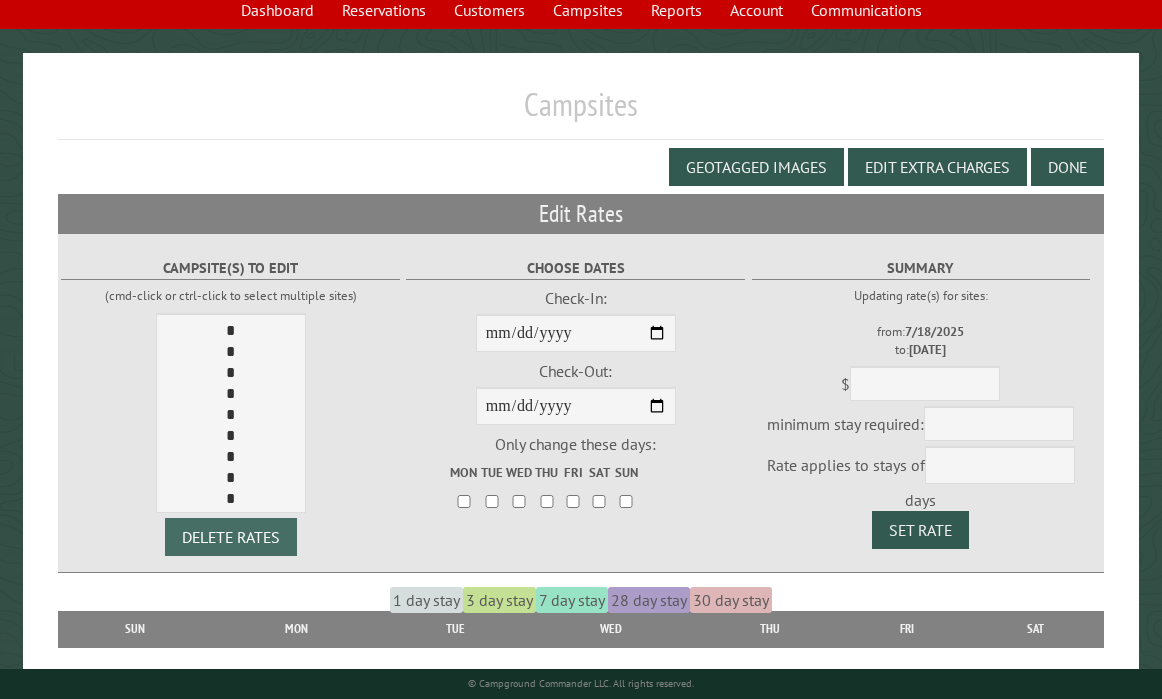 scroll, scrollTop: 151, scrollLeft: 0, axis: vertical 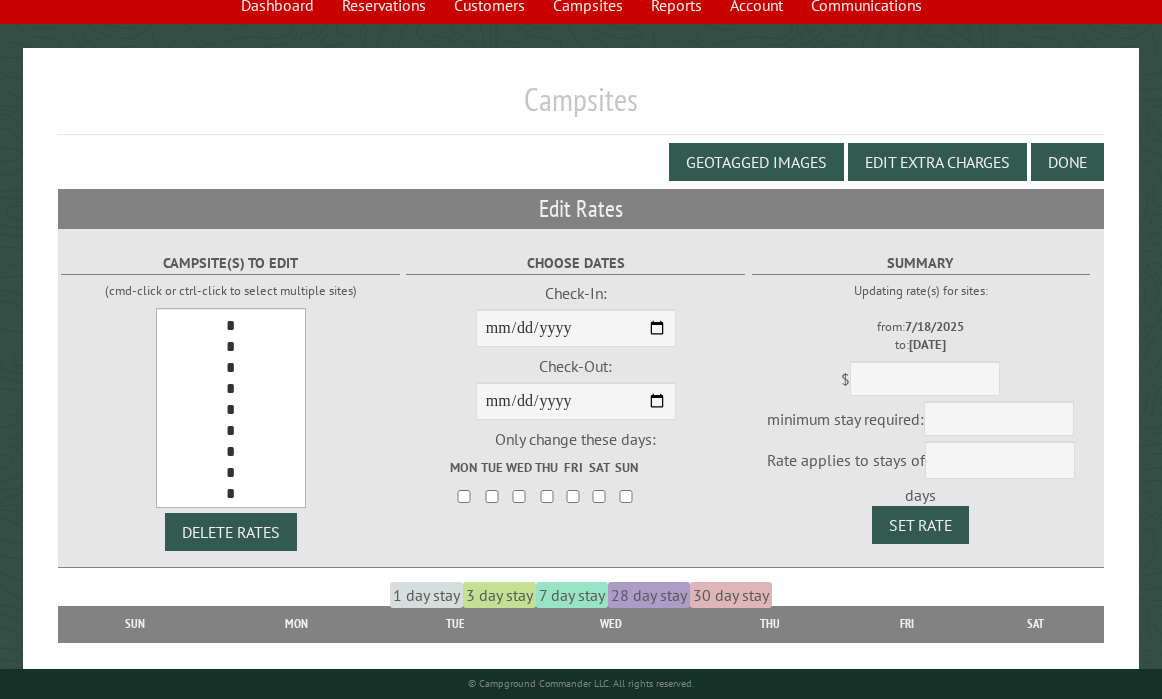 drag, startPoint x: 238, startPoint y: 475, endPoint x: 257, endPoint y: 470, distance: 19.646883 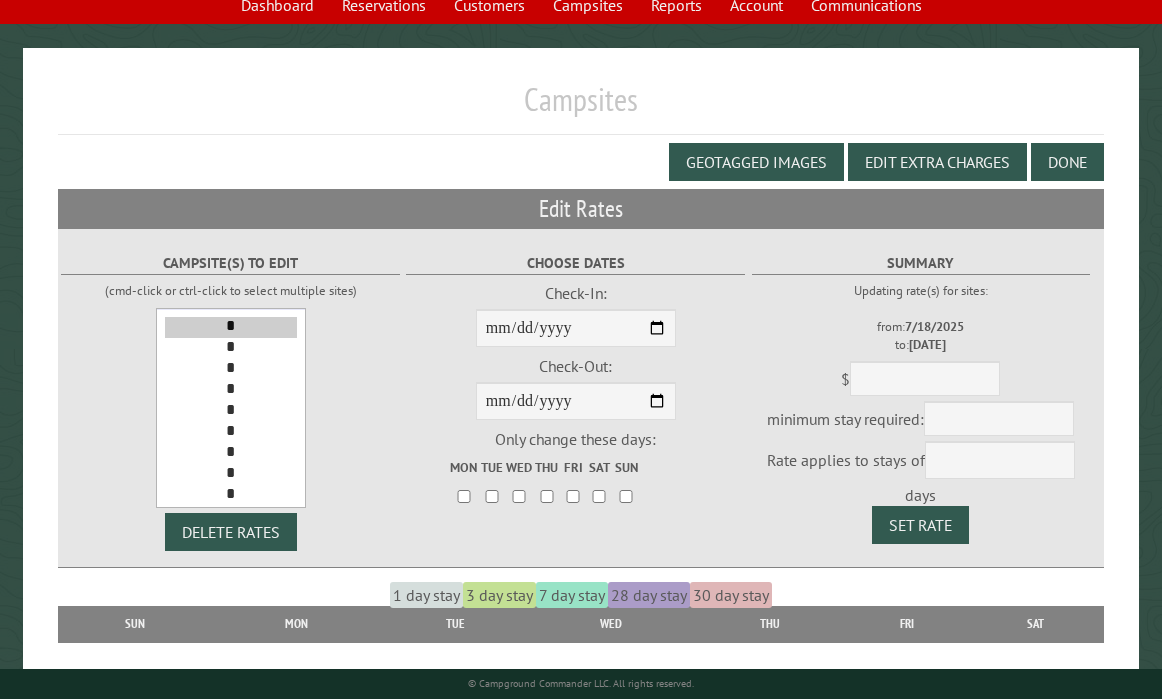 click on "*" at bounding box center (231, 474) 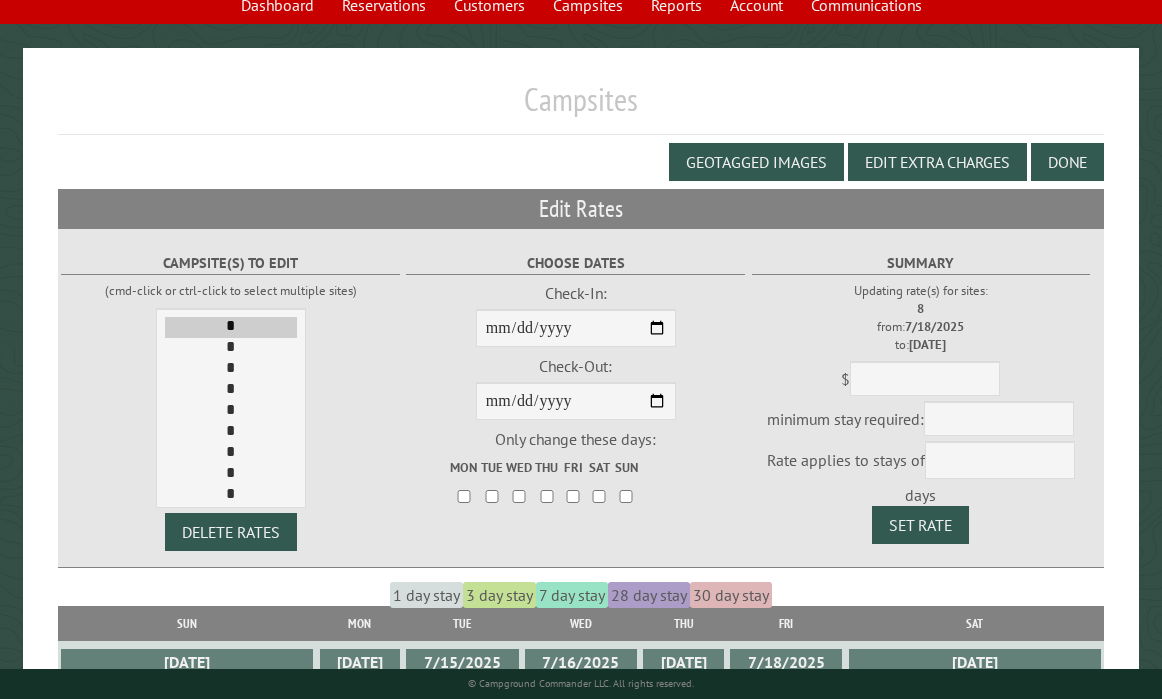 click on "Campsite(s) to edit
(cmd-click or ctrl-click to select multiple sites)
* * * * * * * * * ** ** ** ** ** ** ** ** ** ** ** ** ** ** ** ** ** ** ** ** ** ** ** ** ** ** ** ** ** ** **" at bounding box center (230, 379) 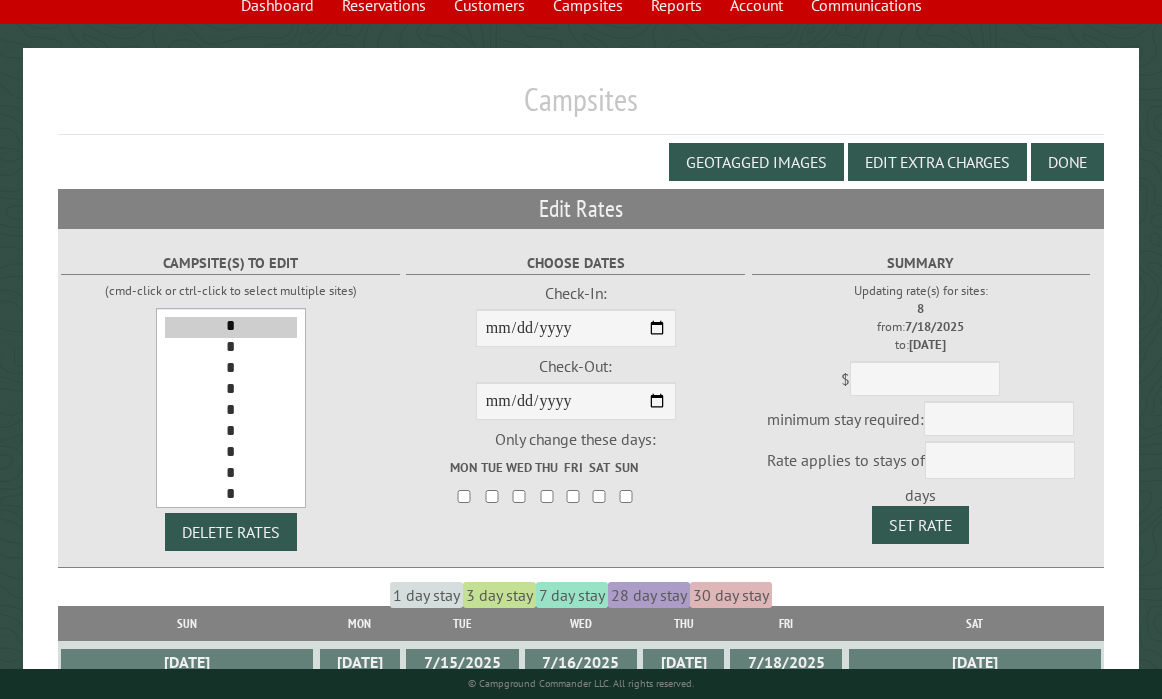 drag, startPoint x: 299, startPoint y: 339, endPoint x: 298, endPoint y: 349, distance: 10.049875 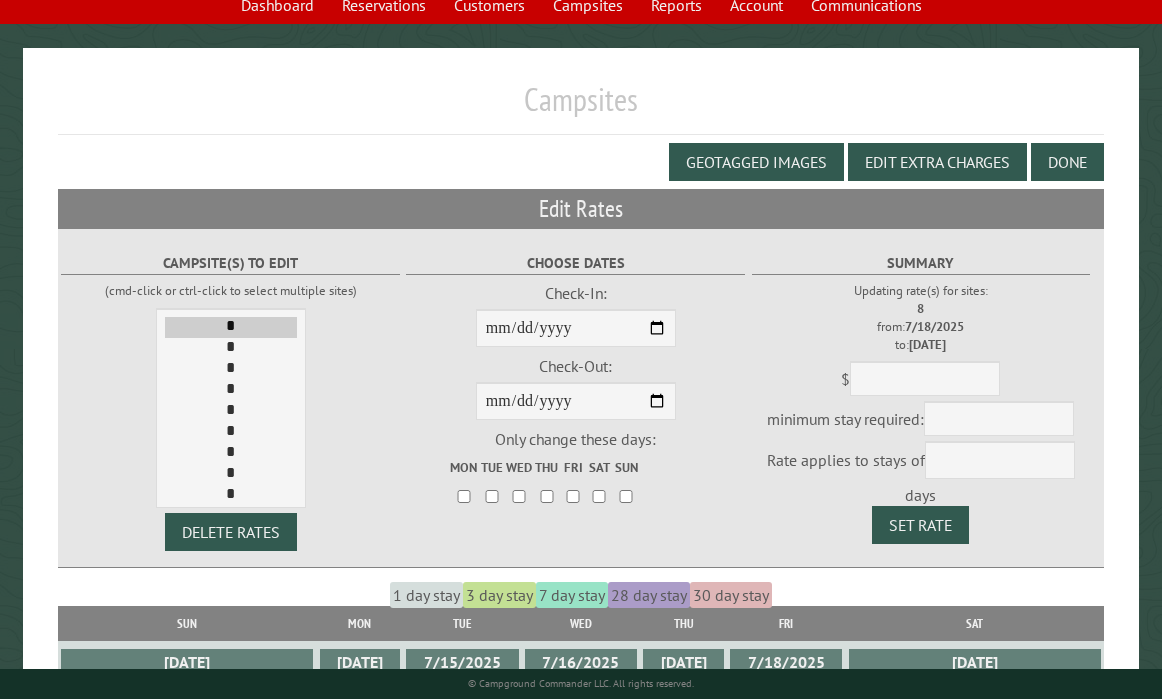 click on "Campsite(s) to edit
(cmd-click or ctrl-click to select multiple sites)
* * * * * * * * * ** ** ** ** ** ** ** ** ** ** ** ** ** ** ** ** ** ** ** ** ** ** ** ** ** ** ** ** ** ** **" at bounding box center [230, 379] 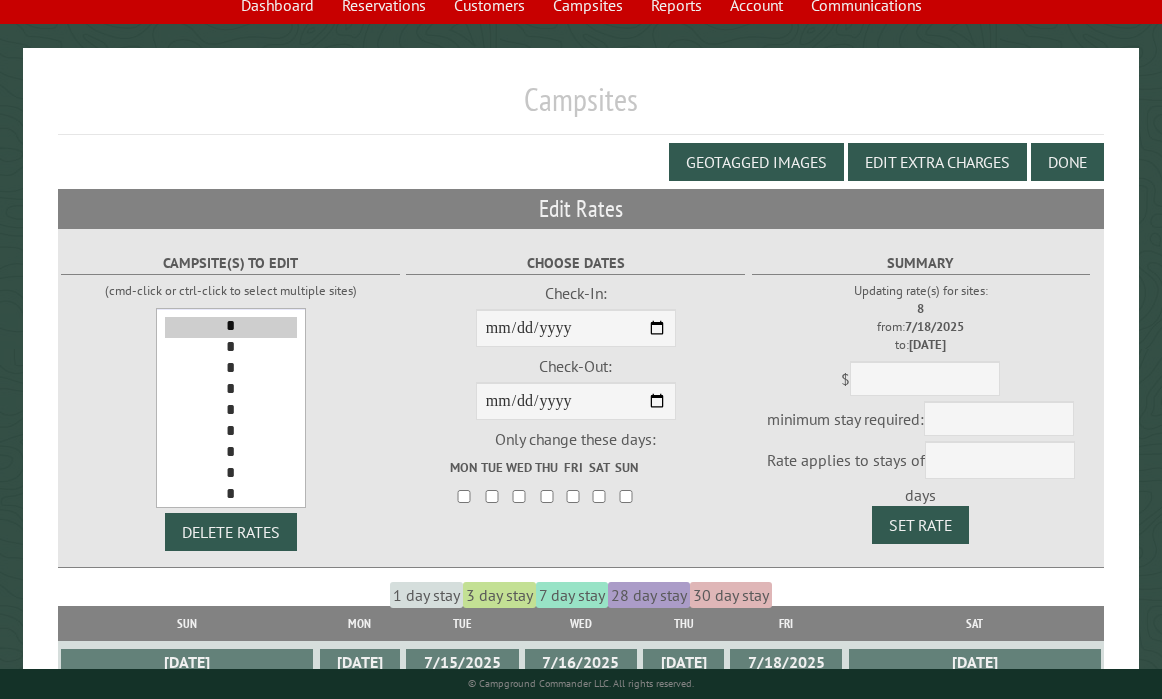 click on "*" at bounding box center (231, 327) 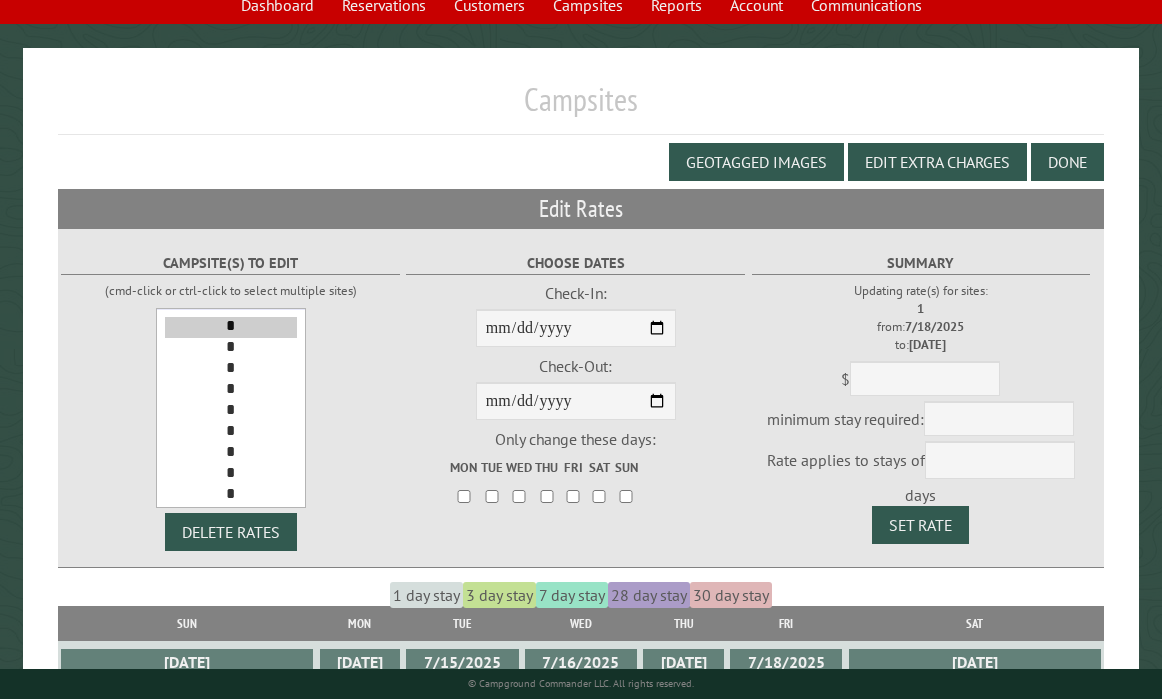 drag, startPoint x: 300, startPoint y: 330, endPoint x: 302, endPoint y: 357, distance: 27.073973 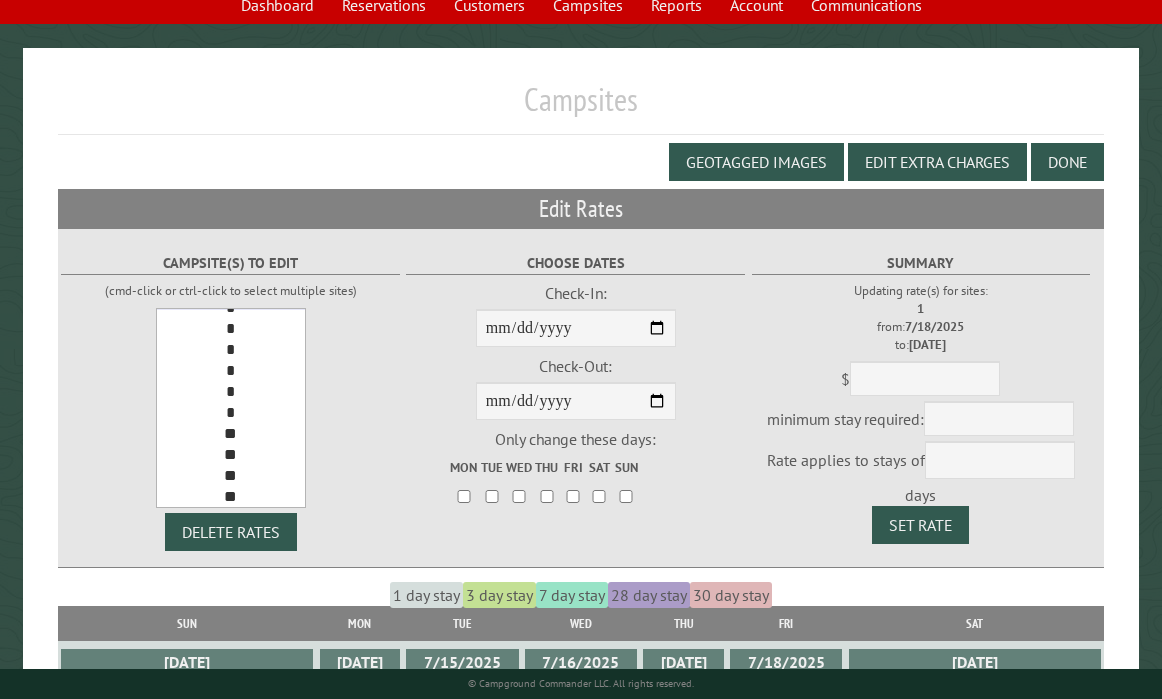 scroll, scrollTop: 109, scrollLeft: 0, axis: vertical 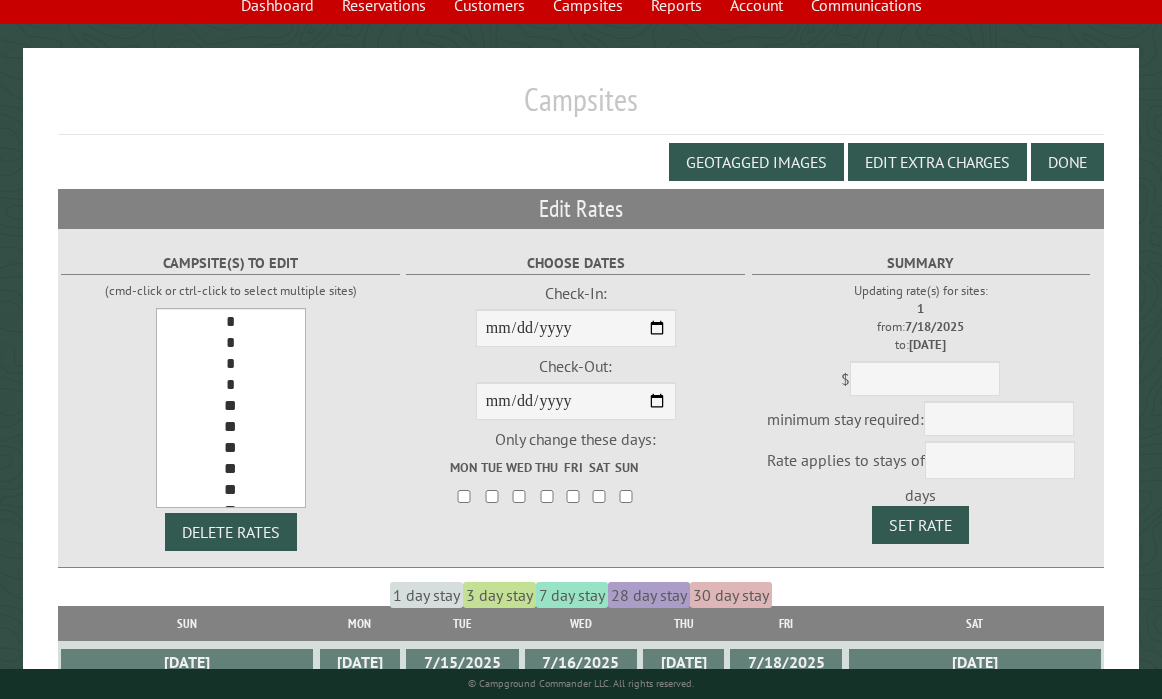 drag, startPoint x: 260, startPoint y: 333, endPoint x: 274, endPoint y: 404, distance: 72.36712 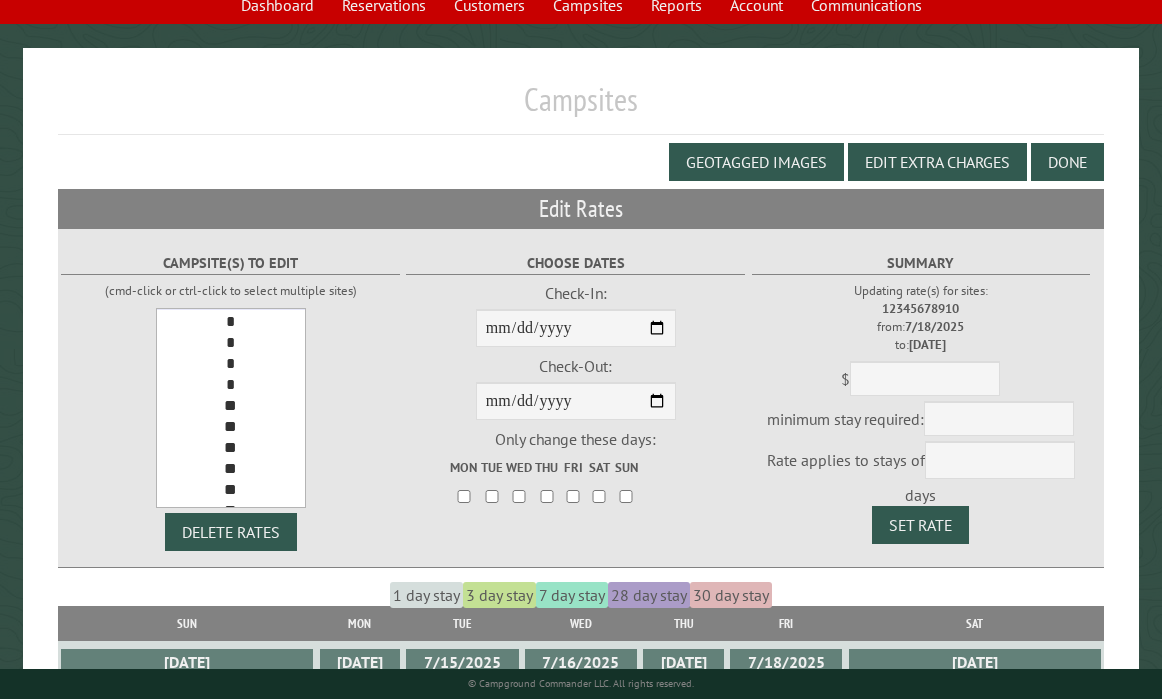 drag, startPoint x: 302, startPoint y: 362, endPoint x: 302, endPoint y: 339, distance: 23 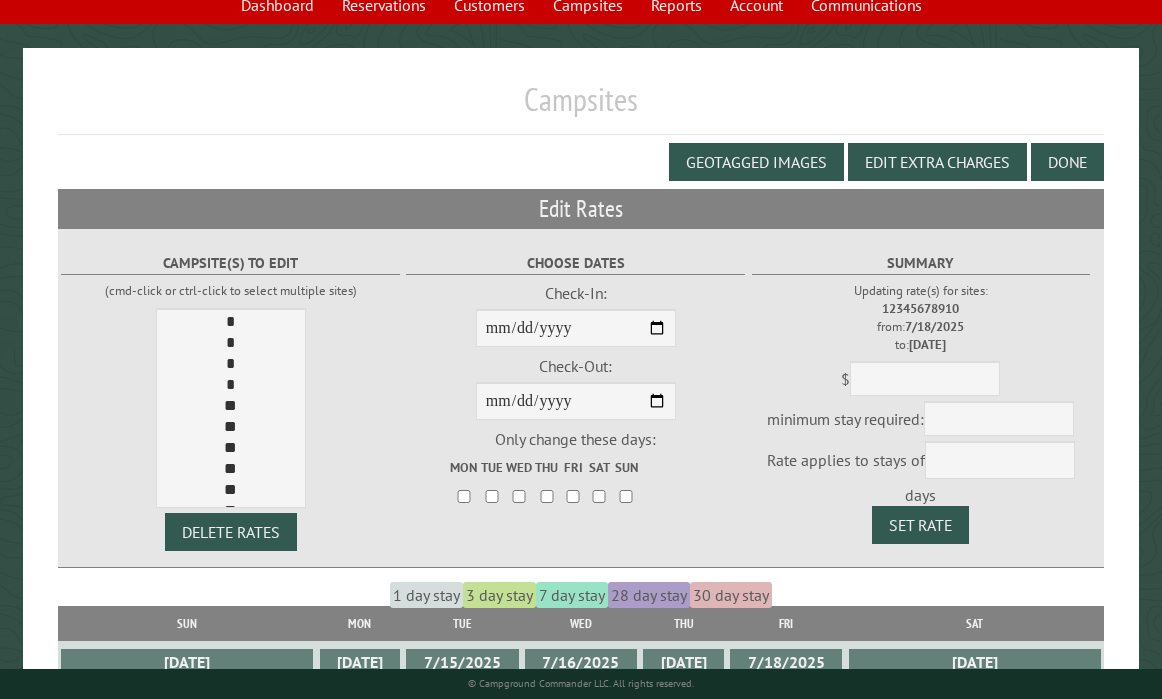click on "Campsite(s) to edit
(cmd-click or ctrl-click to select multiple sites)
* * * * * * * * * ** ** ** ** ** ** ** ** ** ** ** ** ** ** ** ** ** ** ** ** ** ** ** ** ** ** ** ** ** ** **" at bounding box center (230, 379) 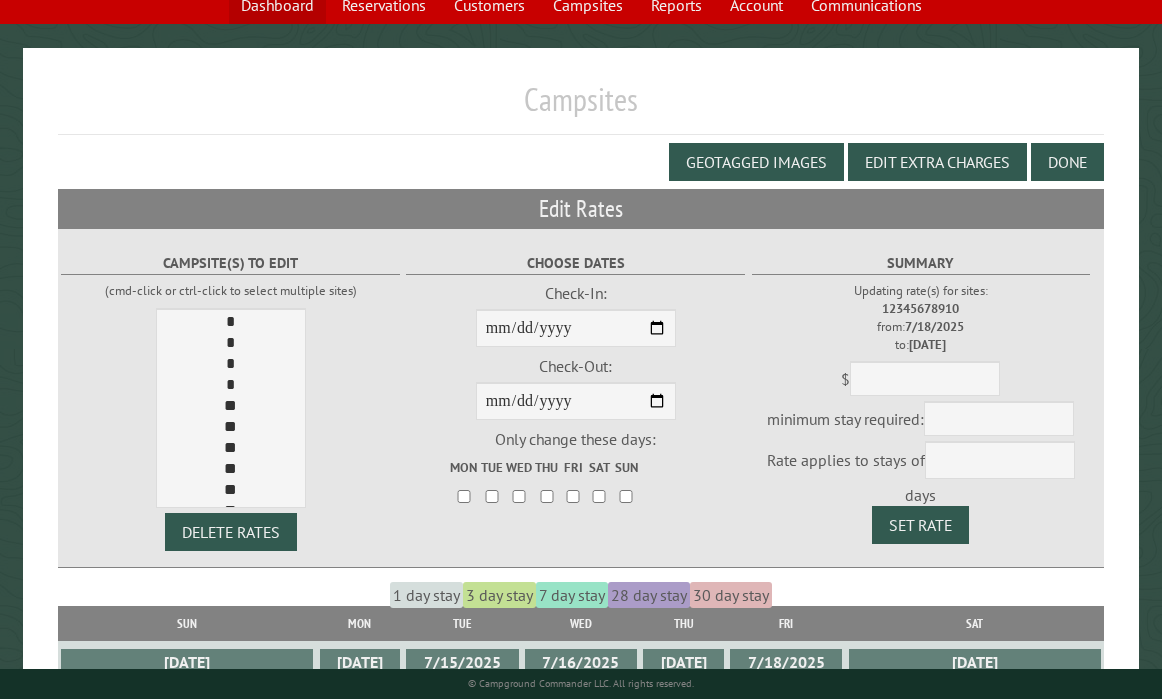click on "Dashboard" at bounding box center (277, 5) 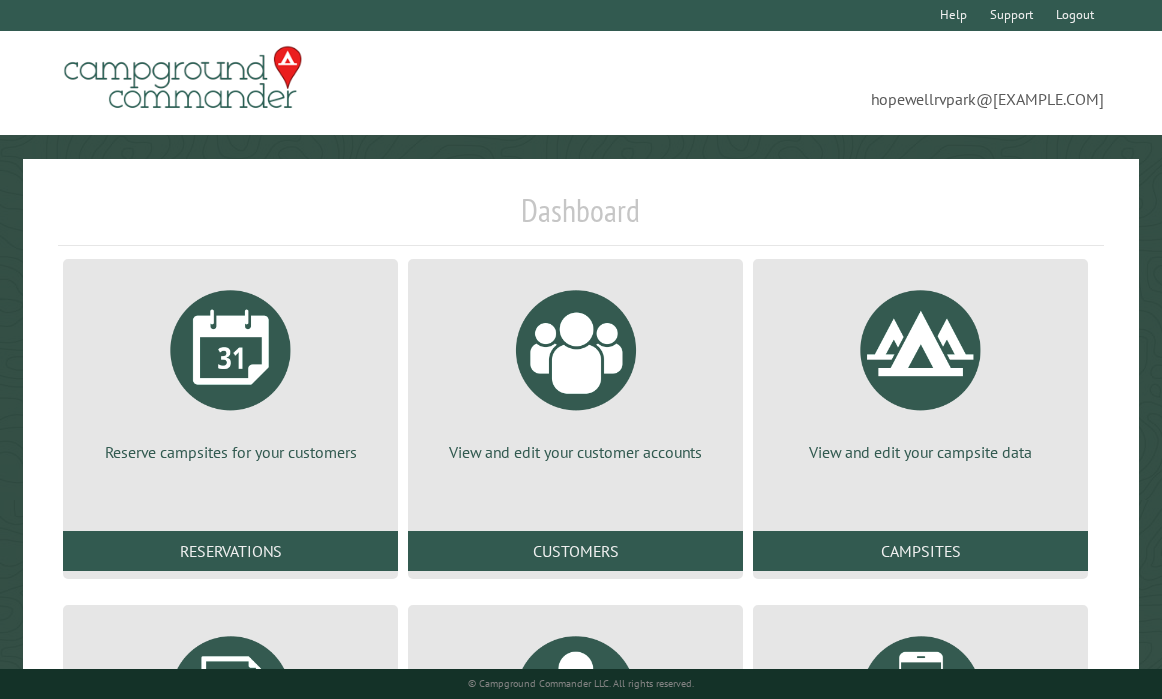 scroll, scrollTop: 0, scrollLeft: 0, axis: both 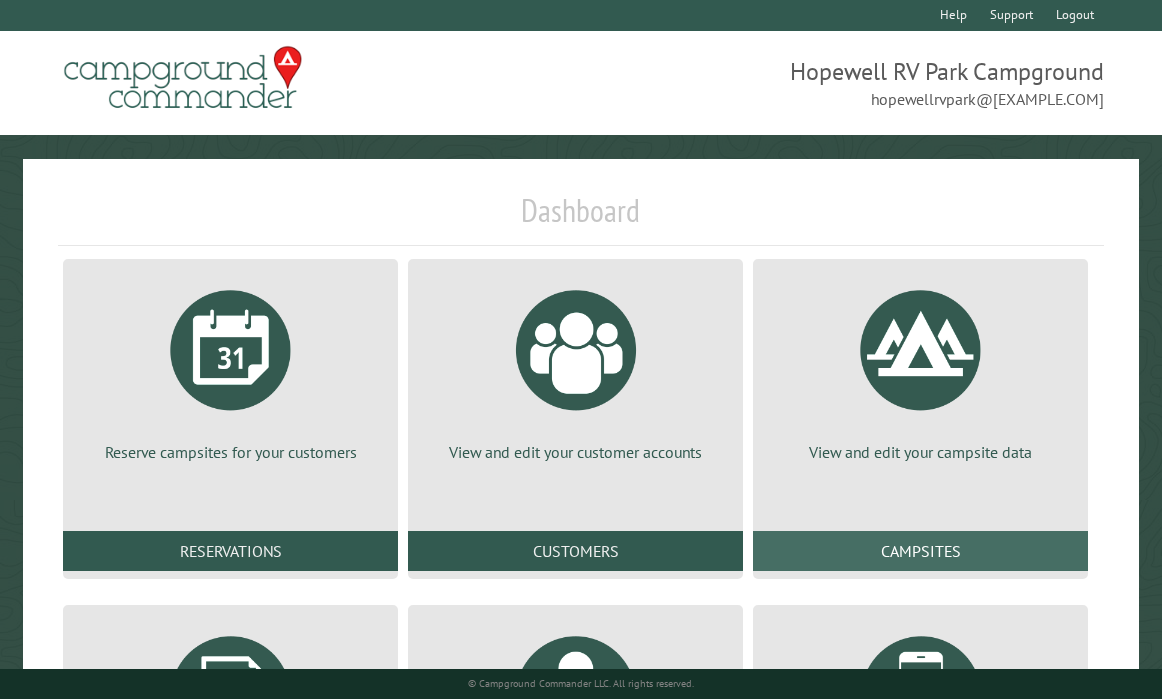click on "Campsites" at bounding box center (920, 551) 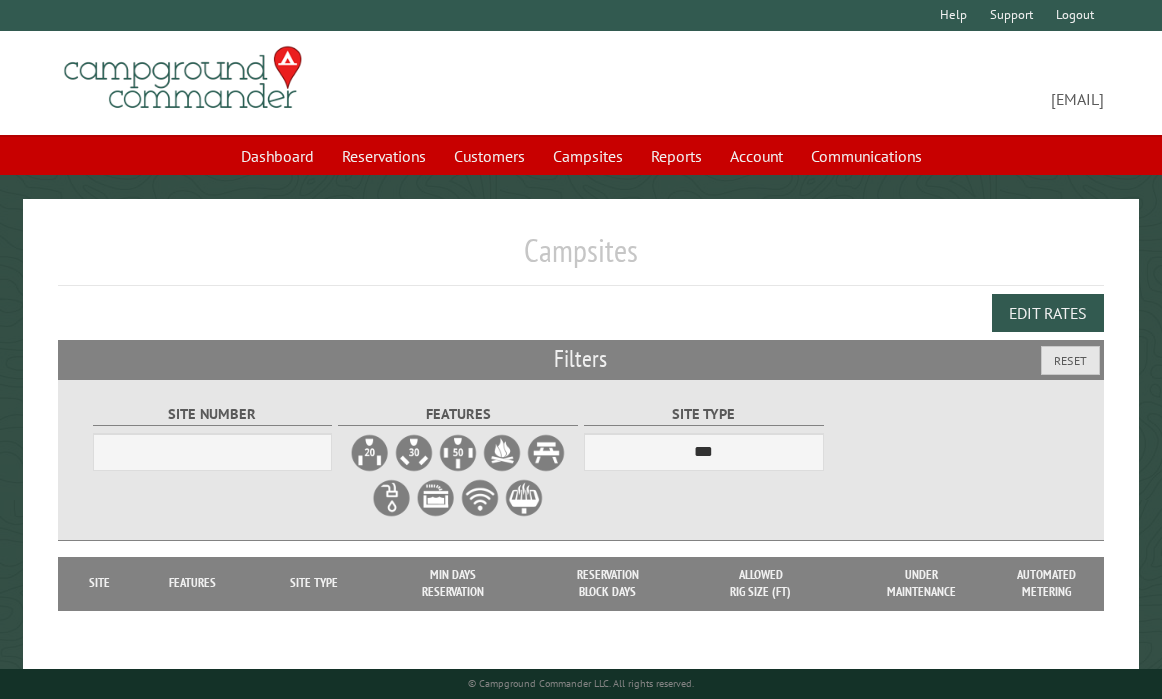 scroll, scrollTop: 0, scrollLeft: 0, axis: both 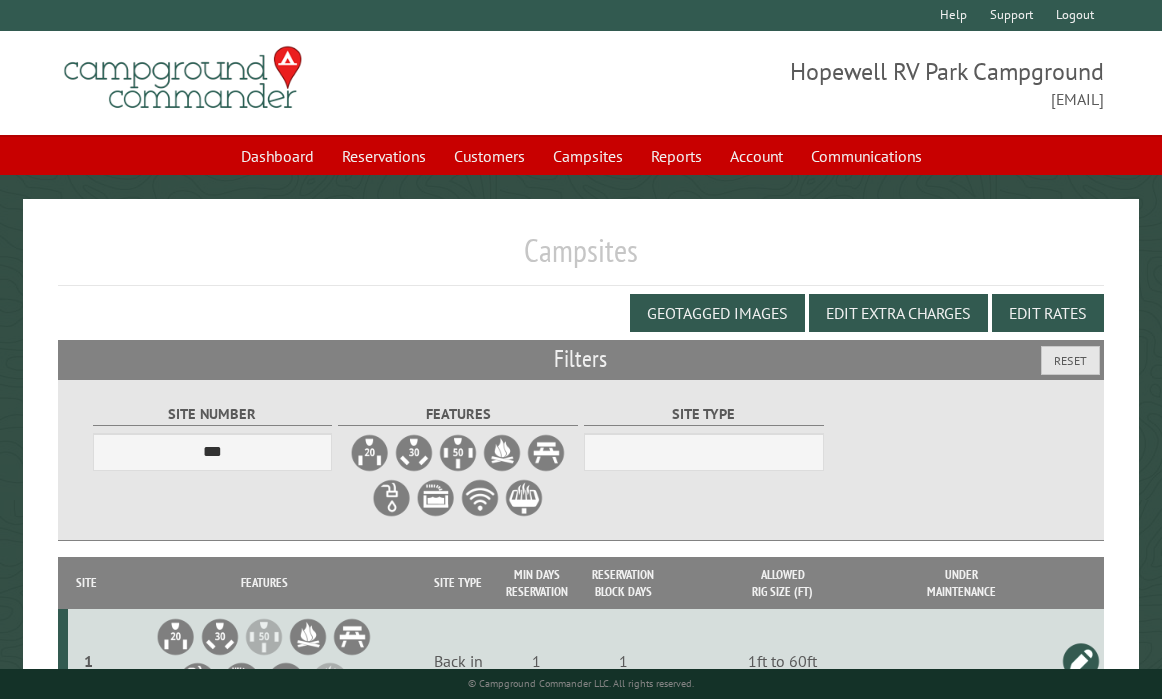 select on "***" 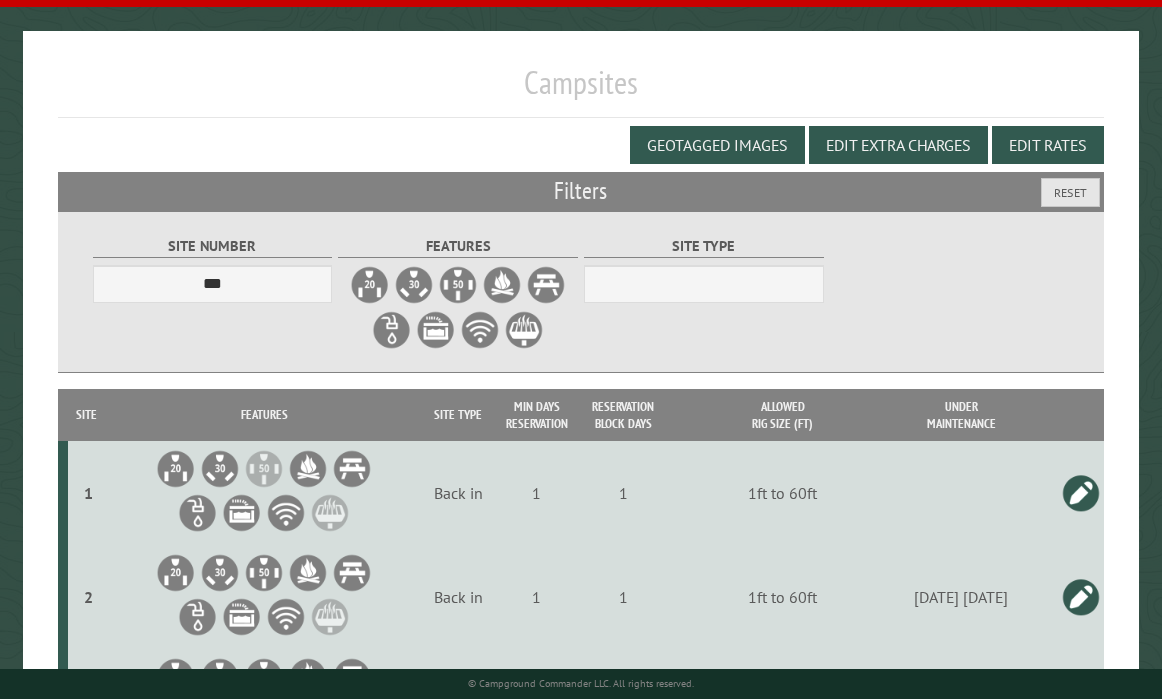 scroll, scrollTop: 156, scrollLeft: 0, axis: vertical 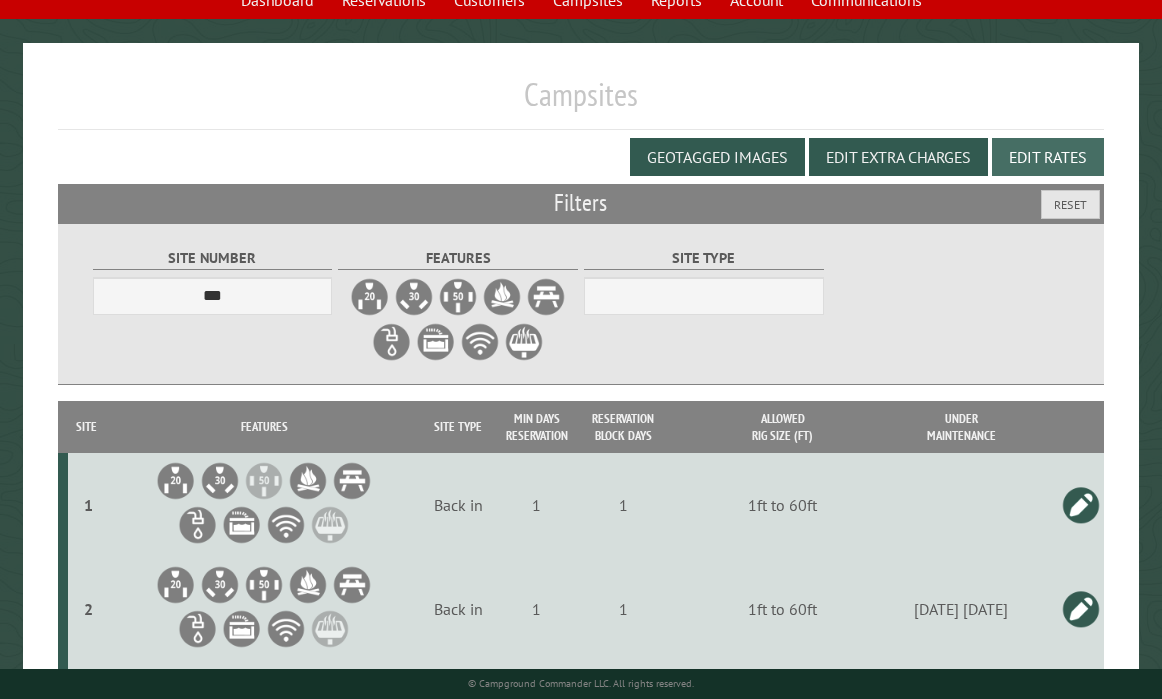 click on "Edit Rates" at bounding box center (1048, 157) 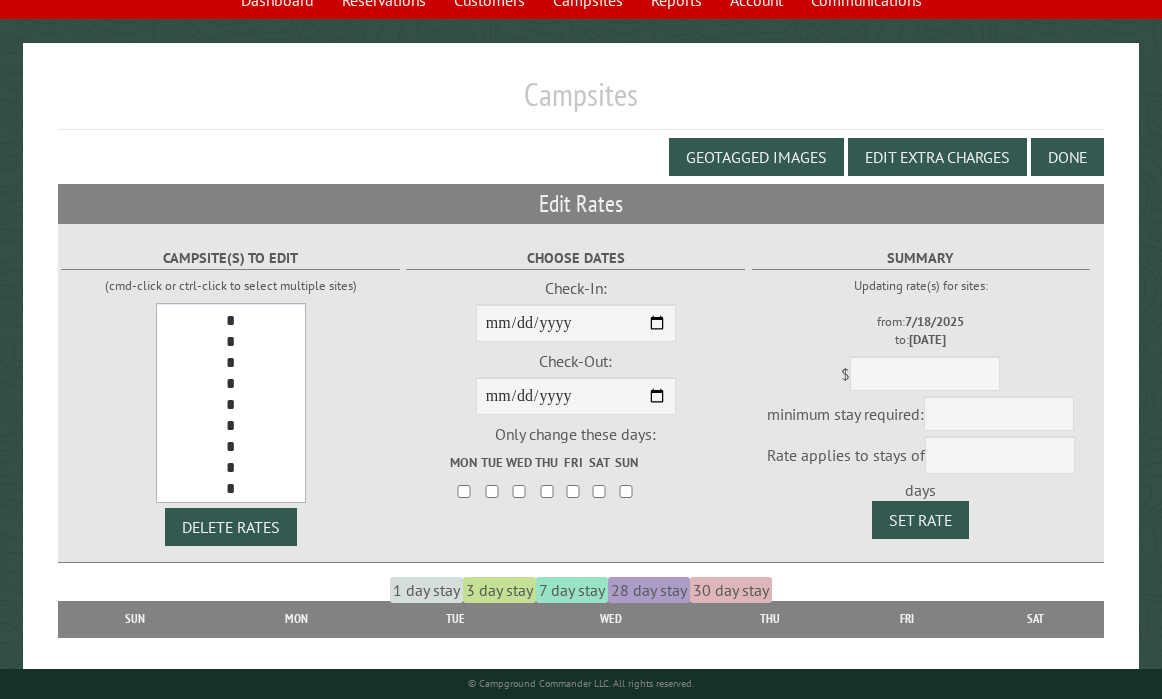 drag, startPoint x: 300, startPoint y: 332, endPoint x: 300, endPoint y: 350, distance: 18 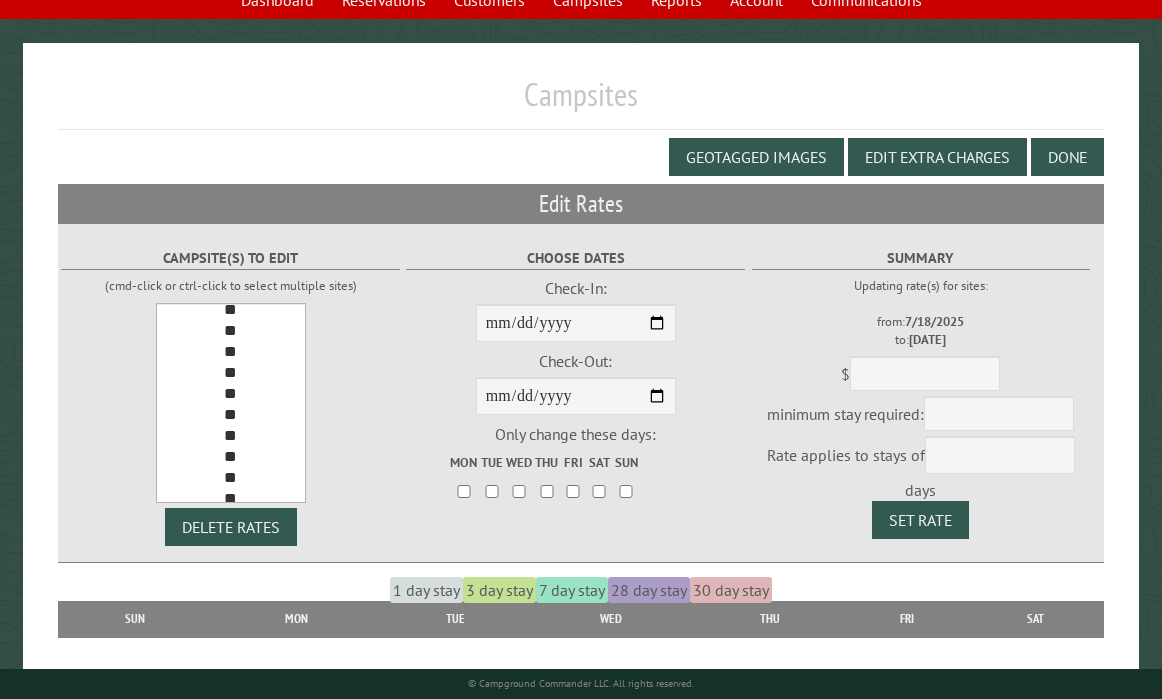 scroll, scrollTop: 323, scrollLeft: 0, axis: vertical 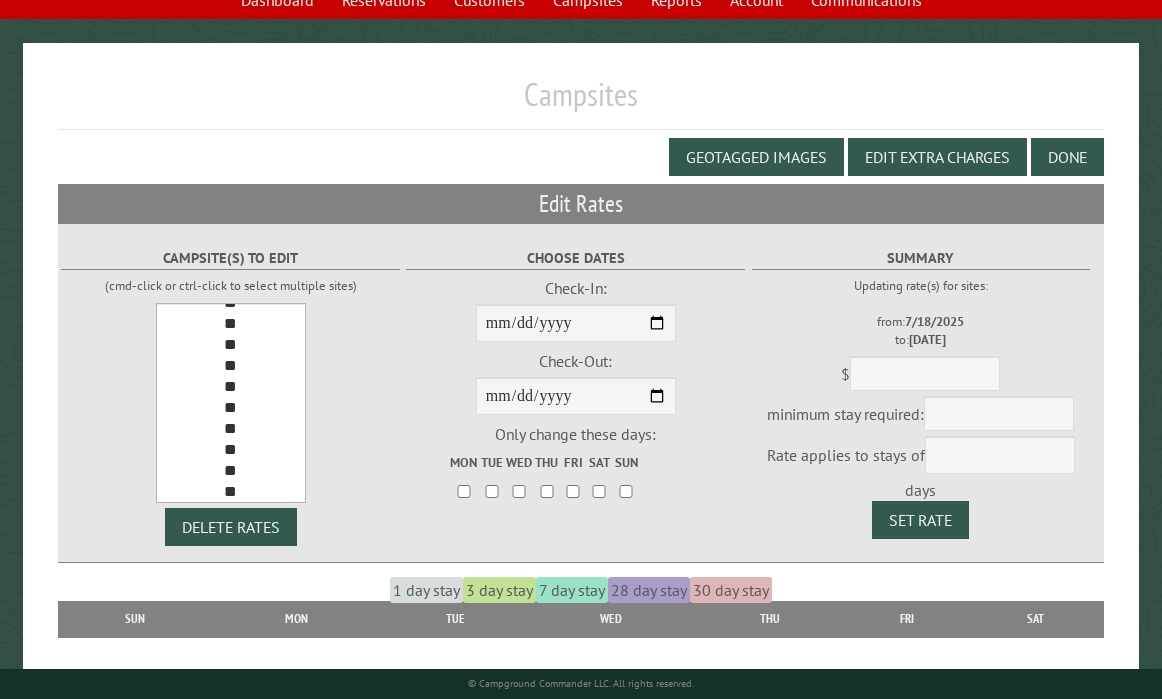 click on "**" at bounding box center (231, 430) 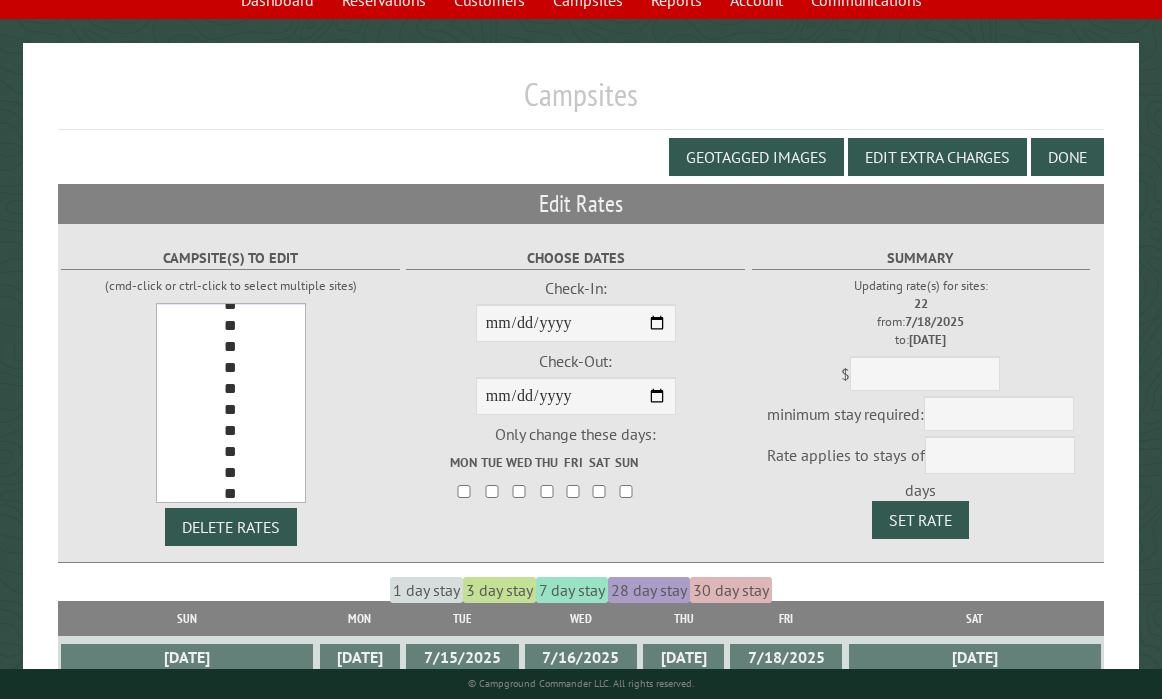scroll, scrollTop: 328, scrollLeft: 0, axis: vertical 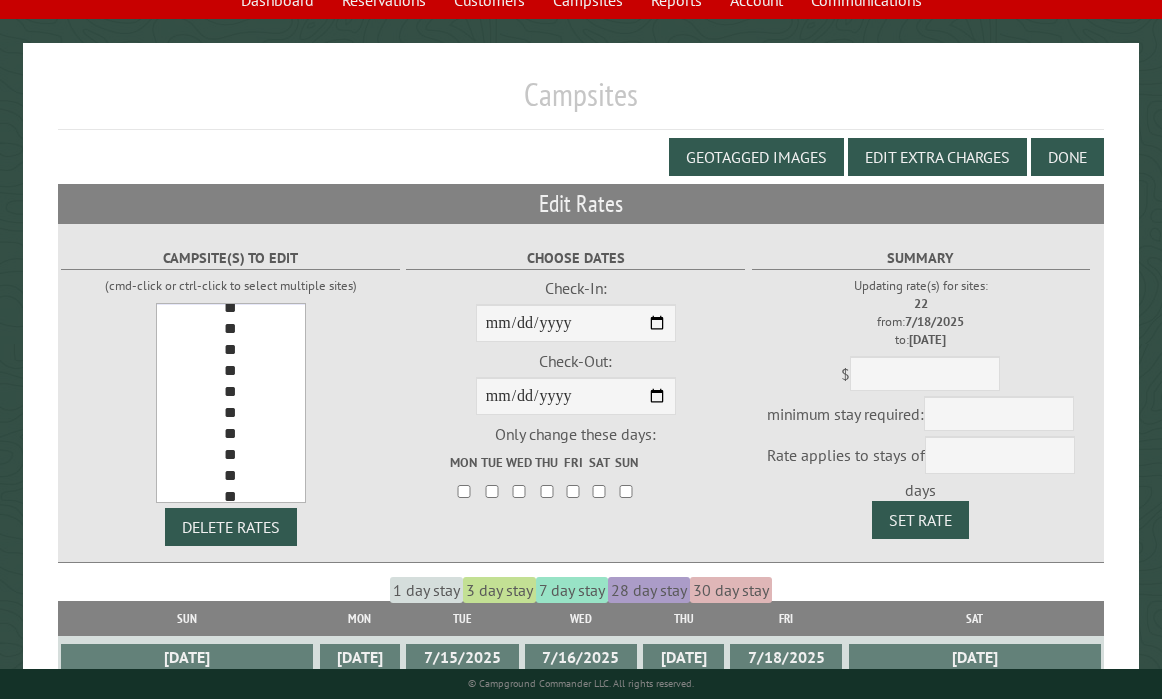 click on "**" at bounding box center [231, 414] 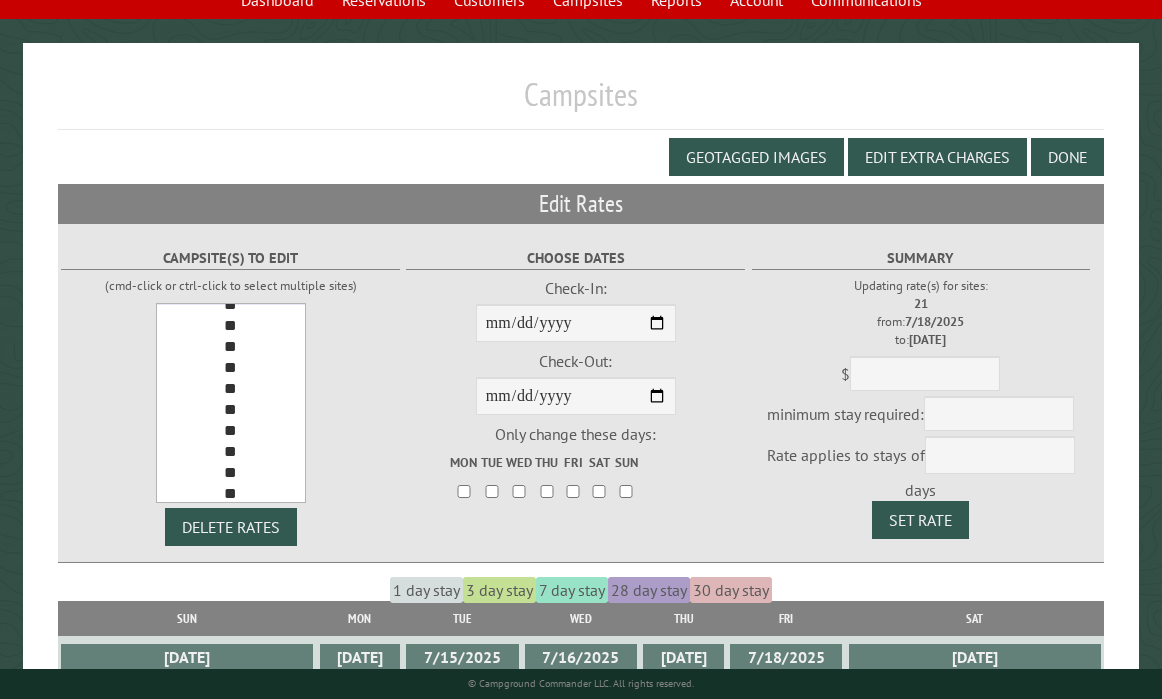 scroll, scrollTop: 573, scrollLeft: 0, axis: vertical 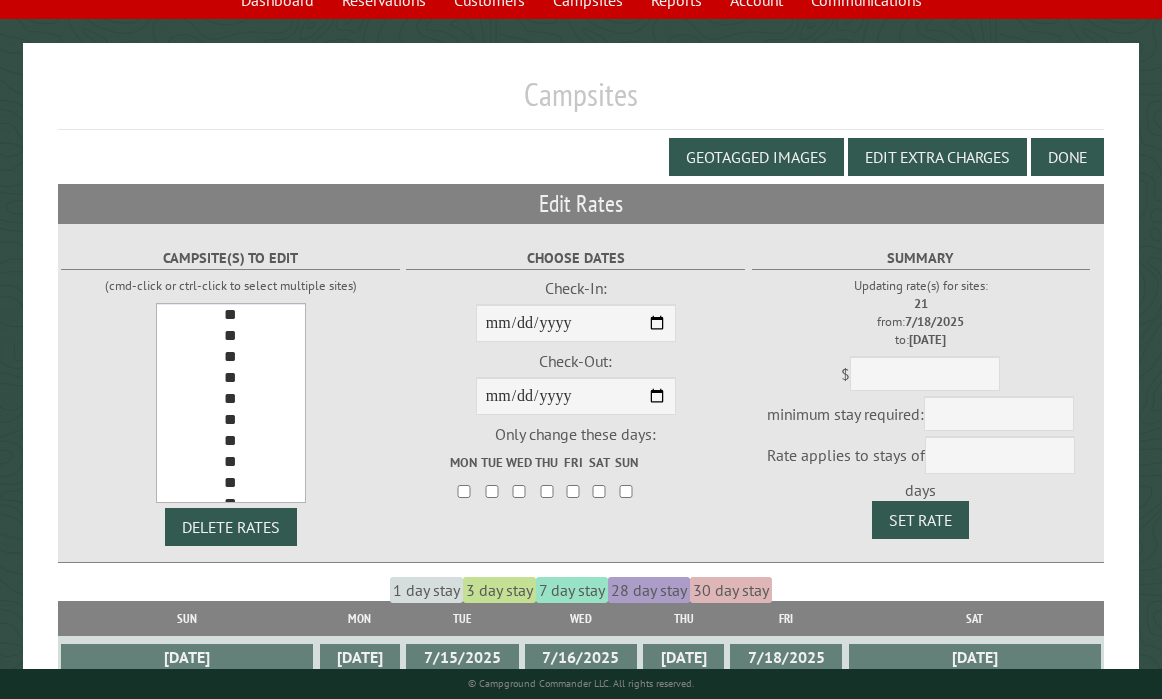 drag, startPoint x: 236, startPoint y: 412, endPoint x: 244, endPoint y: 359, distance: 53.600372 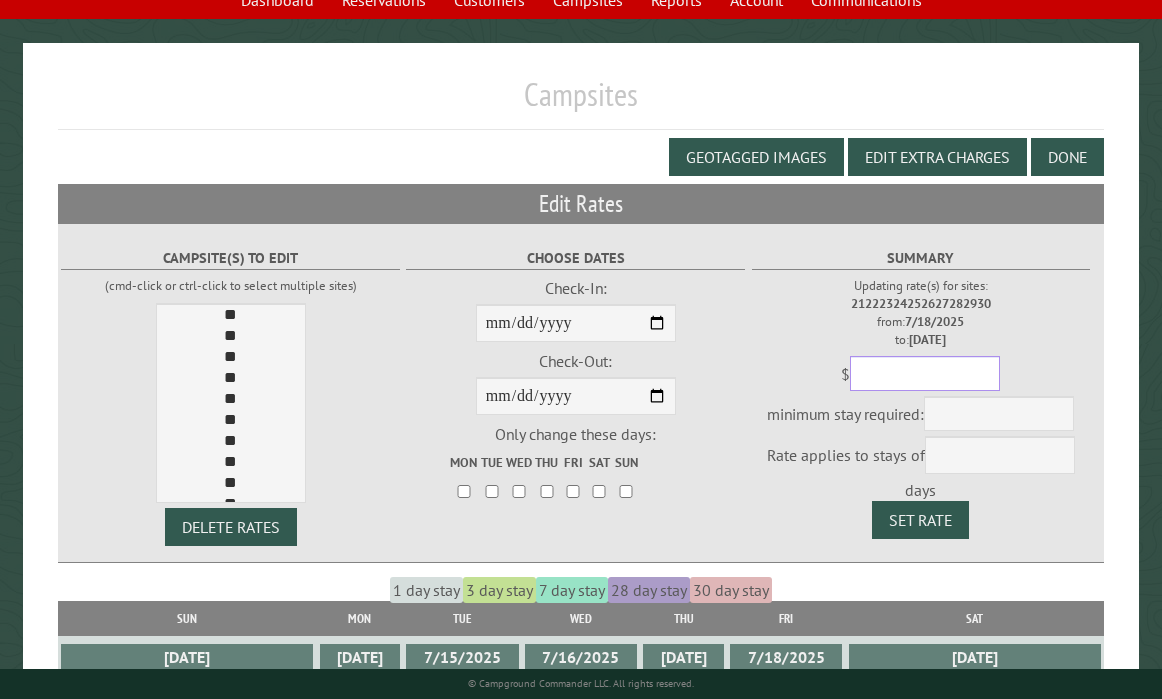 click at bounding box center [925, 373] 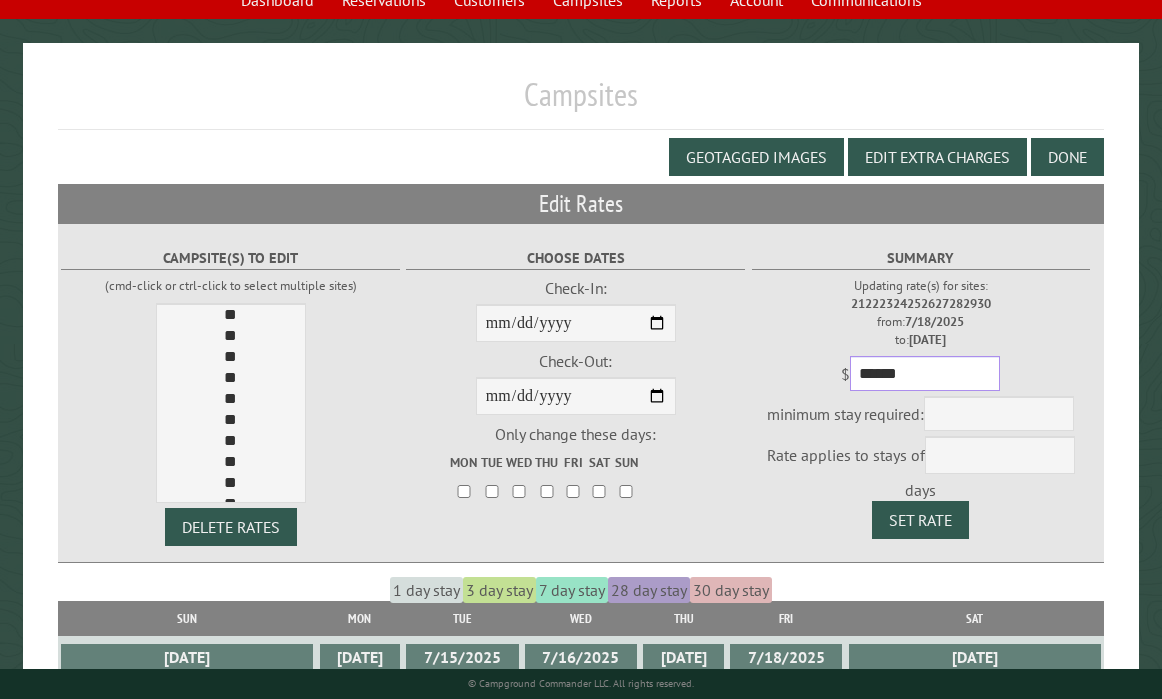 type on "******" 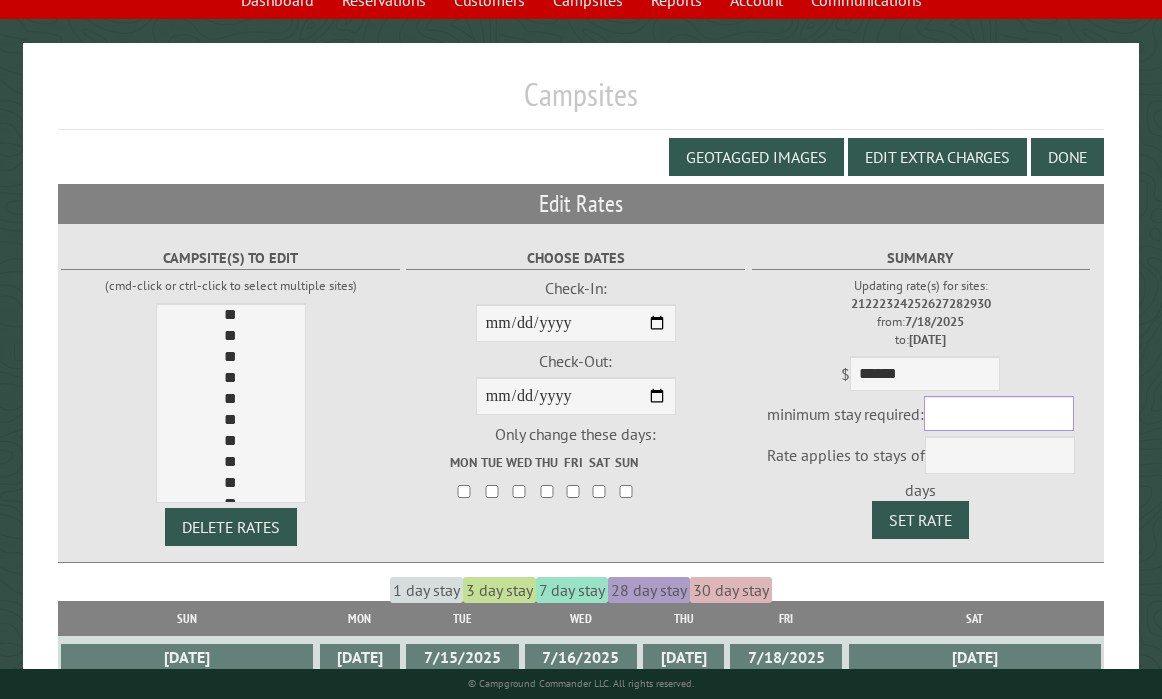 click at bounding box center [999, 413] 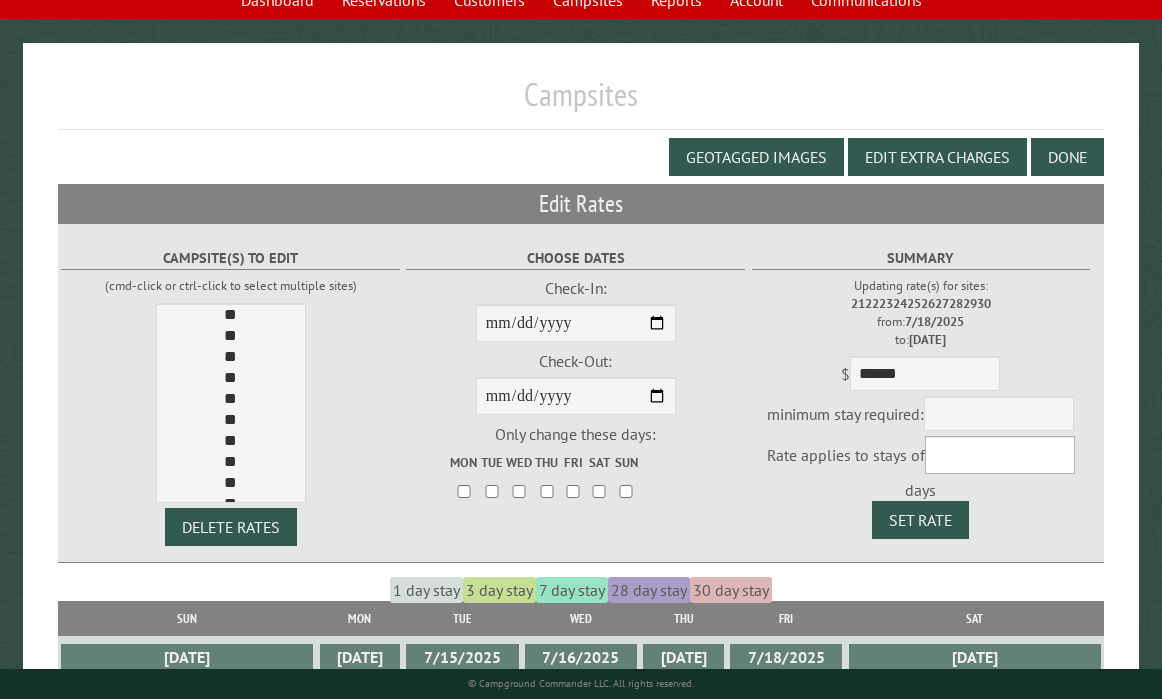 click on "* * * ** **" at bounding box center (1000, 455) 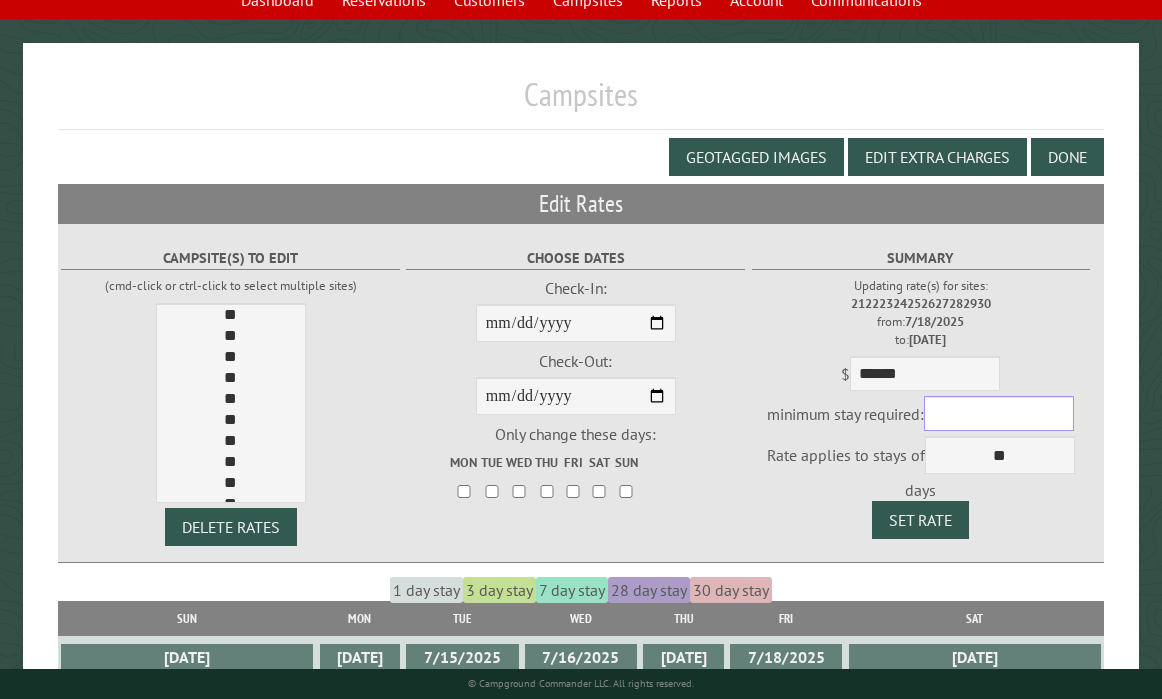 click at bounding box center (999, 413) 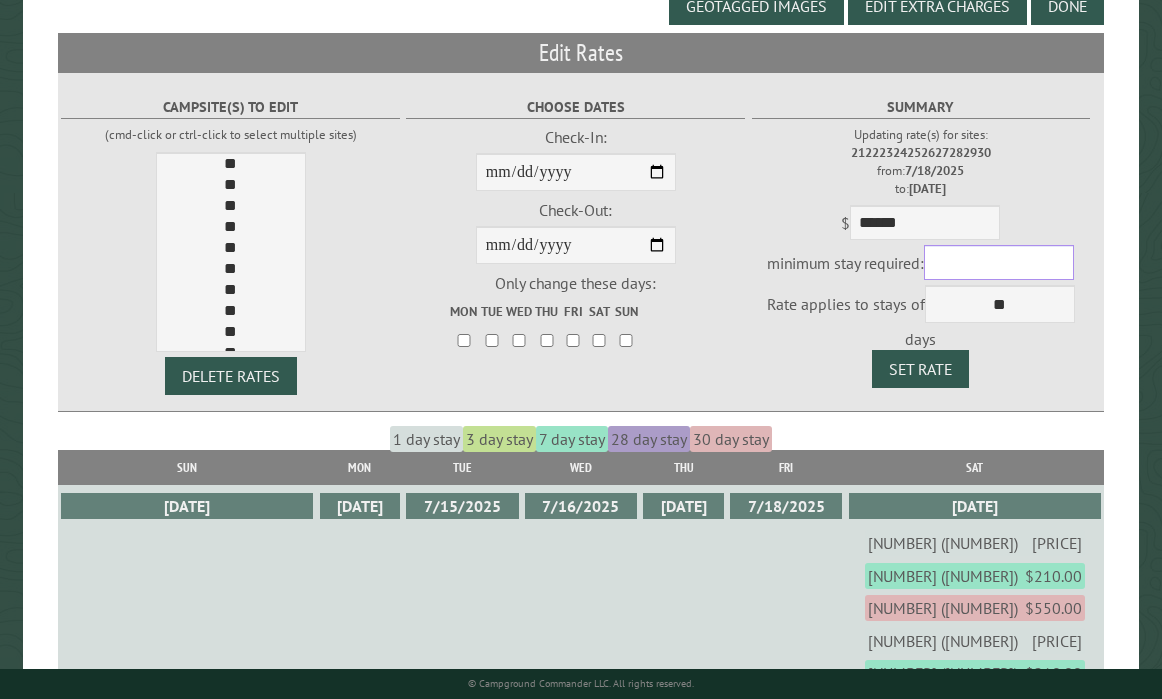 scroll, scrollTop: 309, scrollLeft: 0, axis: vertical 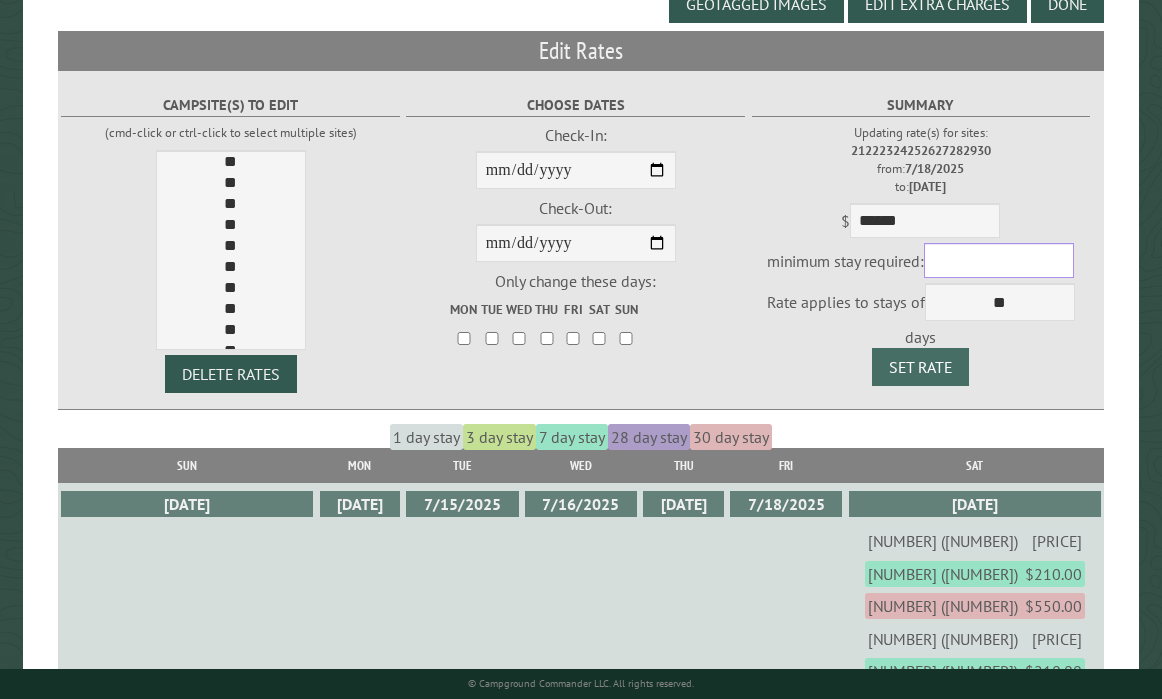 type on "**" 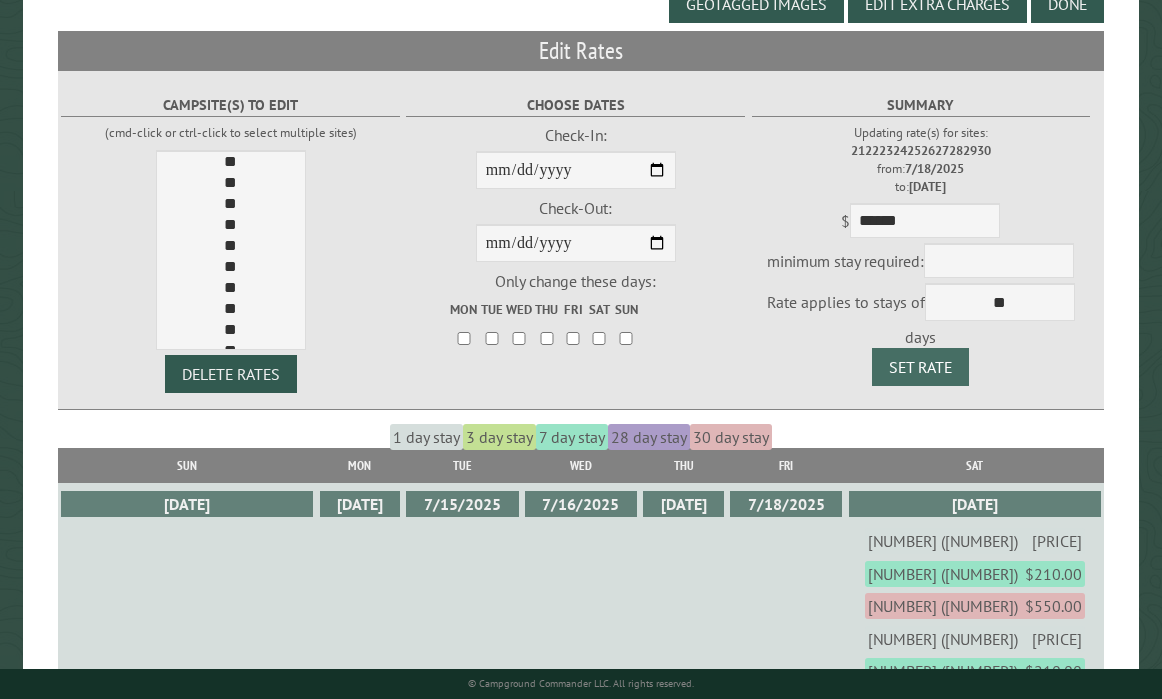 click on "Set Rate" at bounding box center [920, 367] 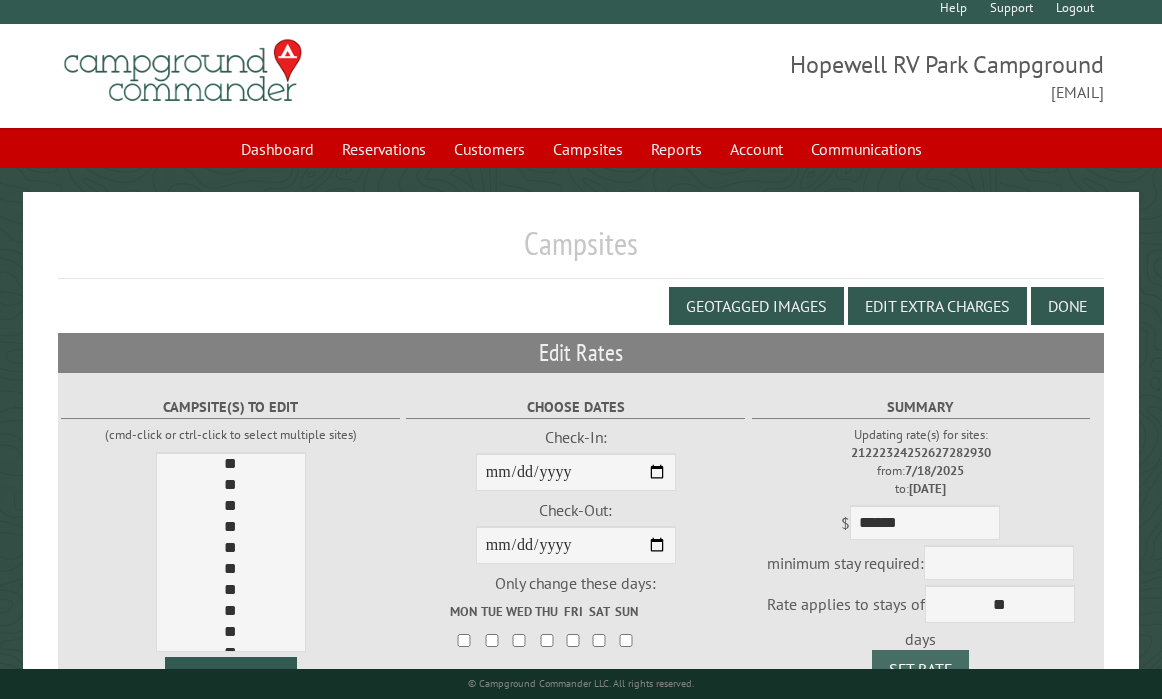 scroll, scrollTop: 0, scrollLeft: 0, axis: both 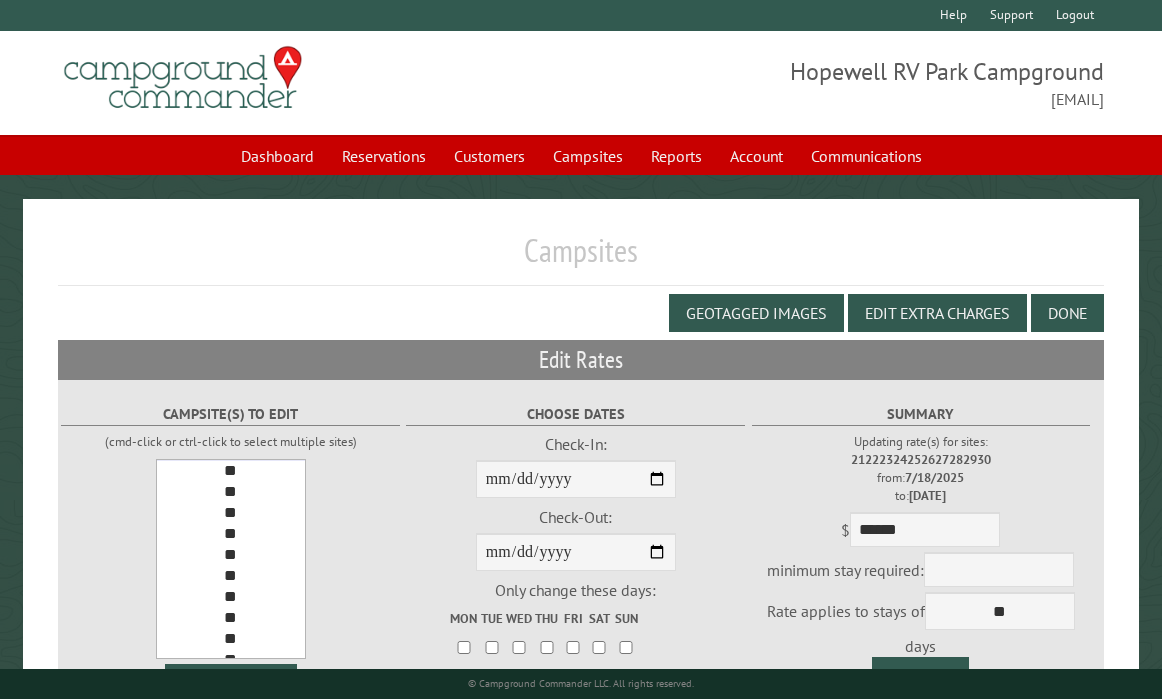 drag, startPoint x: 300, startPoint y: 608, endPoint x: 303, endPoint y: 512, distance: 96.04687 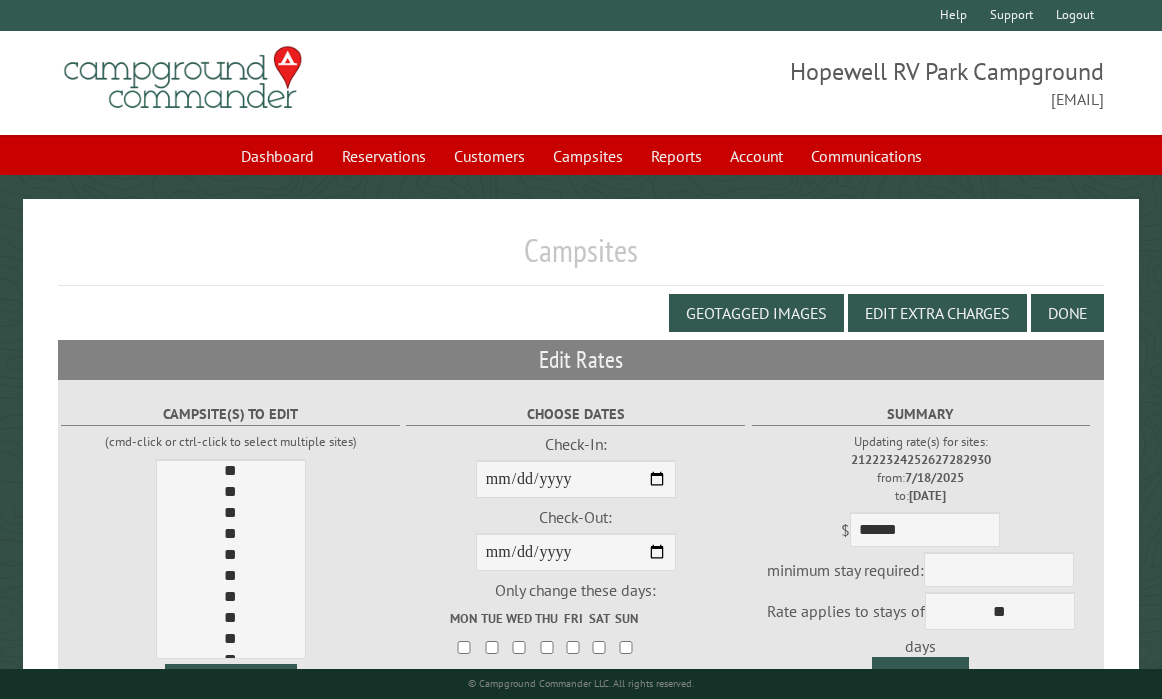 click on "Campsite(s) to edit
(cmd-click or ctrl-click to select multiple sites)
* * * * * * * * * ** ** ** ** ** ** ** ** ** ** ** ** ** ** ** ** ** ** ** ** ** ** ** ** ** ** ** ** ** ** **" at bounding box center [230, 530] 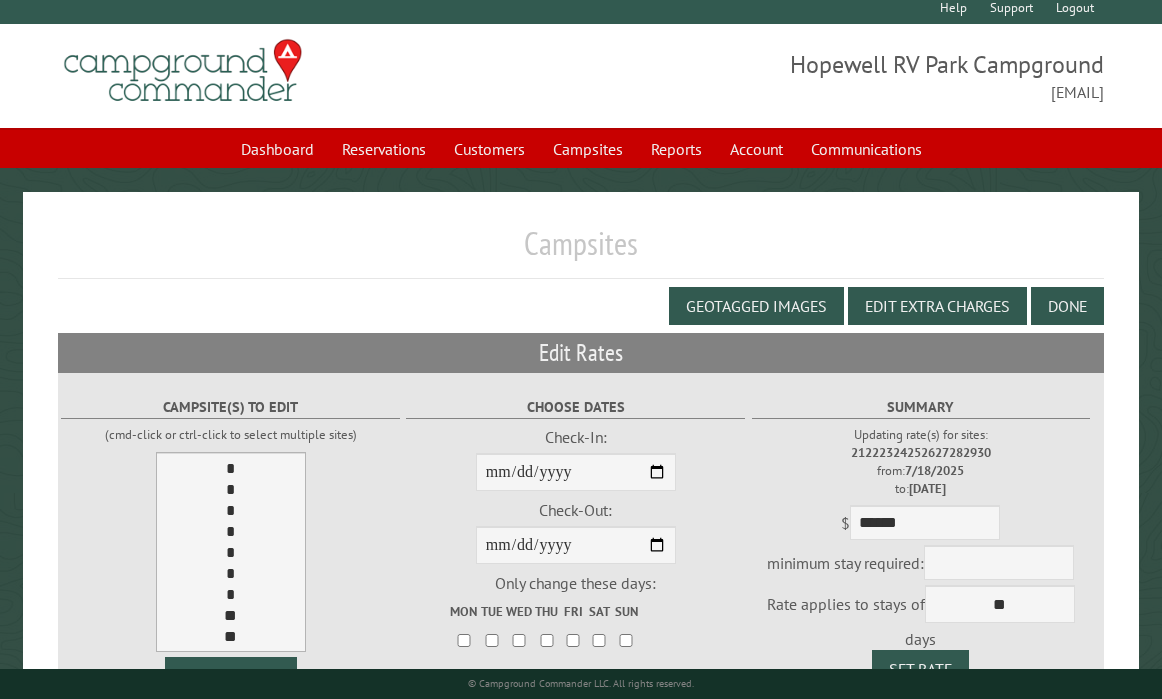 scroll, scrollTop: 0, scrollLeft: 0, axis: both 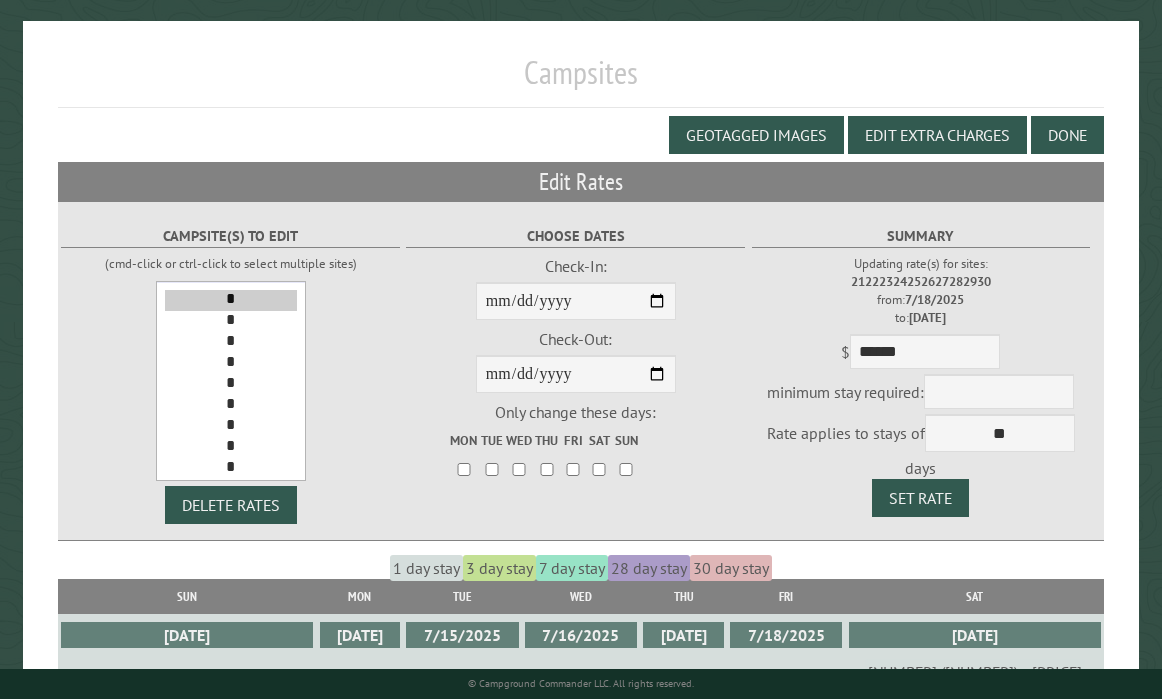drag, startPoint x: 301, startPoint y: 315, endPoint x: 297, endPoint y: 359, distance: 44.181442 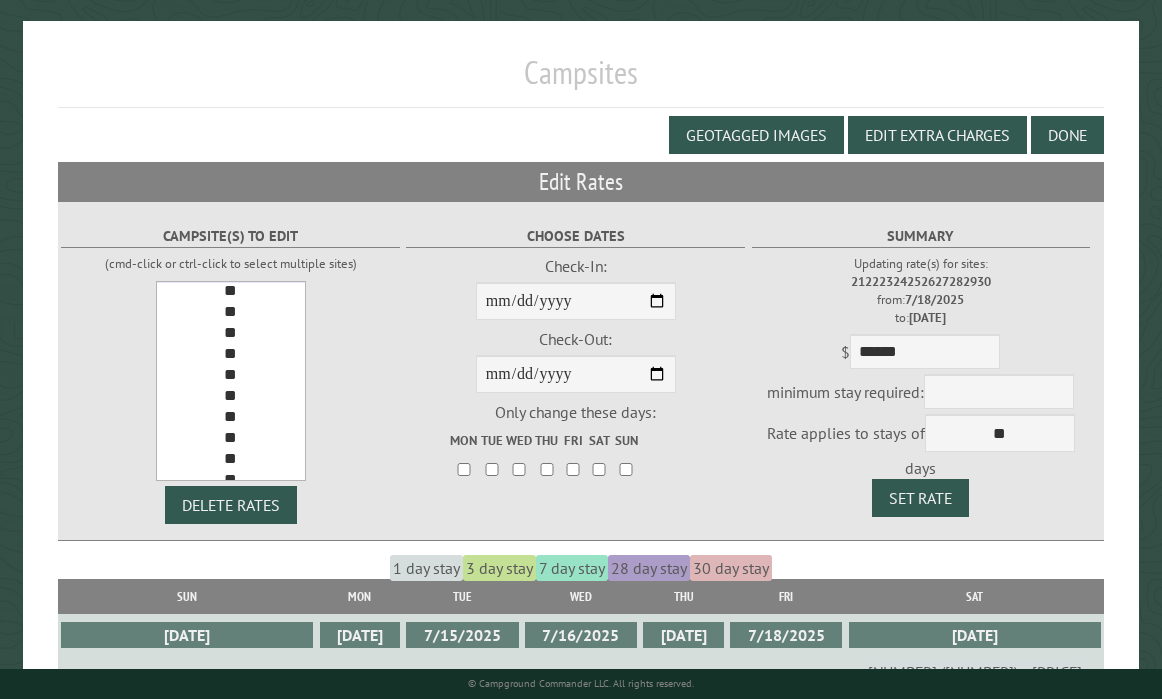 scroll, scrollTop: 502, scrollLeft: 0, axis: vertical 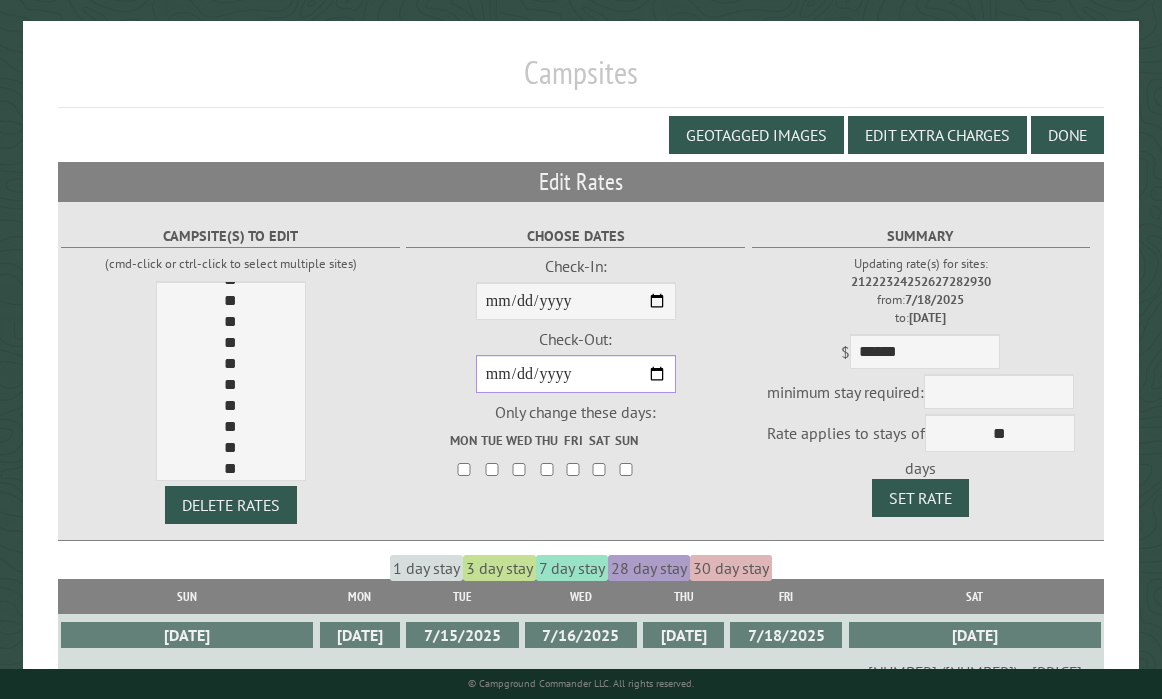 click on "**********" at bounding box center (576, 374) 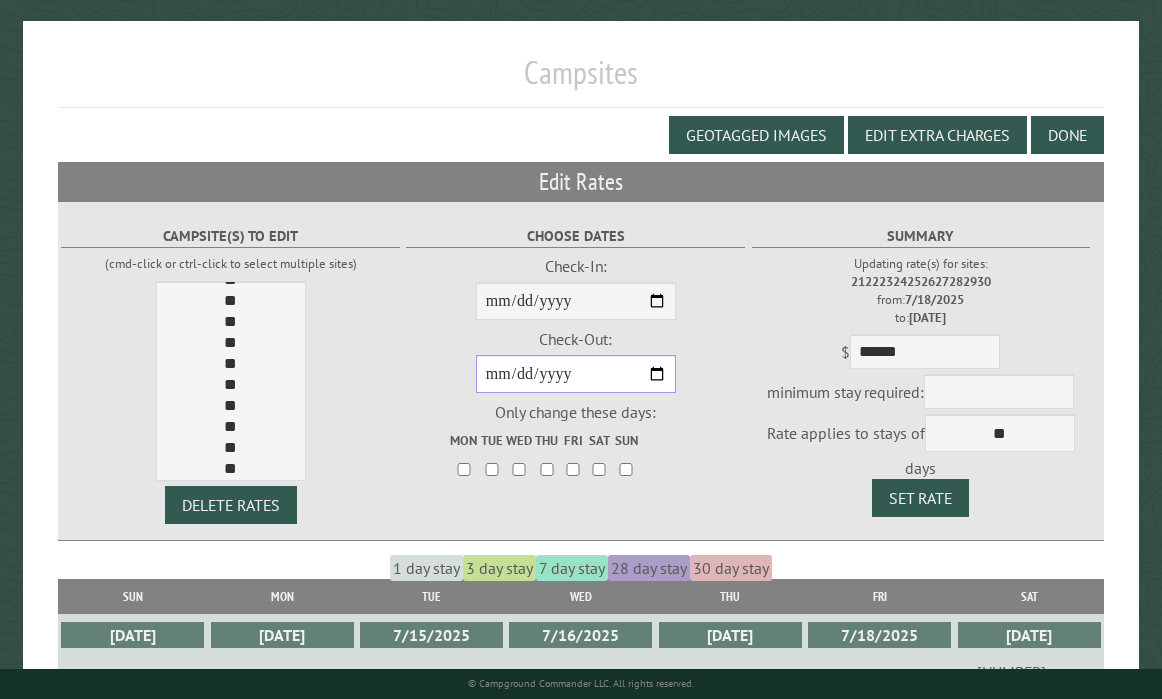 type on "**********" 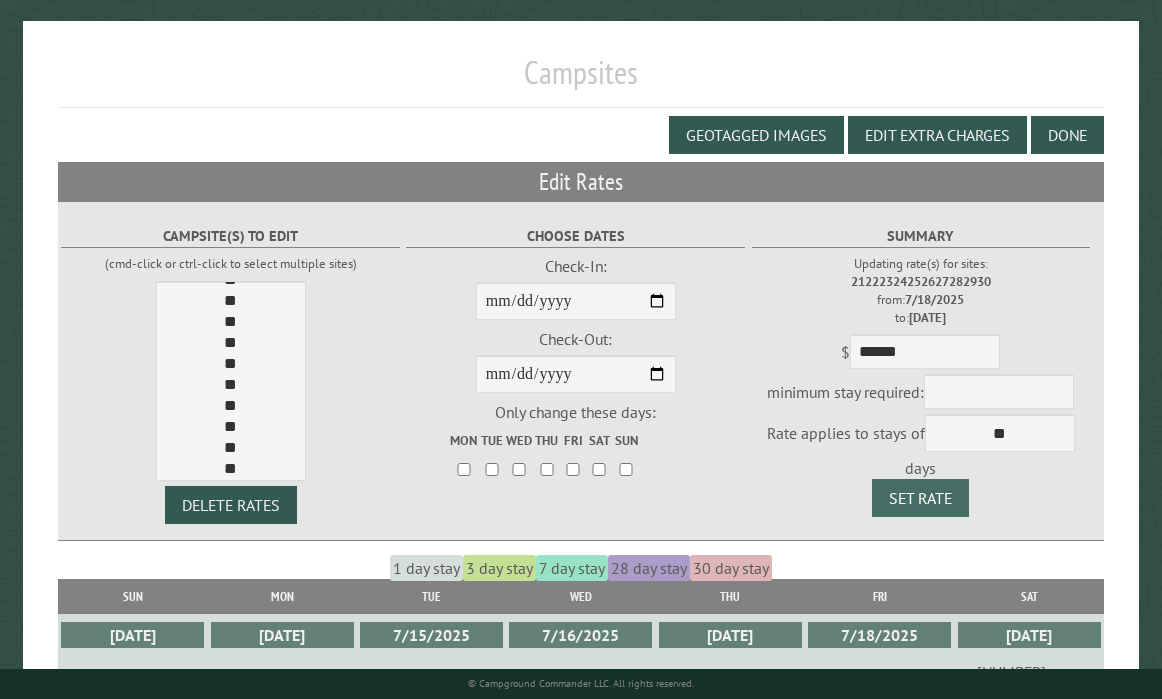 click on "Set Rate" at bounding box center (920, 498) 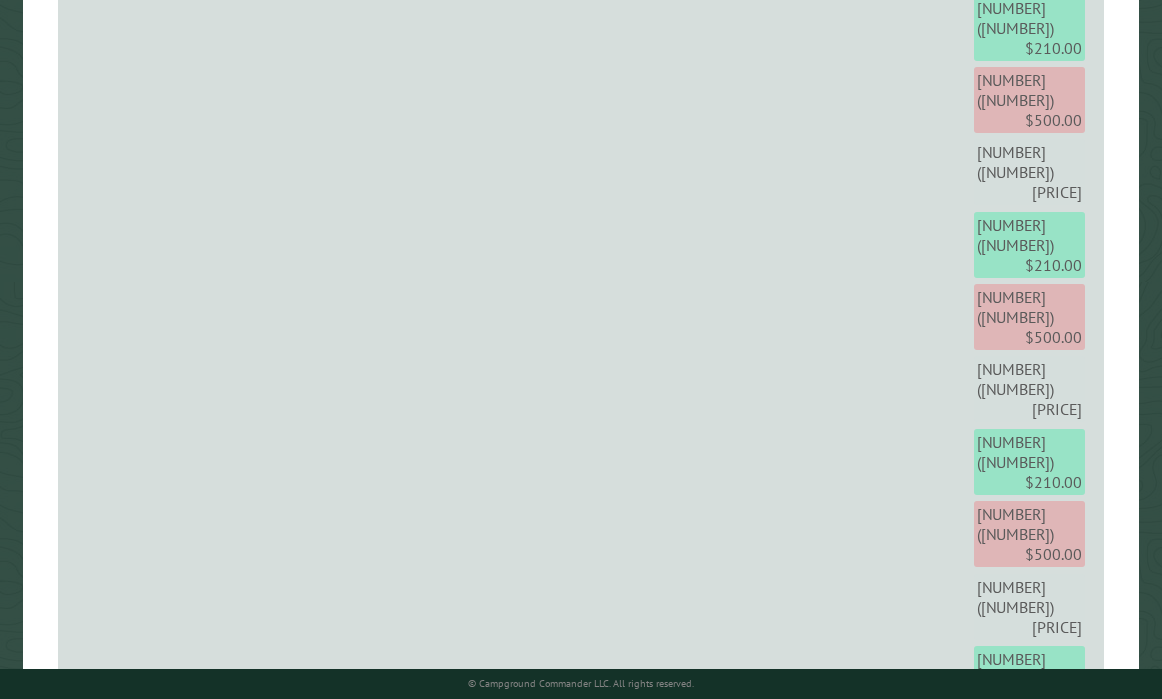 scroll, scrollTop: 2221, scrollLeft: 0, axis: vertical 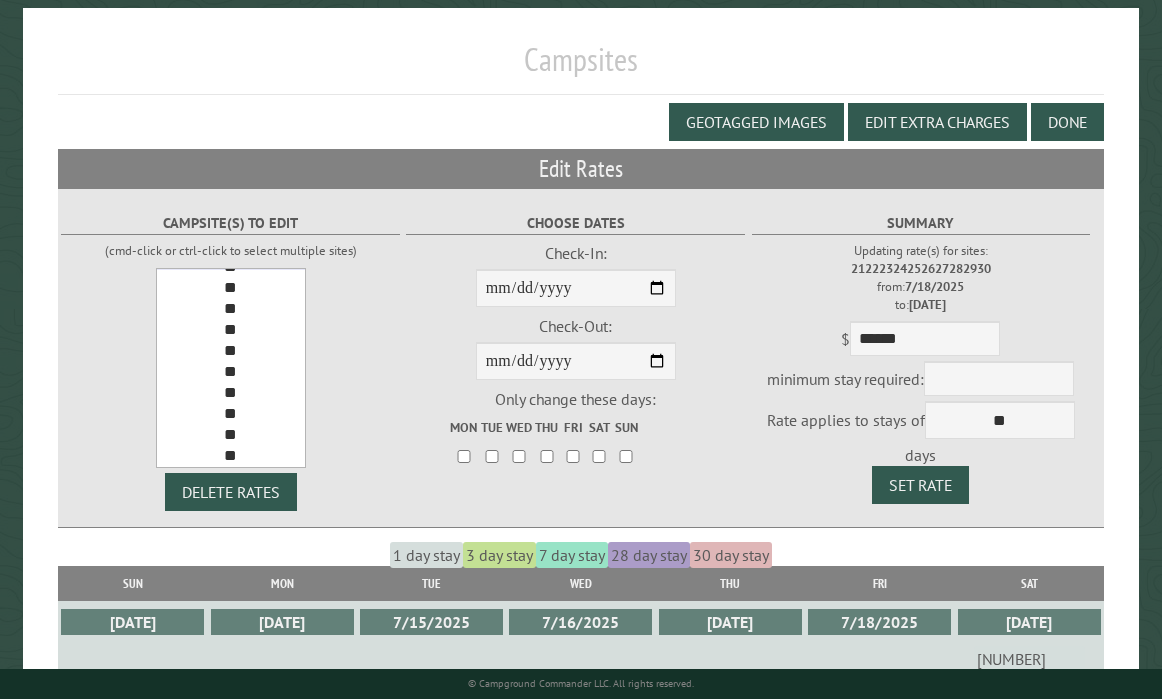 click on "**" at bounding box center [231, 352] 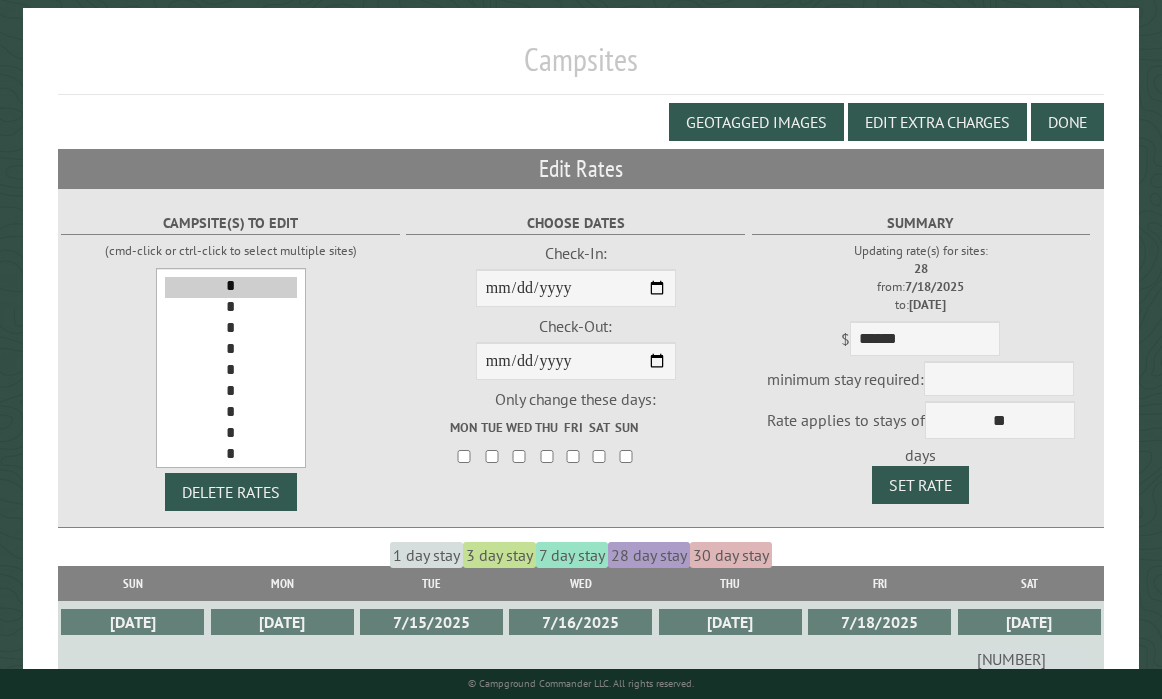 scroll, scrollTop: 5, scrollLeft: 0, axis: vertical 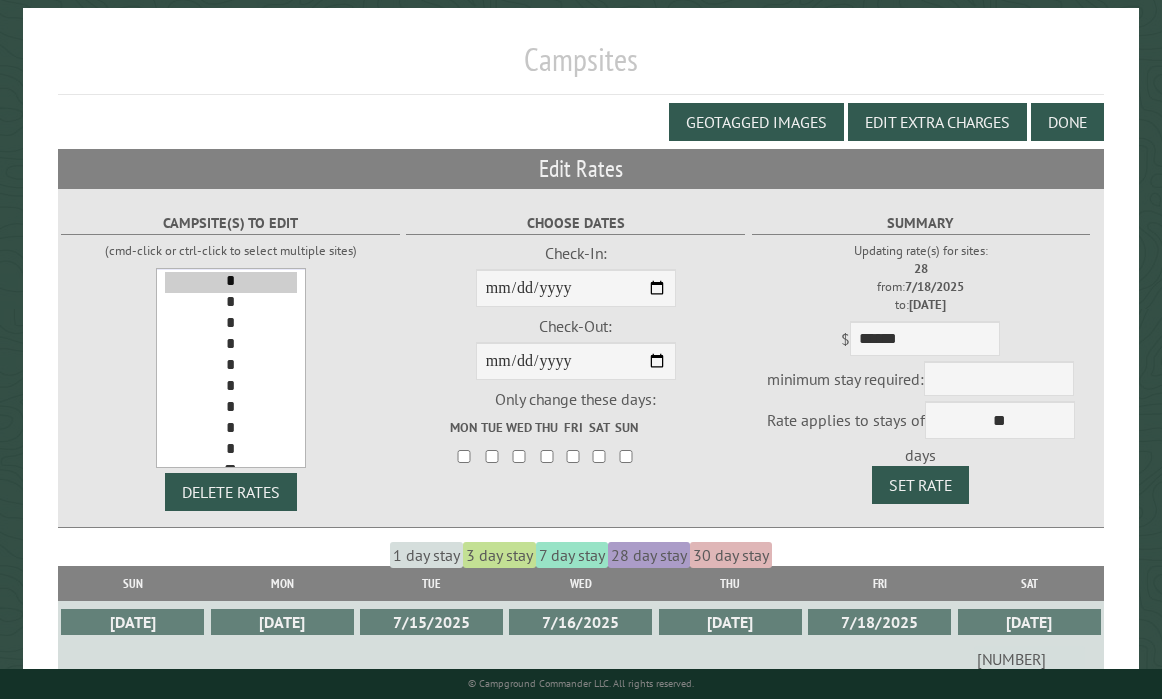 click on "*" at bounding box center (231, 282) 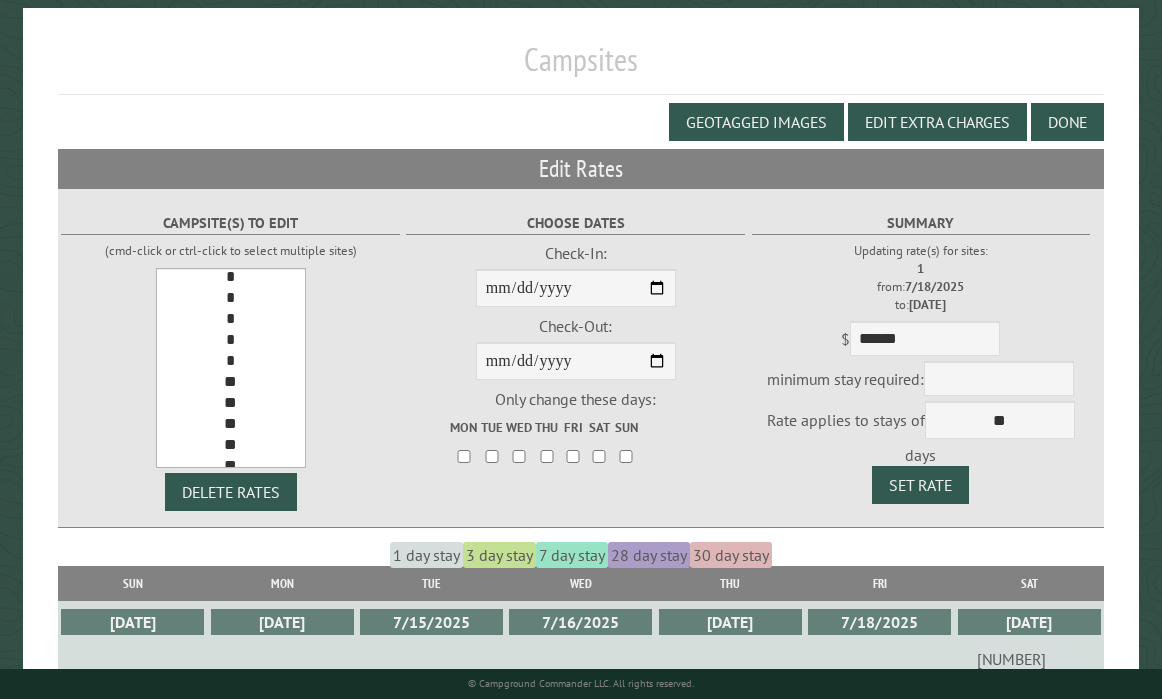 scroll, scrollTop: 147, scrollLeft: 0, axis: vertical 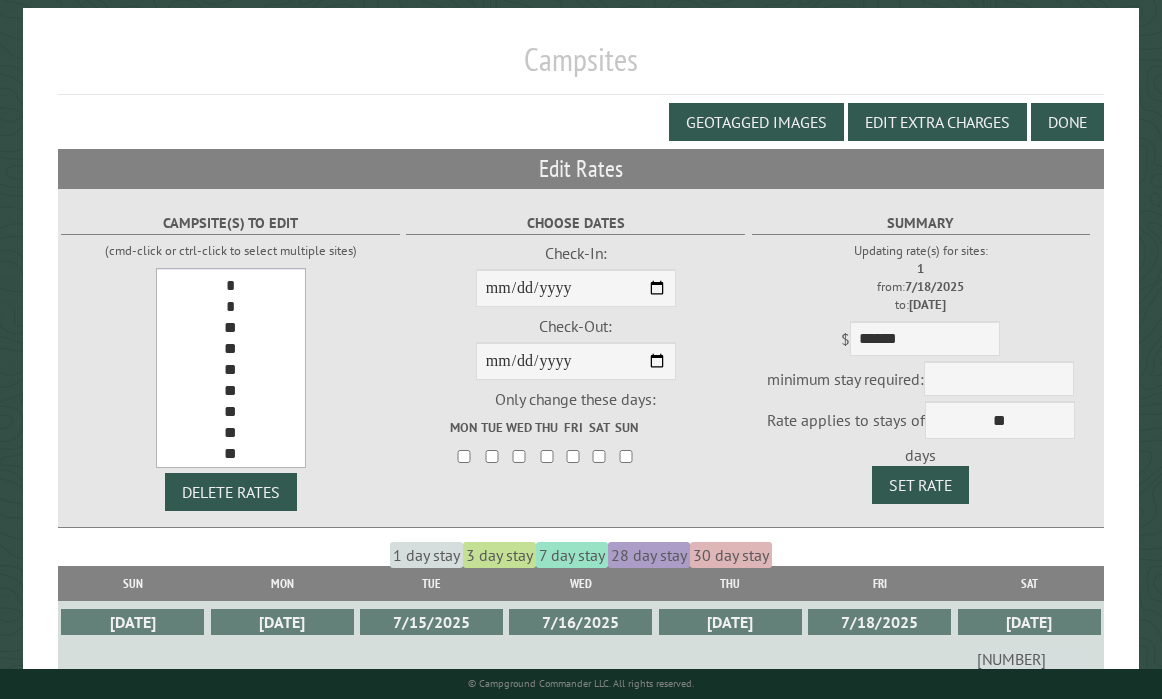 drag, startPoint x: 251, startPoint y: 284, endPoint x: 266, endPoint y: 324, distance: 42.72002 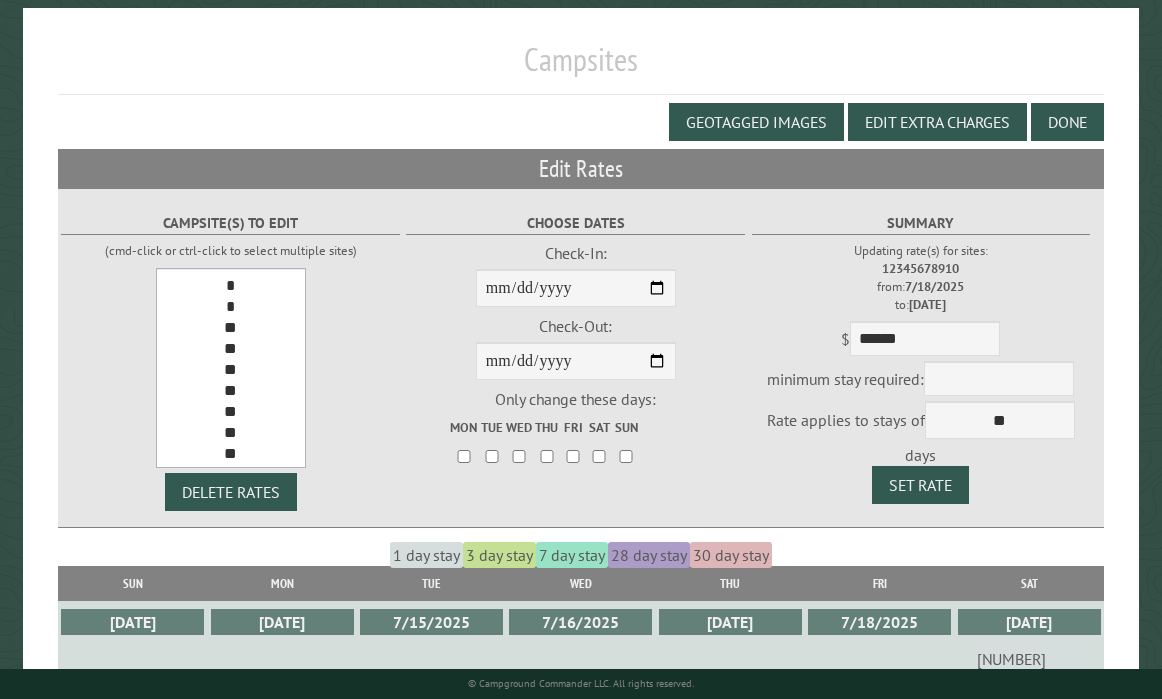 click on "*" at bounding box center [231, 287] 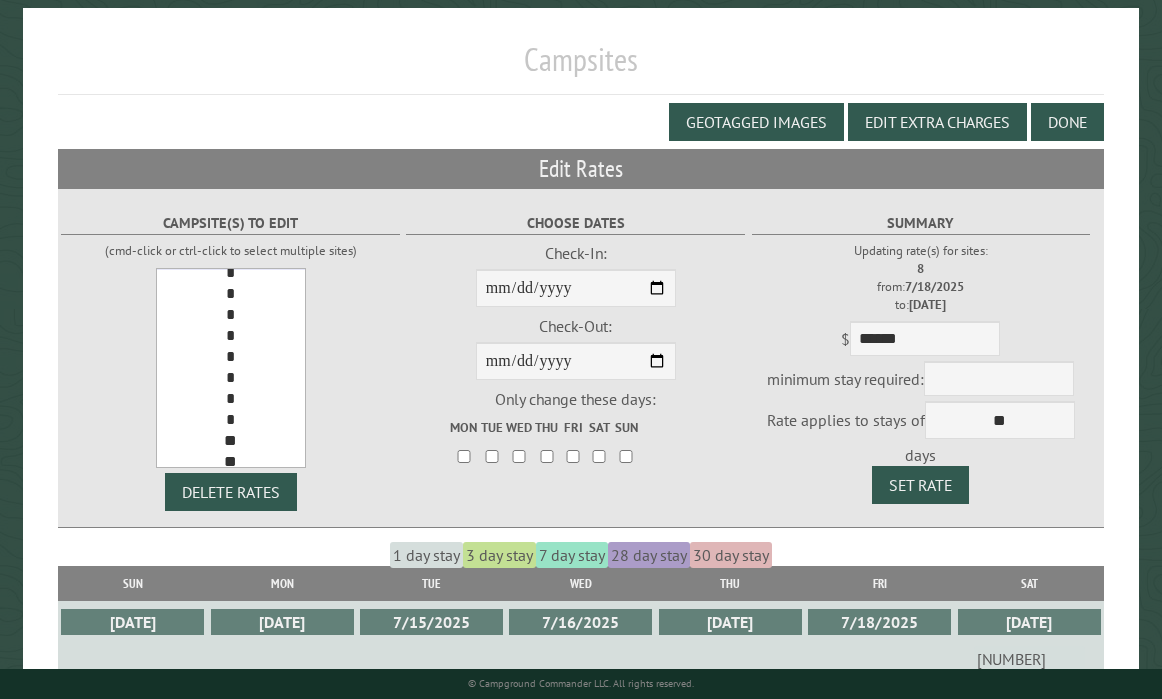 scroll, scrollTop: 0, scrollLeft: 0, axis: both 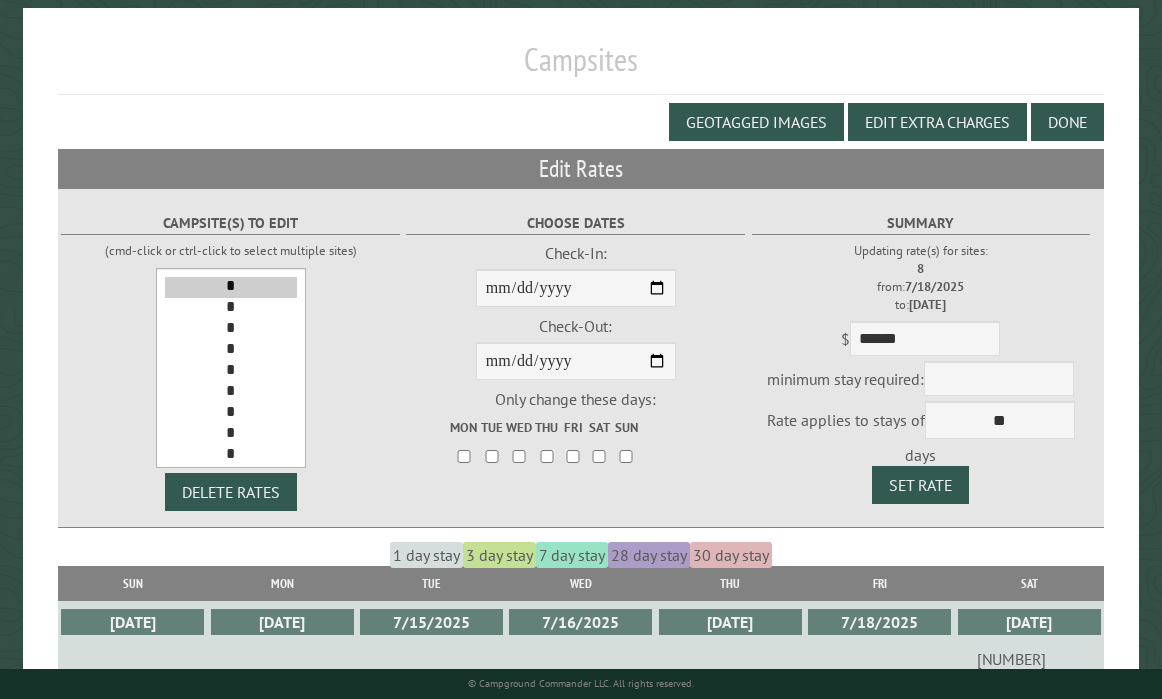 drag, startPoint x: 247, startPoint y: 287, endPoint x: 266, endPoint y: 288, distance: 19.026299 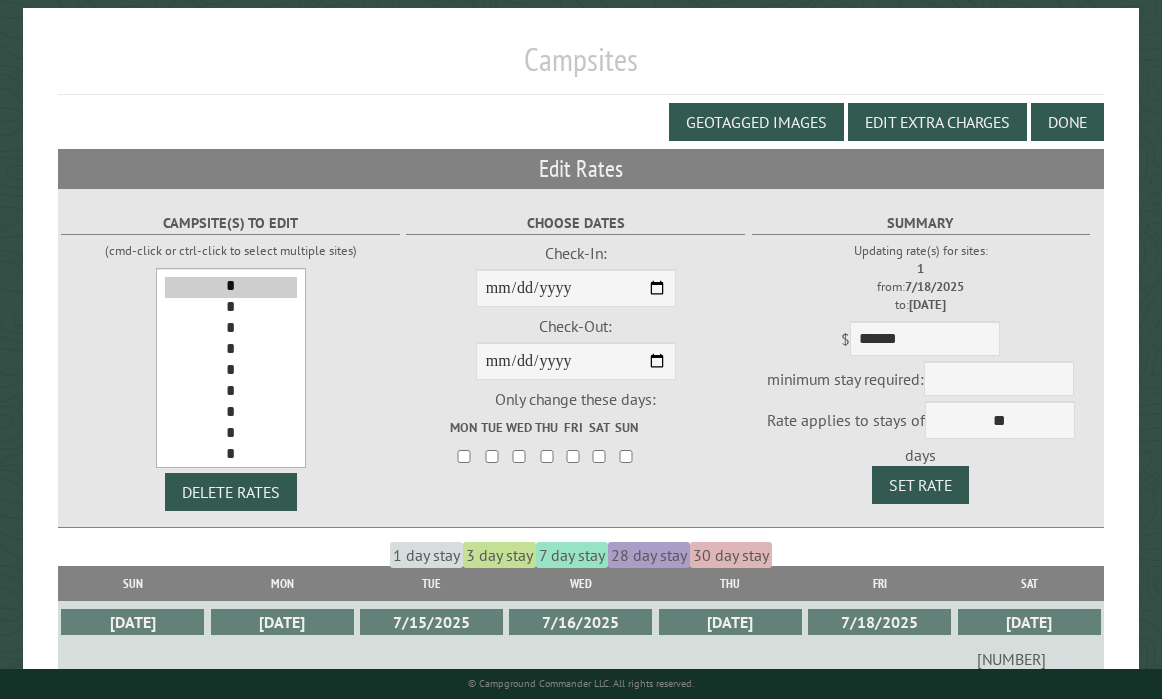 click on "*" at bounding box center [231, 308] 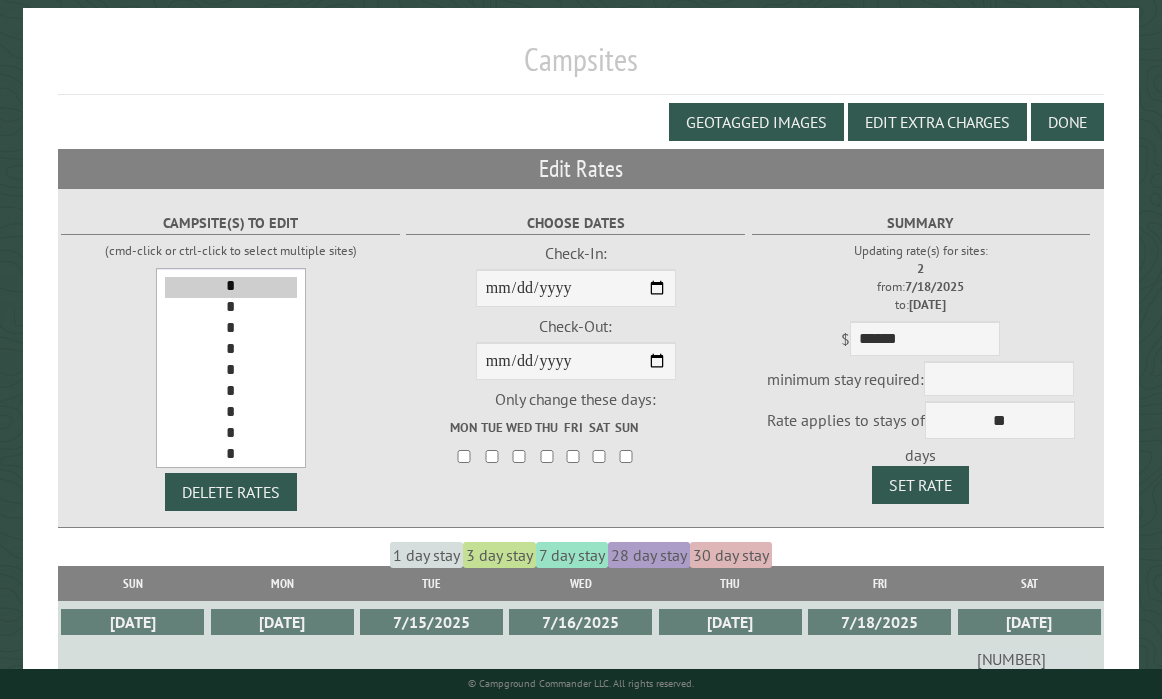 drag, startPoint x: 259, startPoint y: 306, endPoint x: 263, endPoint y: 407, distance: 101.07918 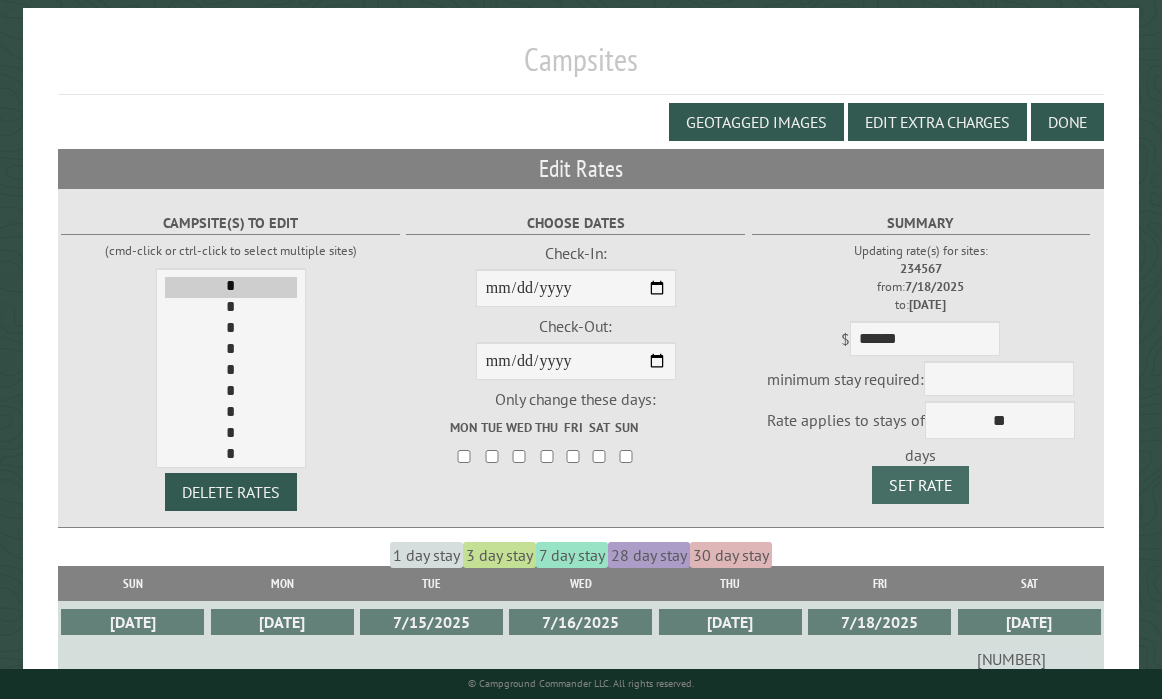click on "Set Rate" at bounding box center (920, 485) 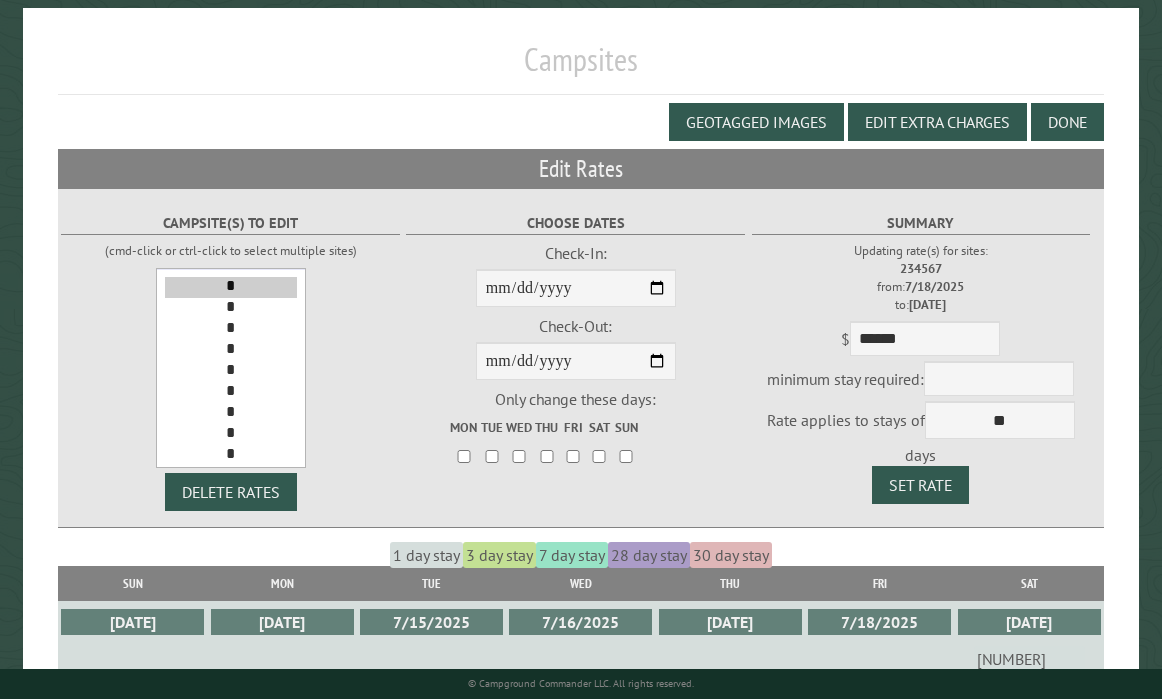 click on "*" at bounding box center [231, 434] 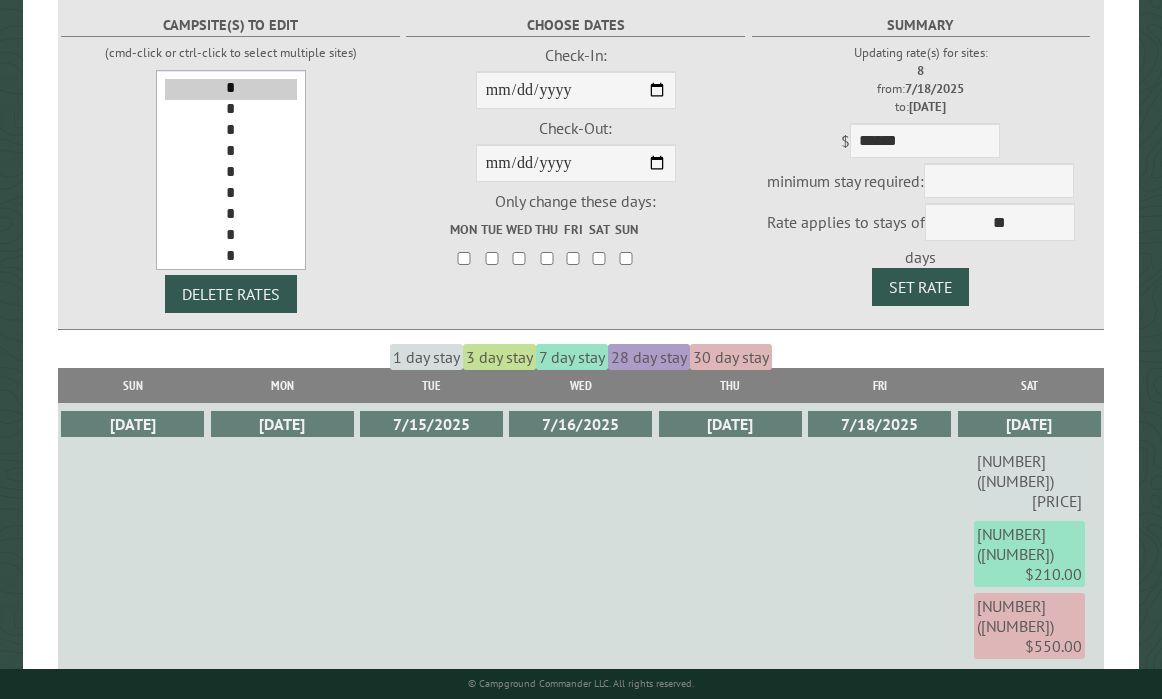 scroll, scrollTop: 388, scrollLeft: 0, axis: vertical 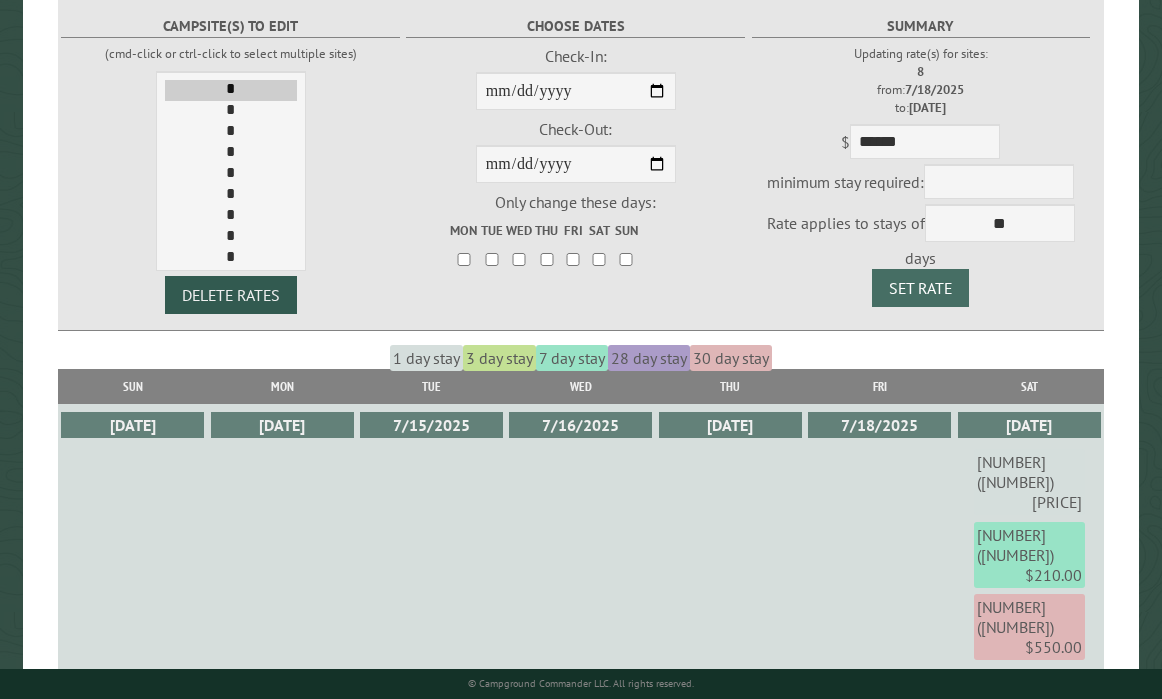 click on "Set Rate" at bounding box center (920, 288) 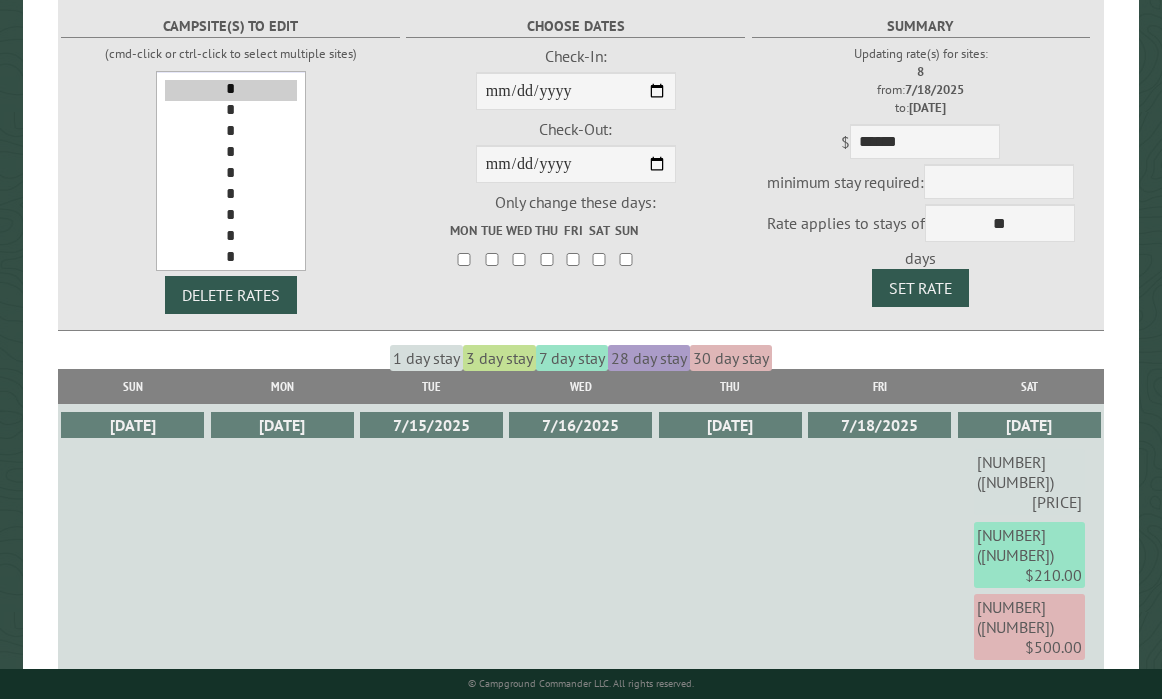 click on "*" at bounding box center (231, 174) 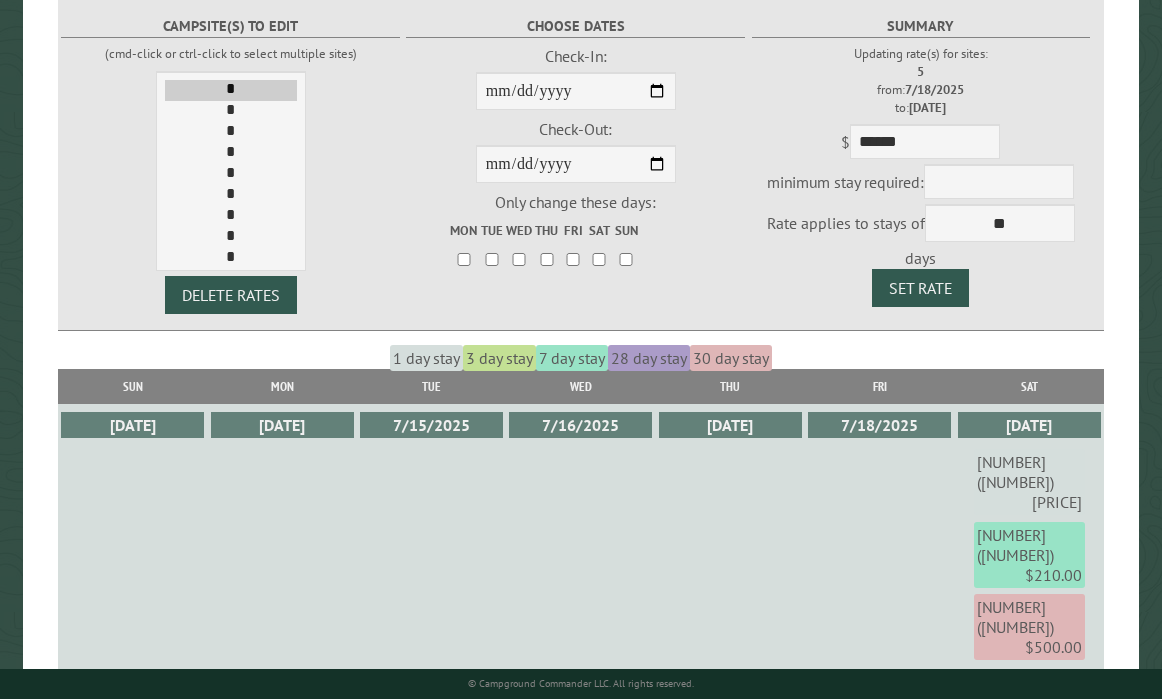 click on "Campsite(s) to edit
(cmd-click or ctrl-click to select multiple sites)
* * * * * * * * * ** ** ** ** ** ** ** ** ** ** ** ** ** ** ** ** ** ** ** ** ** ** ** ** ** ** ** ** ** ** **" at bounding box center (230, 142) 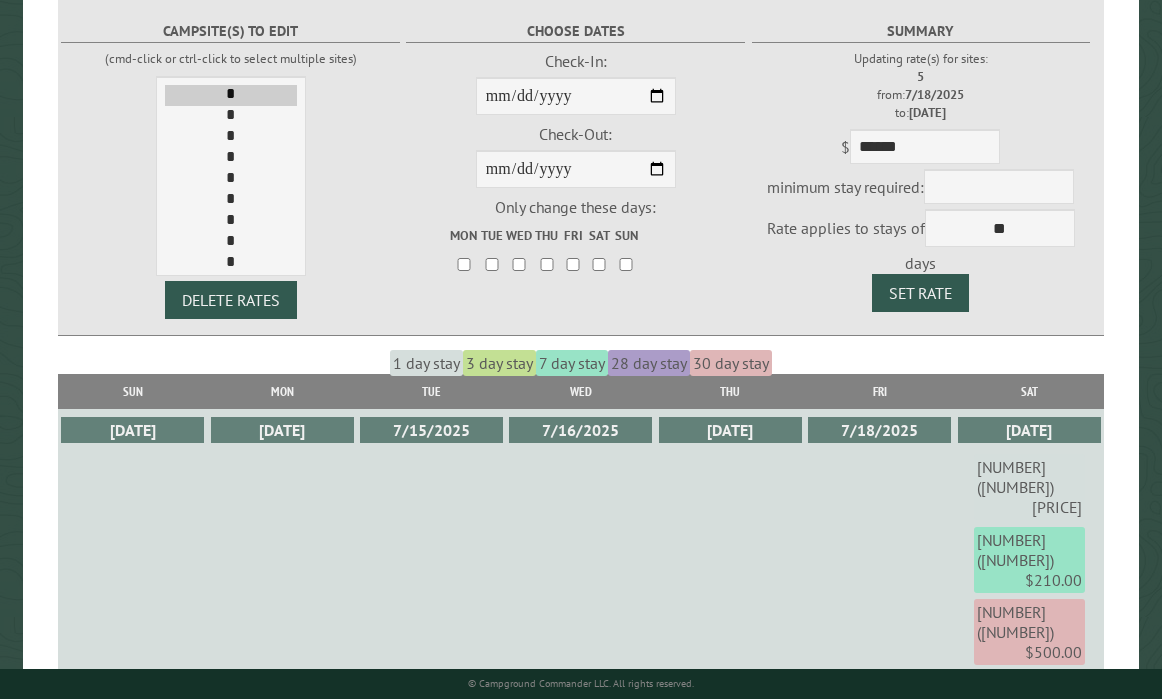 scroll, scrollTop: 377, scrollLeft: 0, axis: vertical 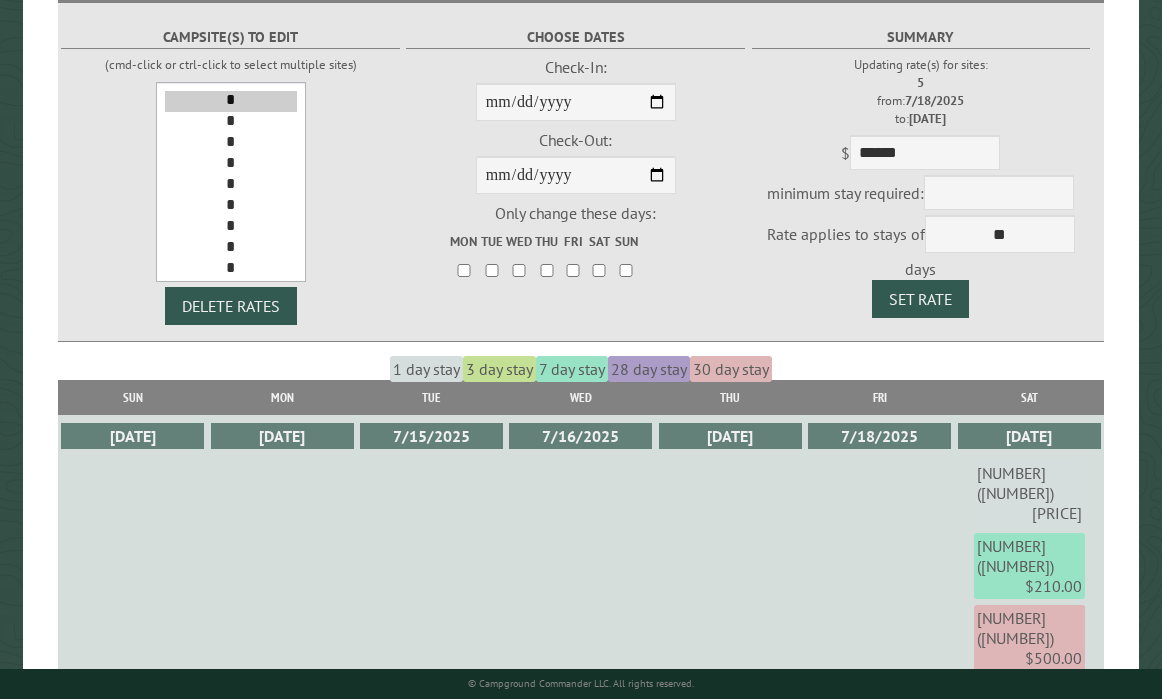 select on "****" 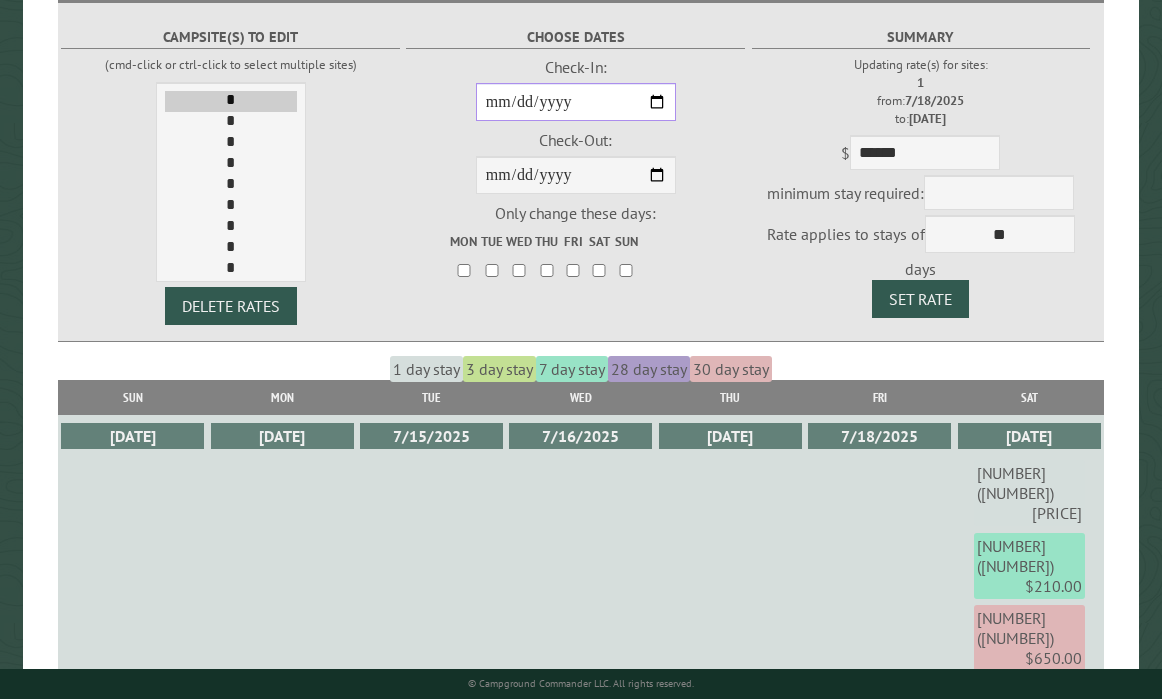 click on "**********" at bounding box center [576, 102] 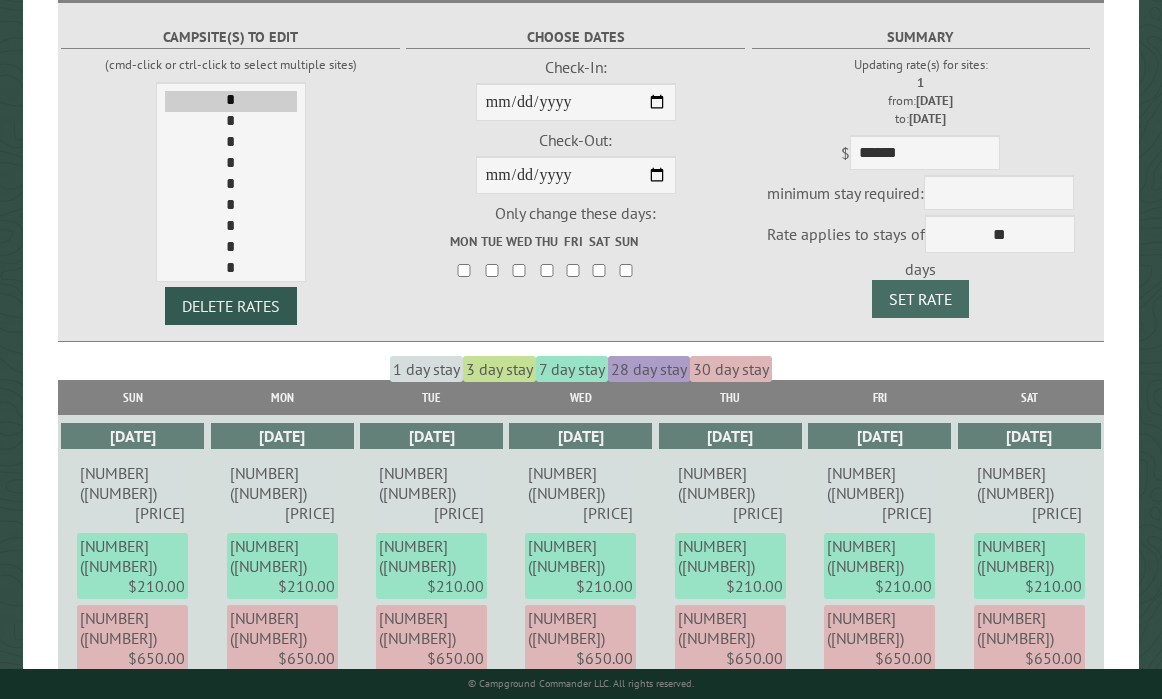 click on "Set Rate" at bounding box center (920, 299) 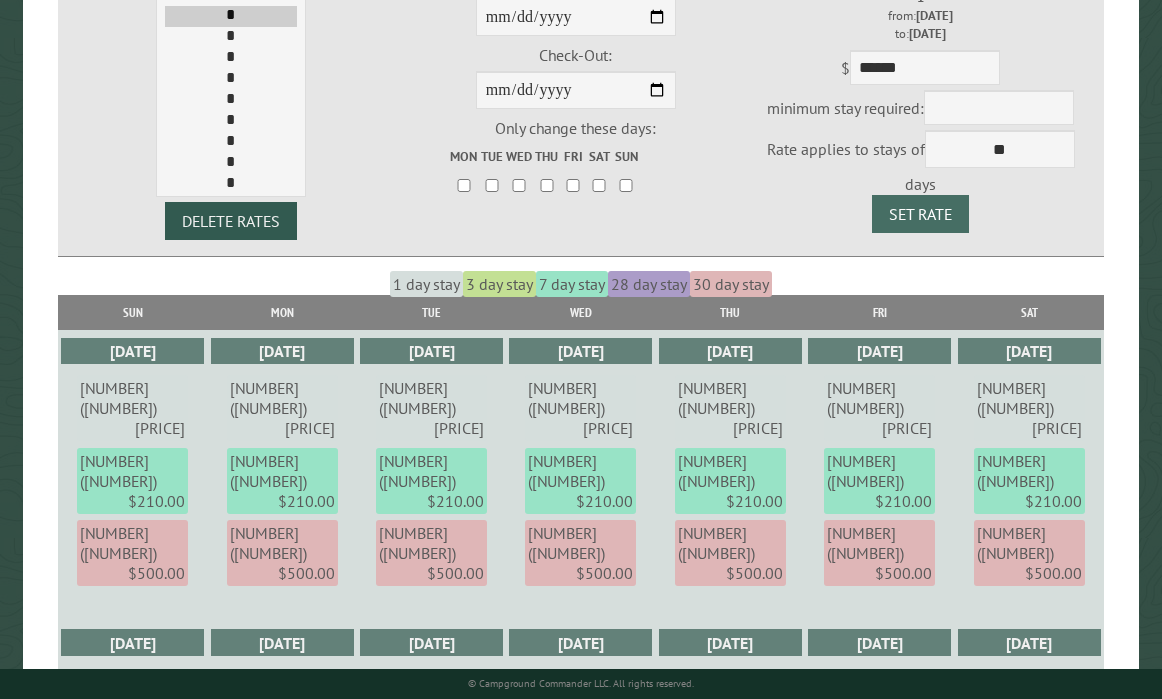 scroll, scrollTop: 472, scrollLeft: 0, axis: vertical 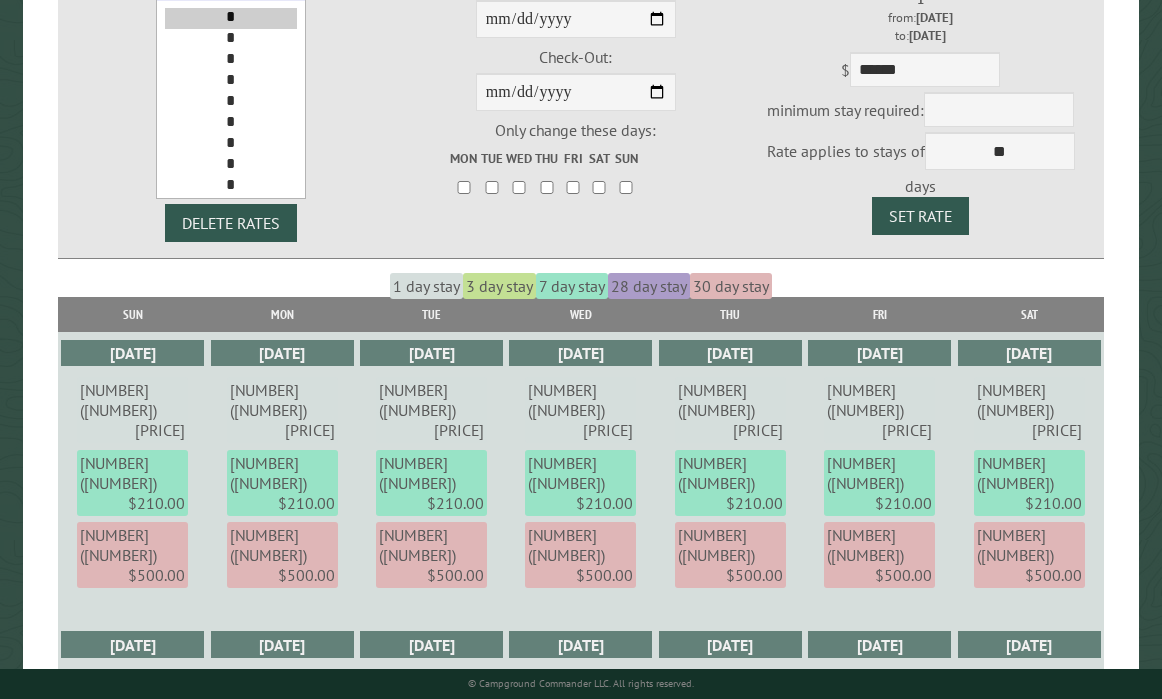 click on "*" at bounding box center (231, 165) 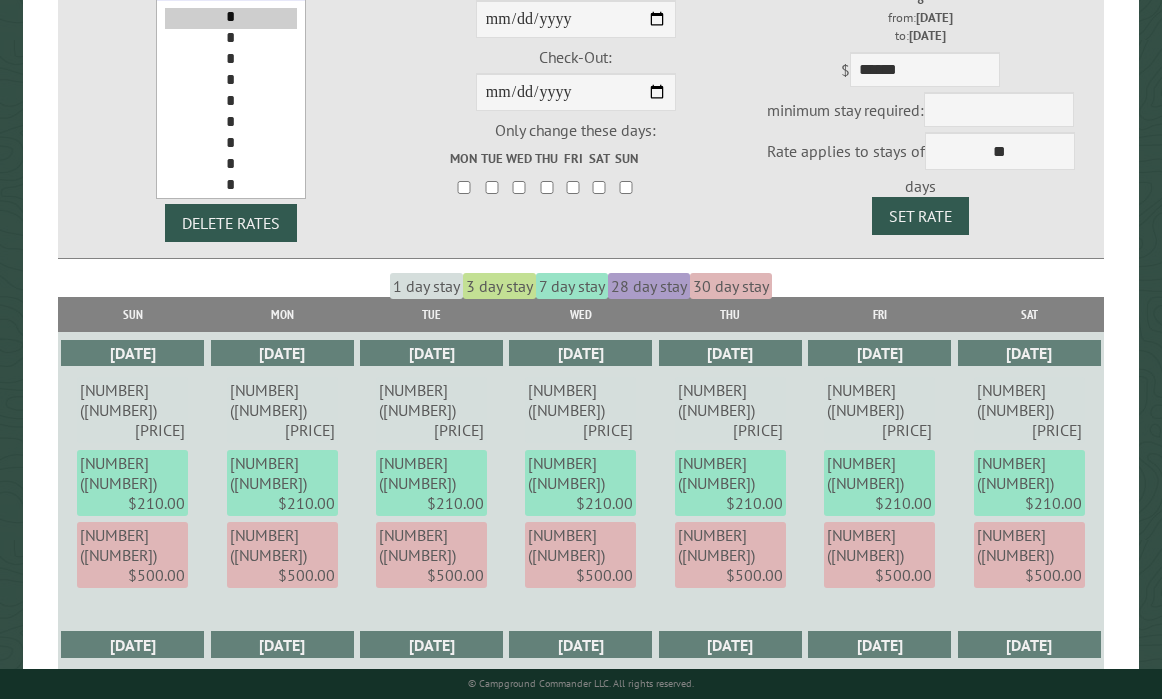 select on "****" 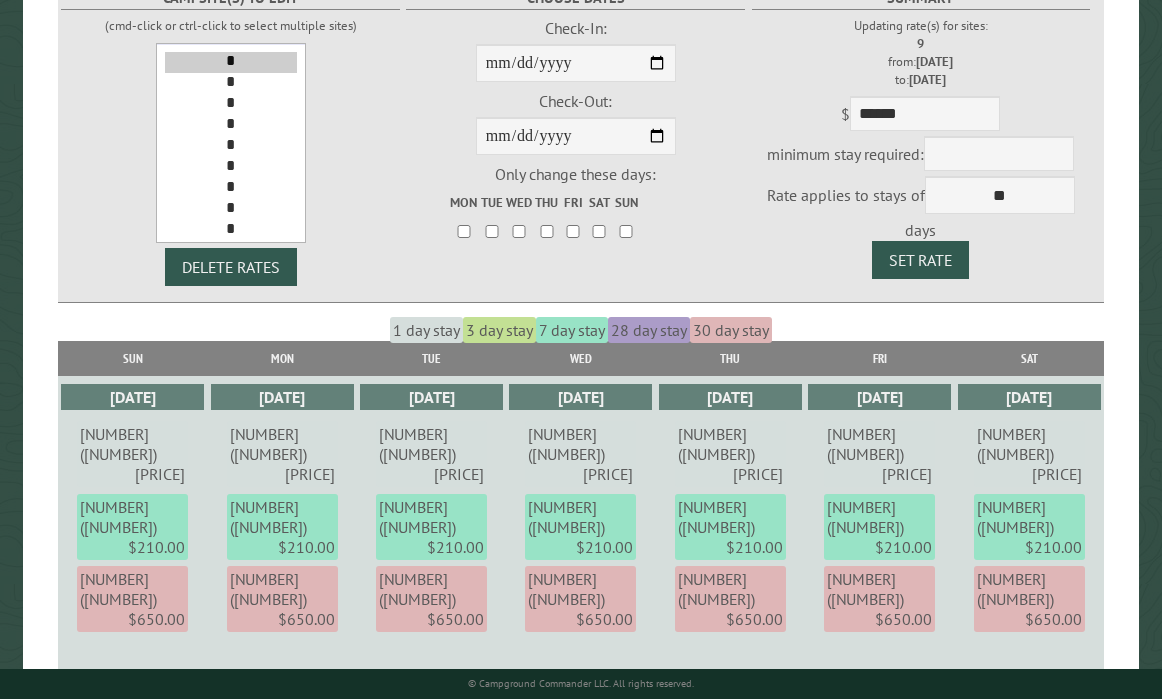 scroll, scrollTop: 413, scrollLeft: 0, axis: vertical 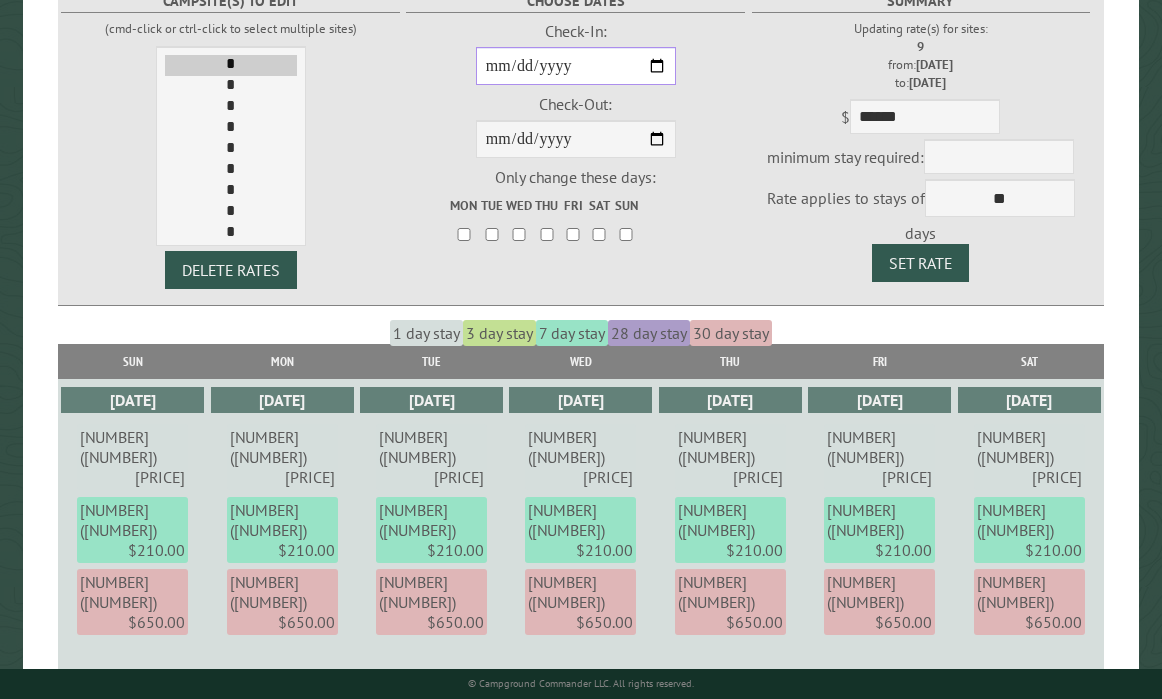 click on "**********" at bounding box center (576, 66) 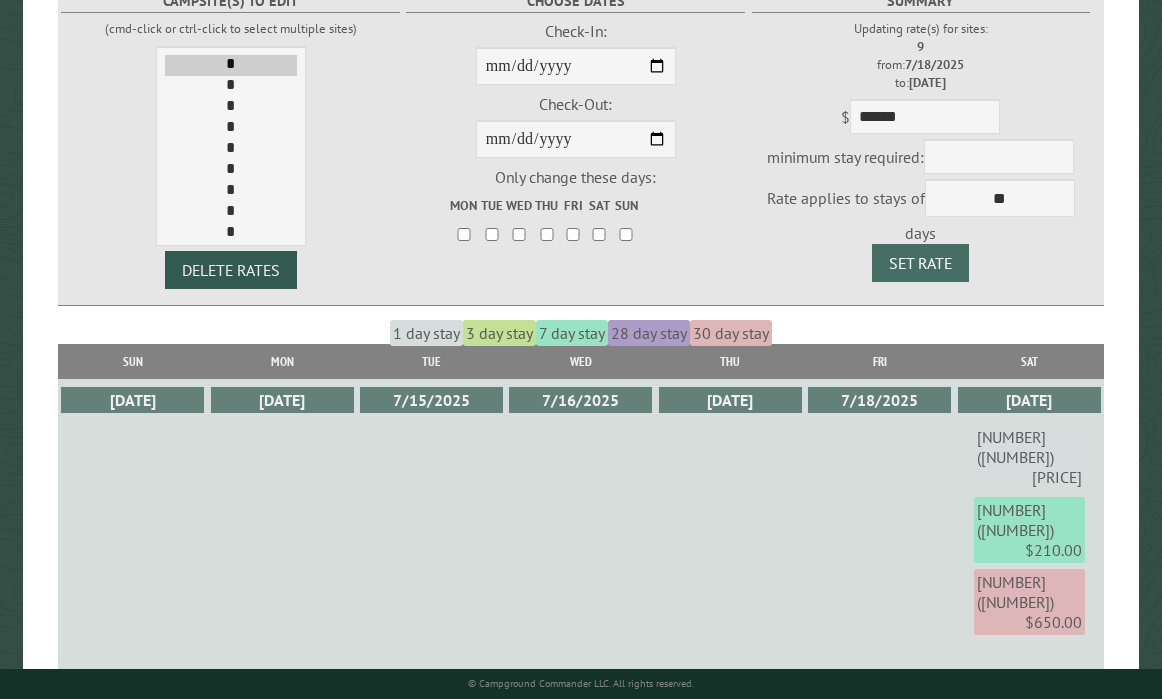 click on "Set Rate" at bounding box center [920, 263] 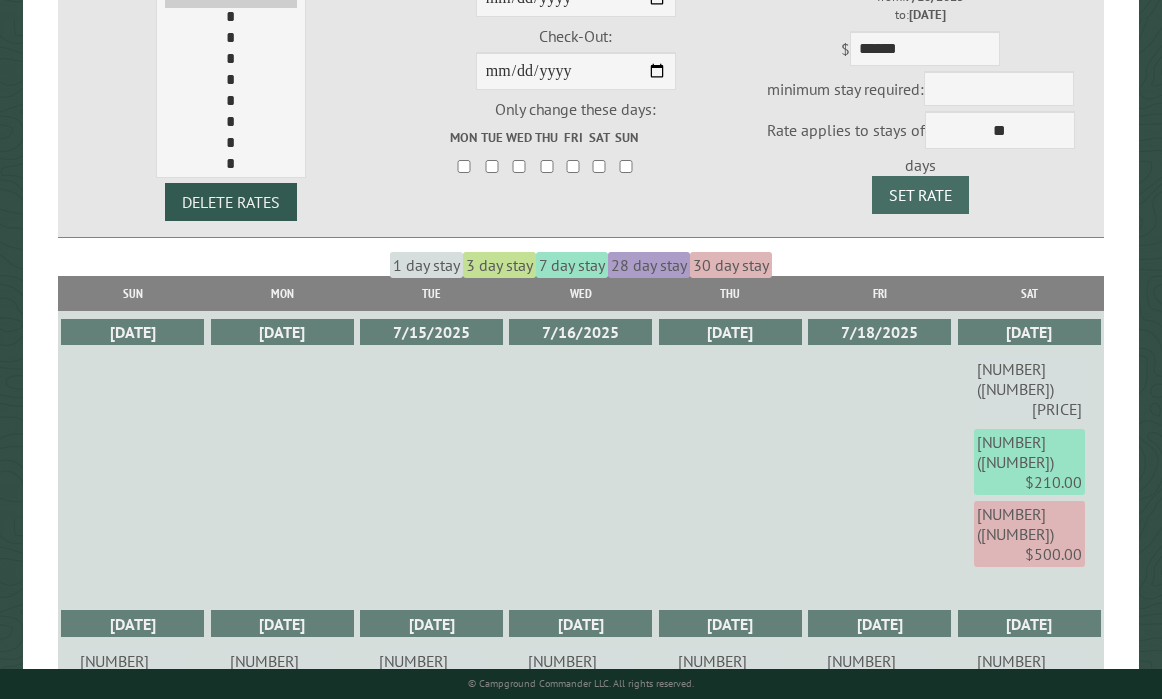 scroll, scrollTop: 486, scrollLeft: 0, axis: vertical 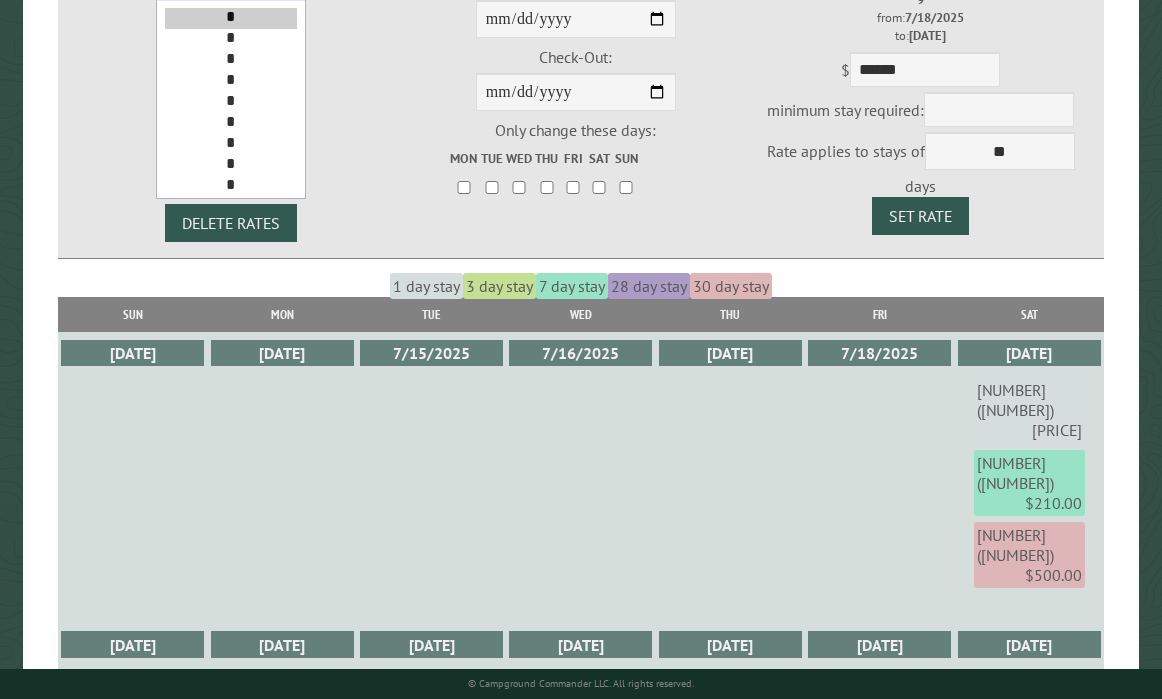 click on "* * * * * * * * * ** ** ** ** ** ** ** ** ** ** ** ** ** ** ** ** ** ** ** ** ** ** ** ** ** ** ** ** ** ** **" at bounding box center (231, 99) 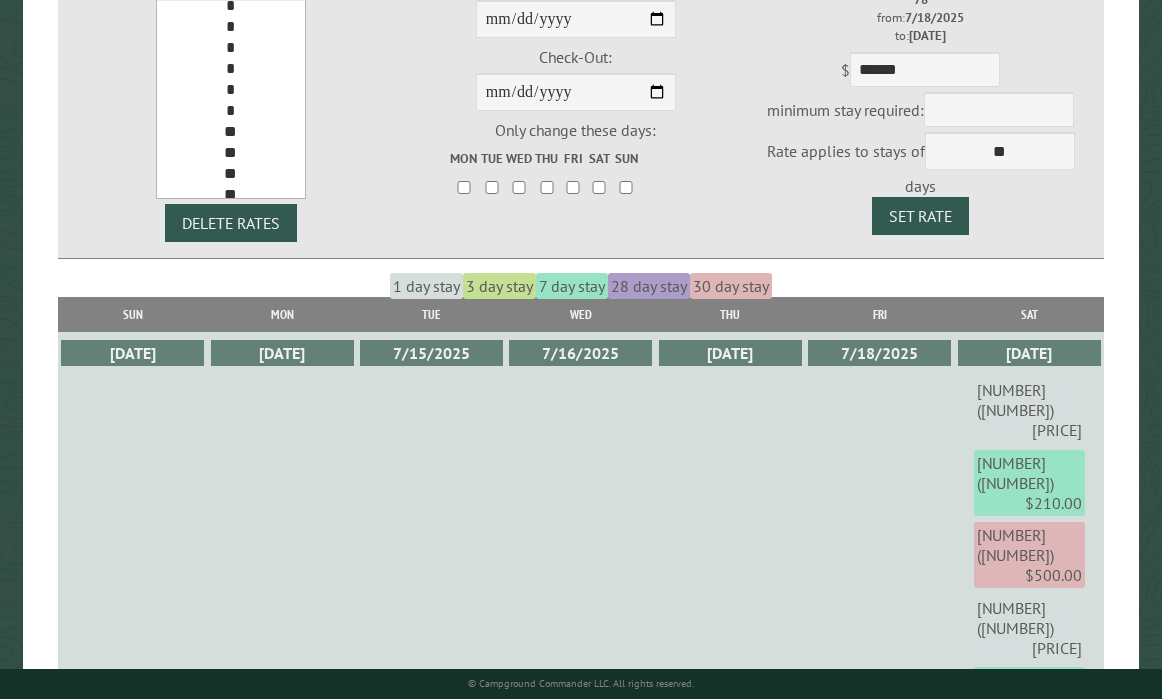 scroll, scrollTop: 75, scrollLeft: 0, axis: vertical 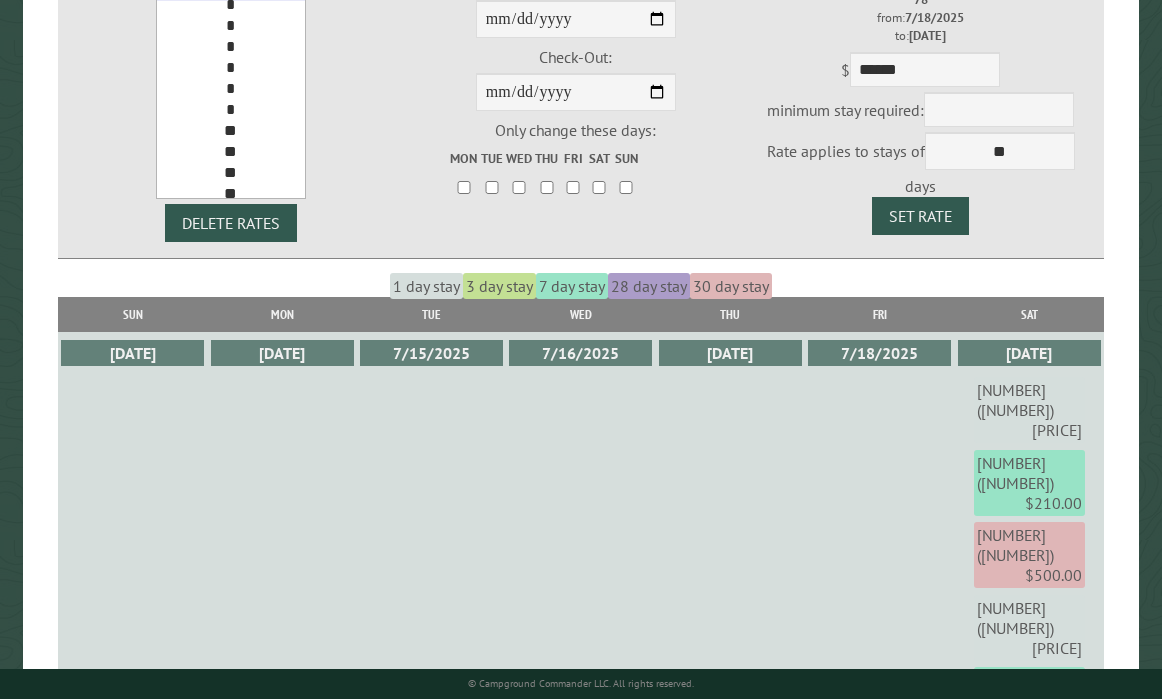 select on "****" 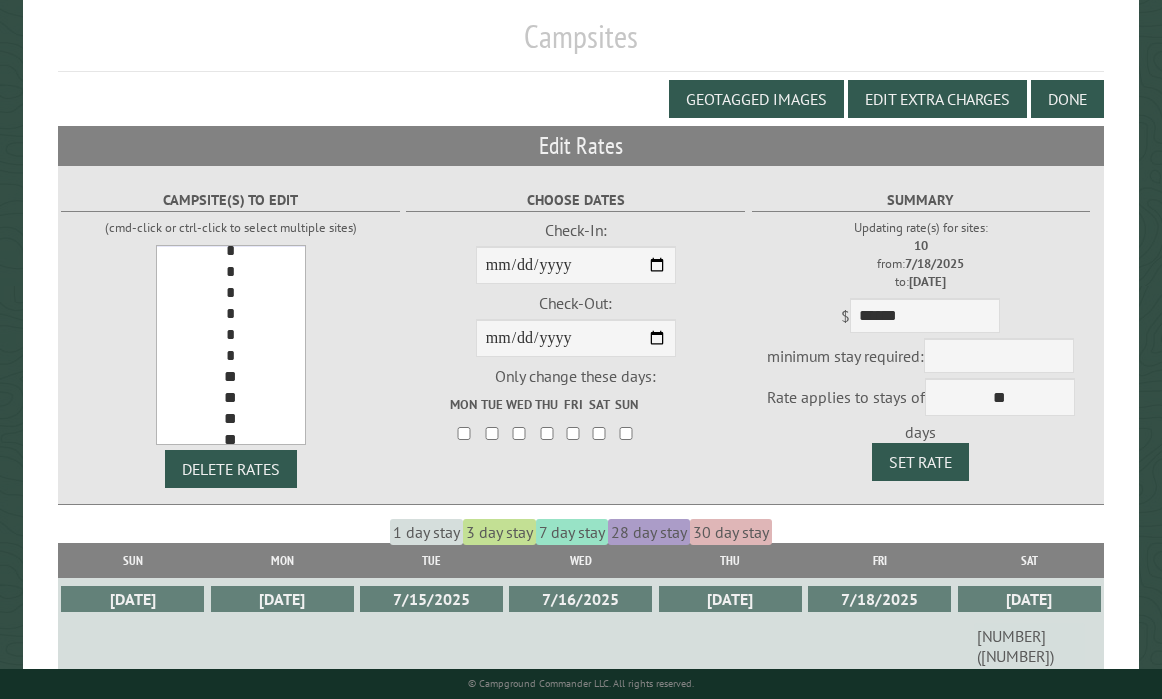 scroll, scrollTop: 200, scrollLeft: 0, axis: vertical 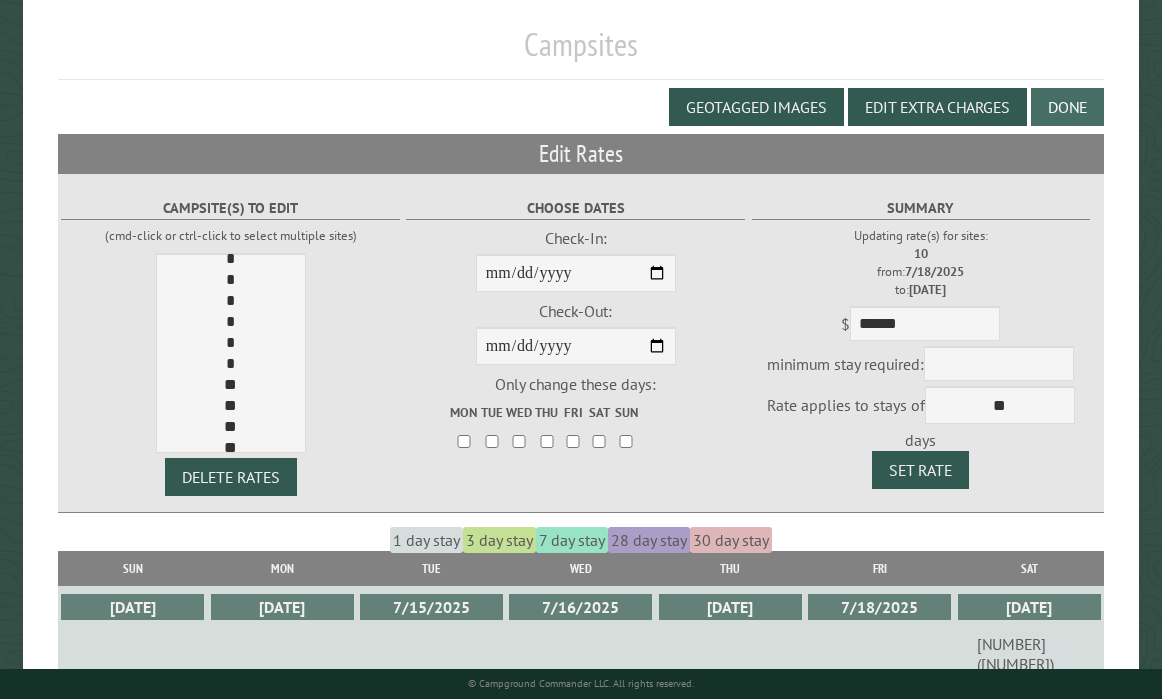 click on "Done" at bounding box center [1067, 107] 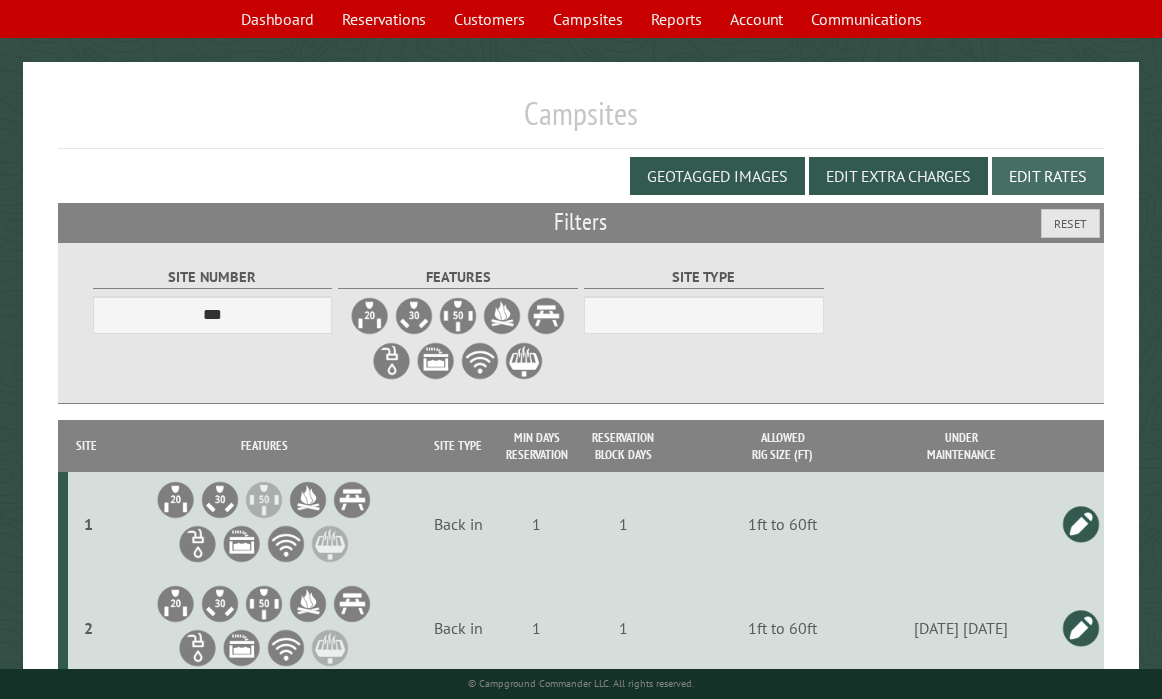 scroll, scrollTop: 131, scrollLeft: 0, axis: vertical 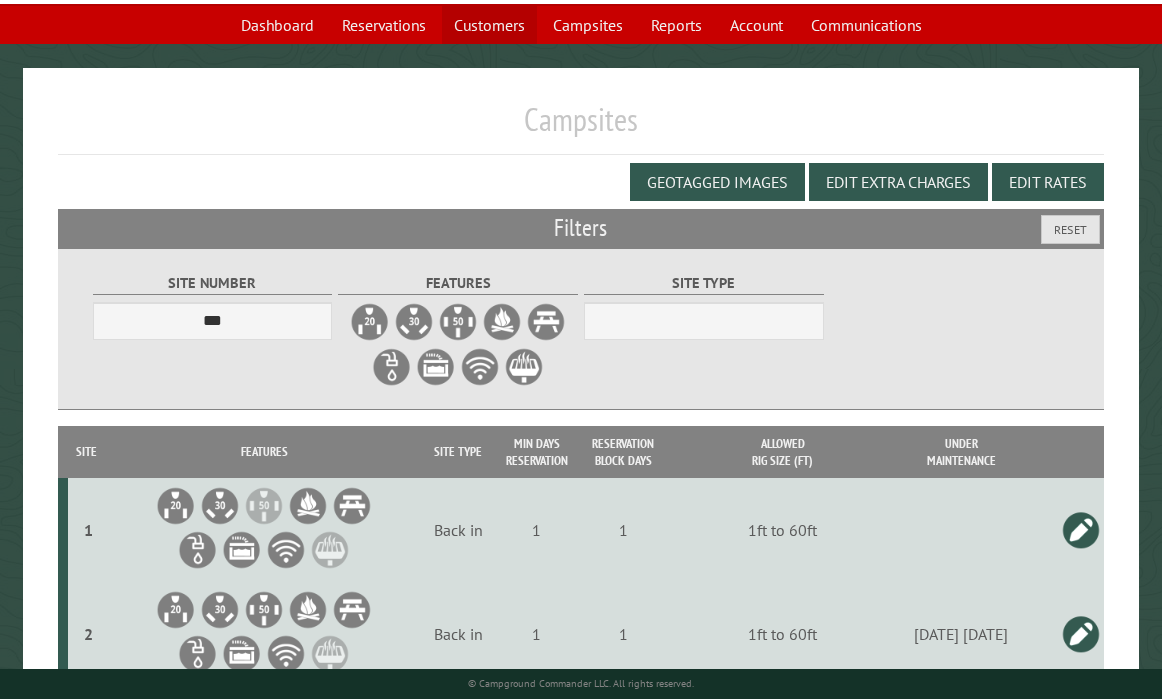 click on "Customers" at bounding box center (489, 25) 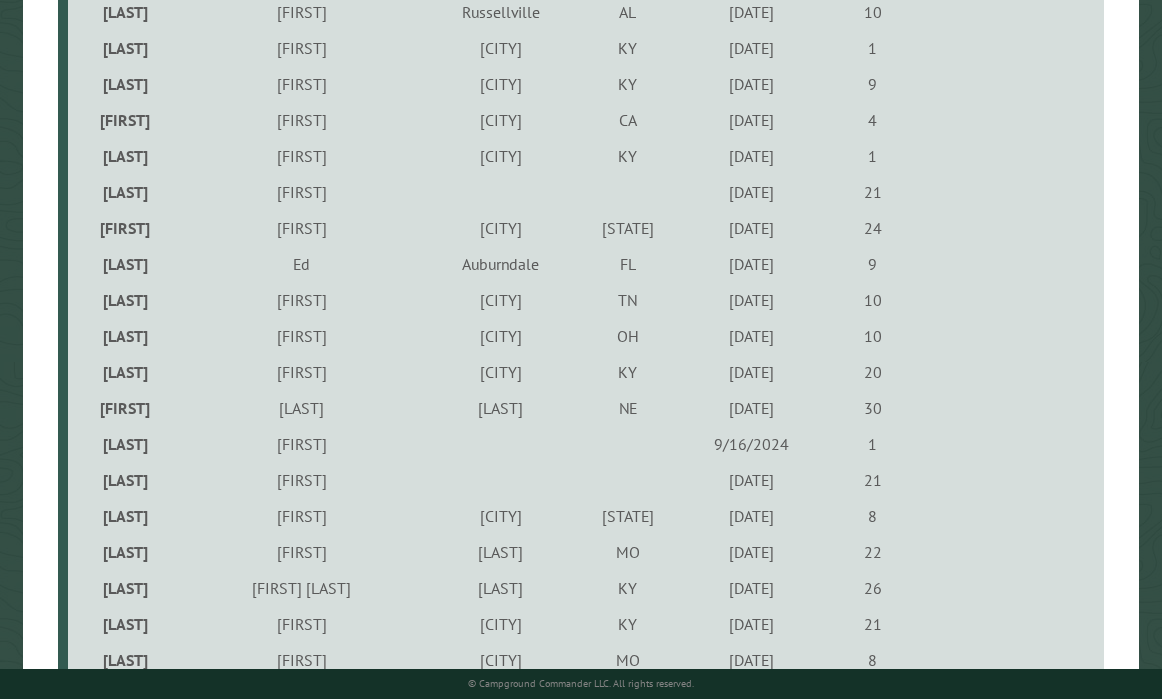 scroll, scrollTop: 1139, scrollLeft: 0, axis: vertical 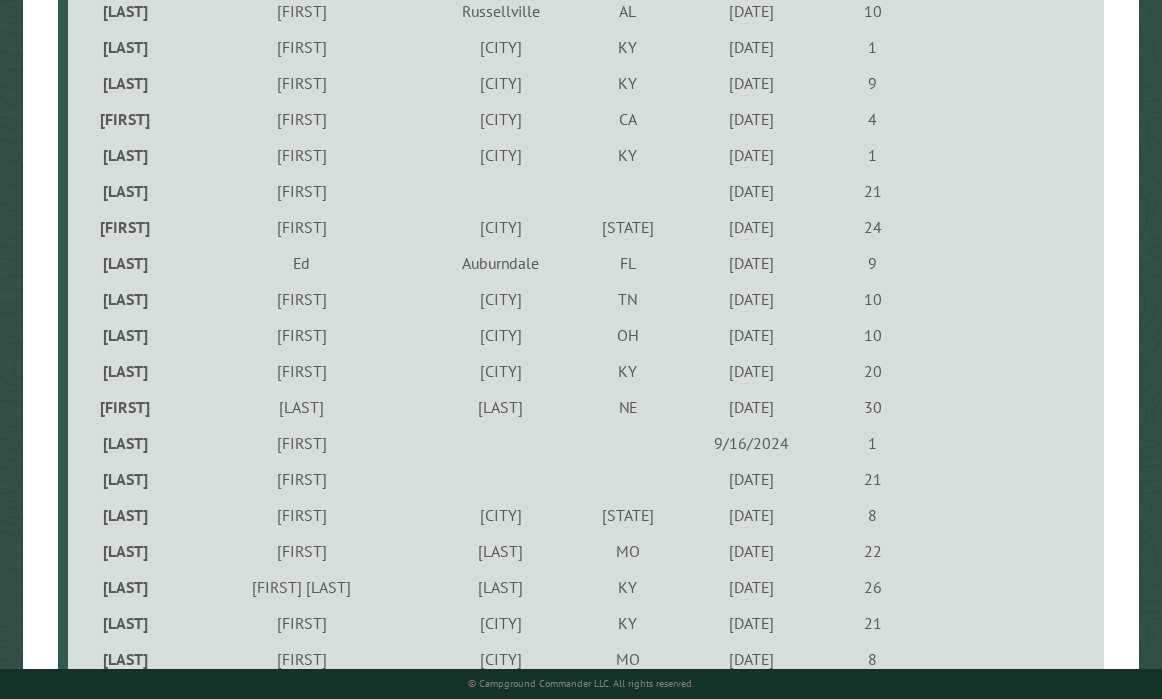 click on "[LAST]" at bounding box center [123, 299] 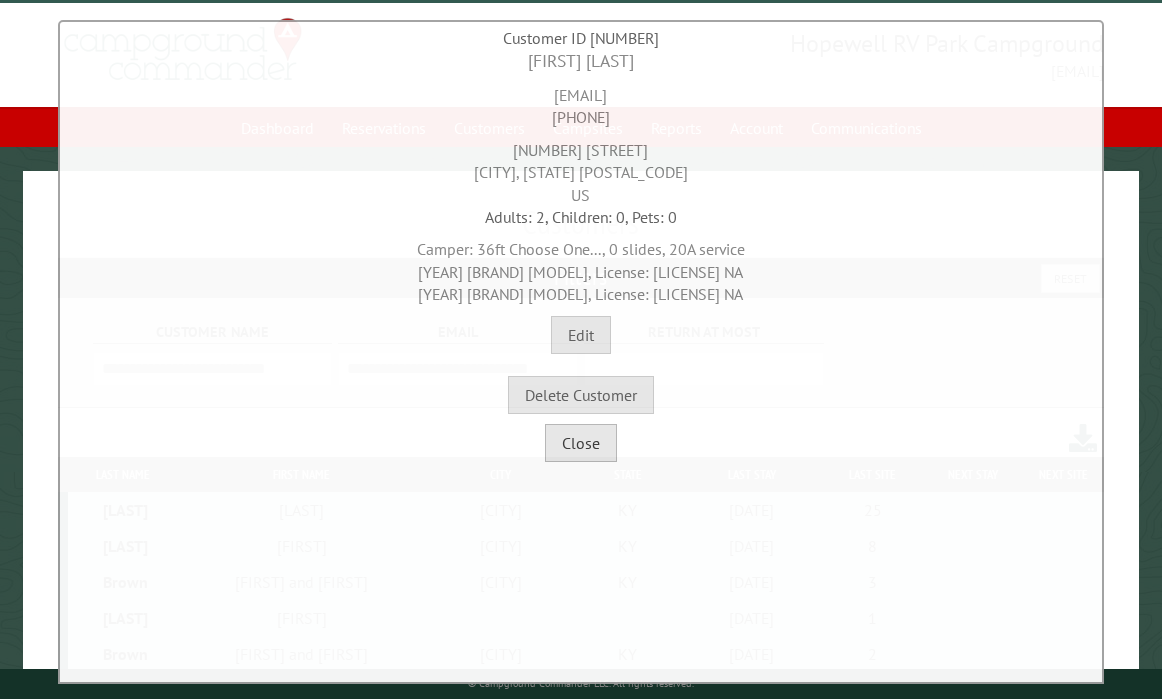 scroll, scrollTop: 26, scrollLeft: 0, axis: vertical 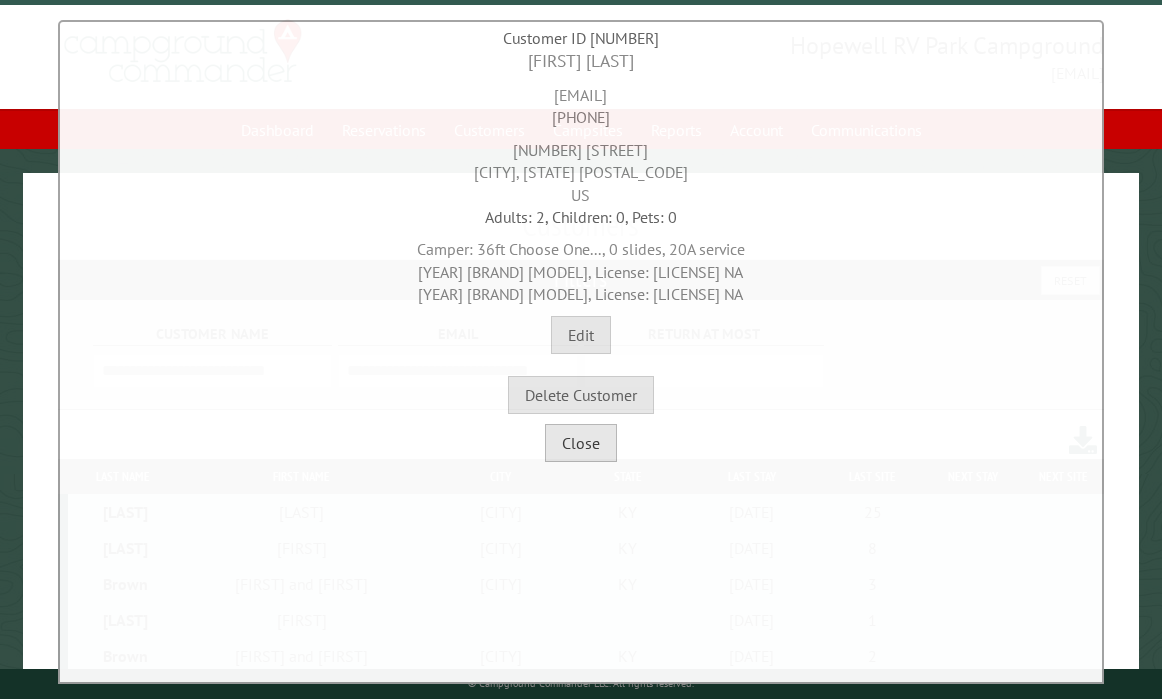 click on "Close" at bounding box center (581, 443) 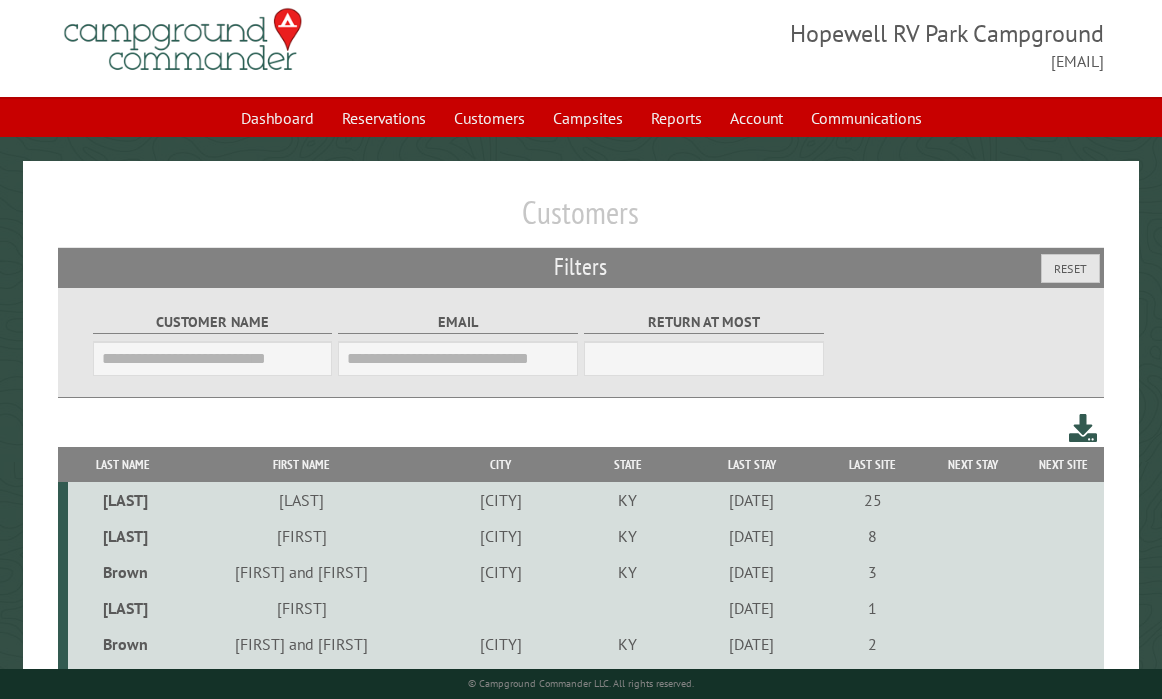 scroll, scrollTop: 0, scrollLeft: 0, axis: both 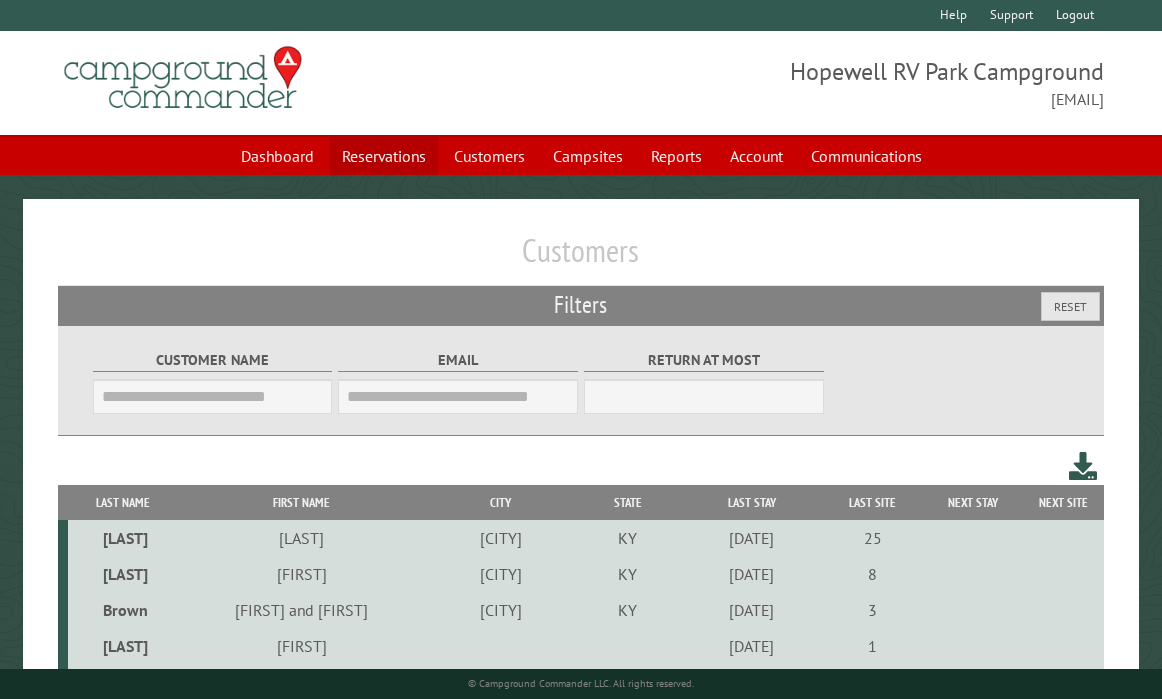 click on "Reservations" at bounding box center (384, 156) 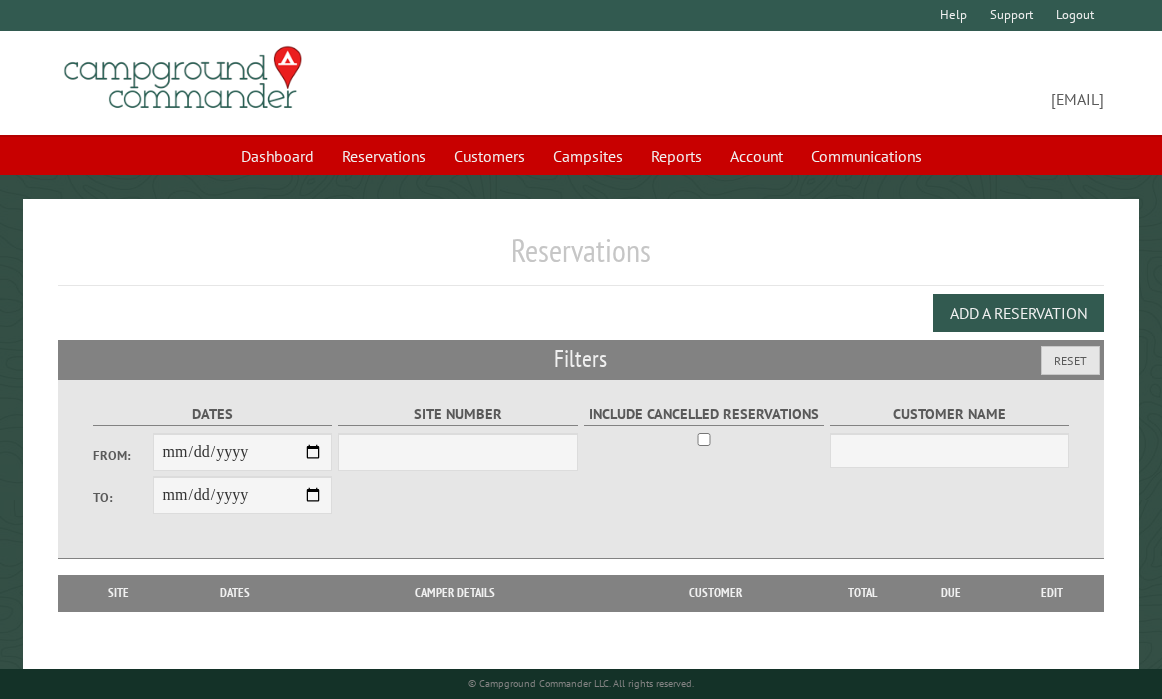scroll, scrollTop: 0, scrollLeft: 0, axis: both 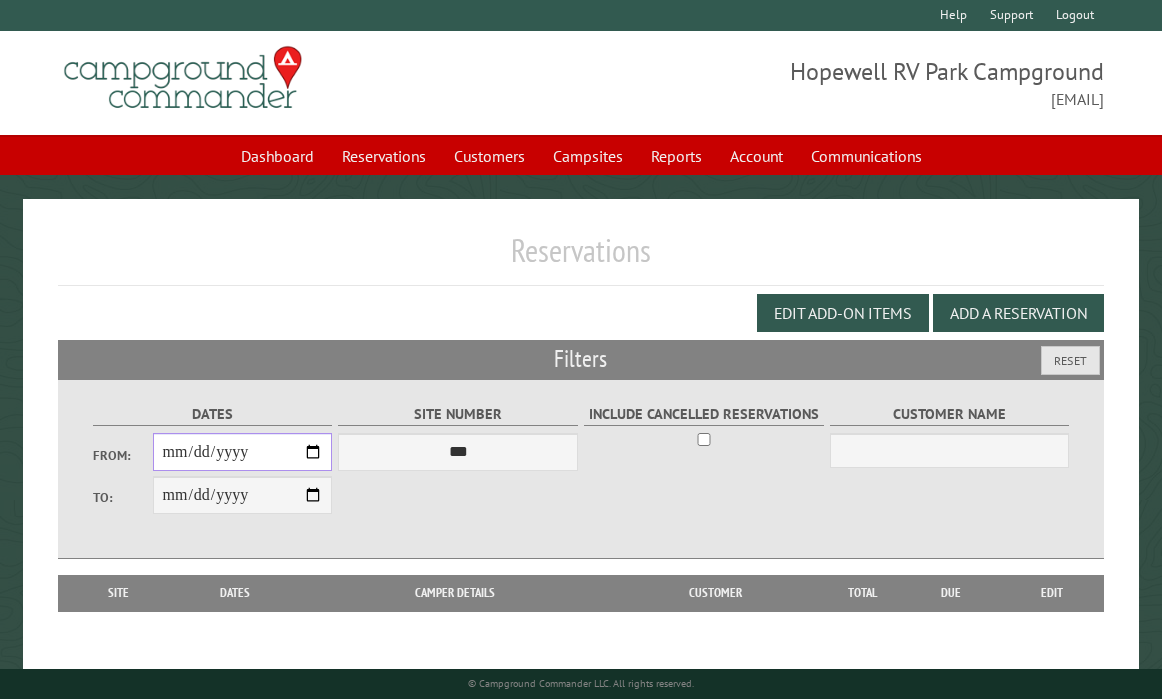 click on "From:" at bounding box center (243, 452) 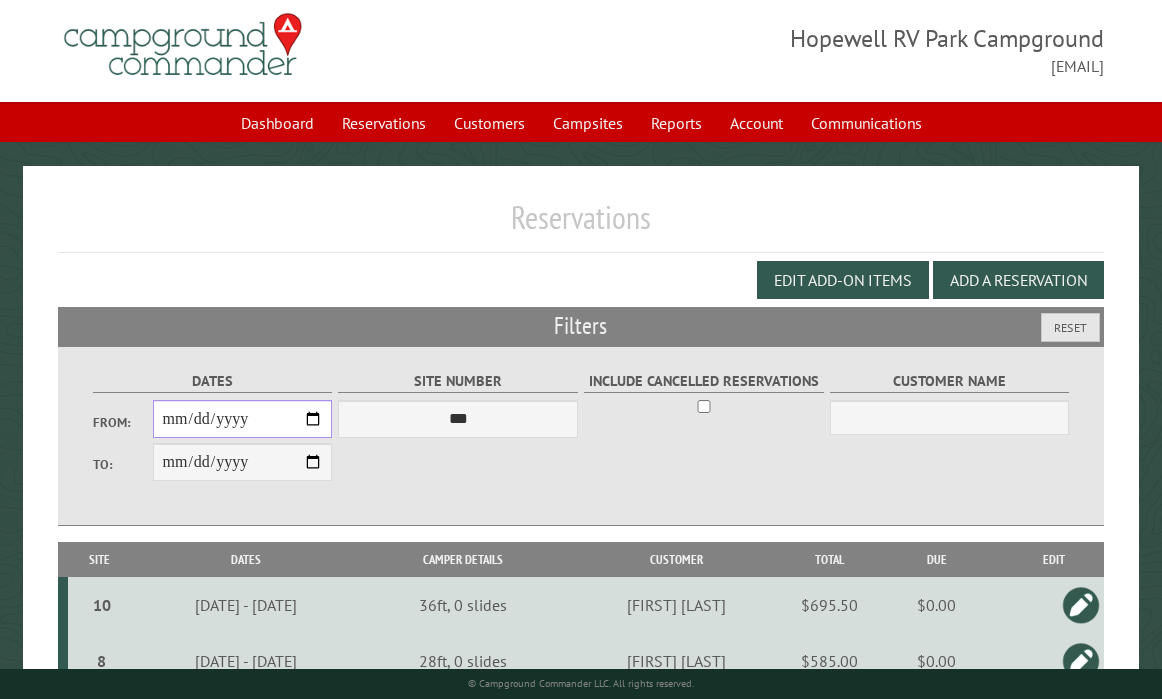 scroll, scrollTop: 0, scrollLeft: 0, axis: both 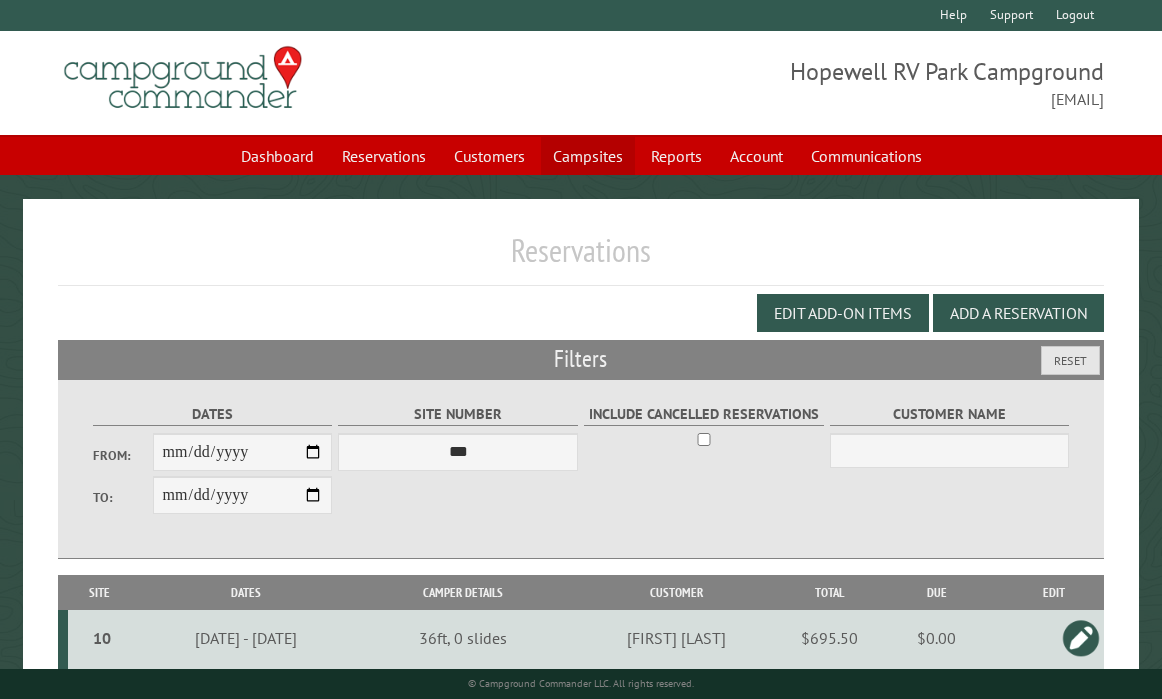 click on "Campsites" at bounding box center (588, 156) 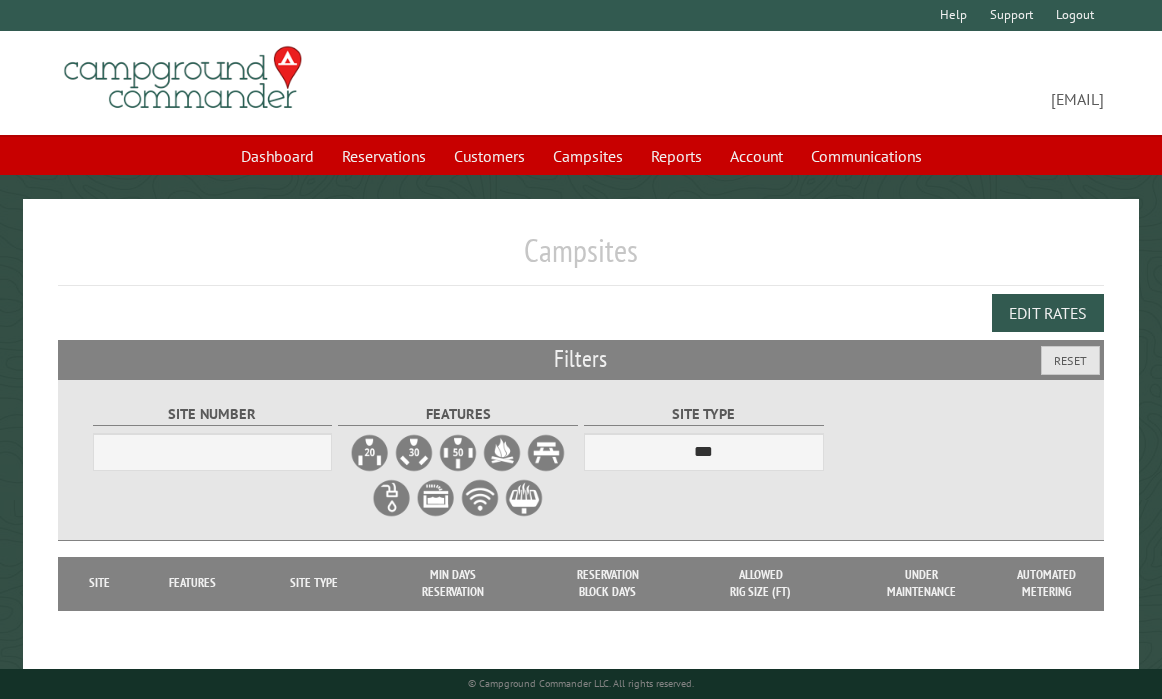 scroll, scrollTop: 0, scrollLeft: 0, axis: both 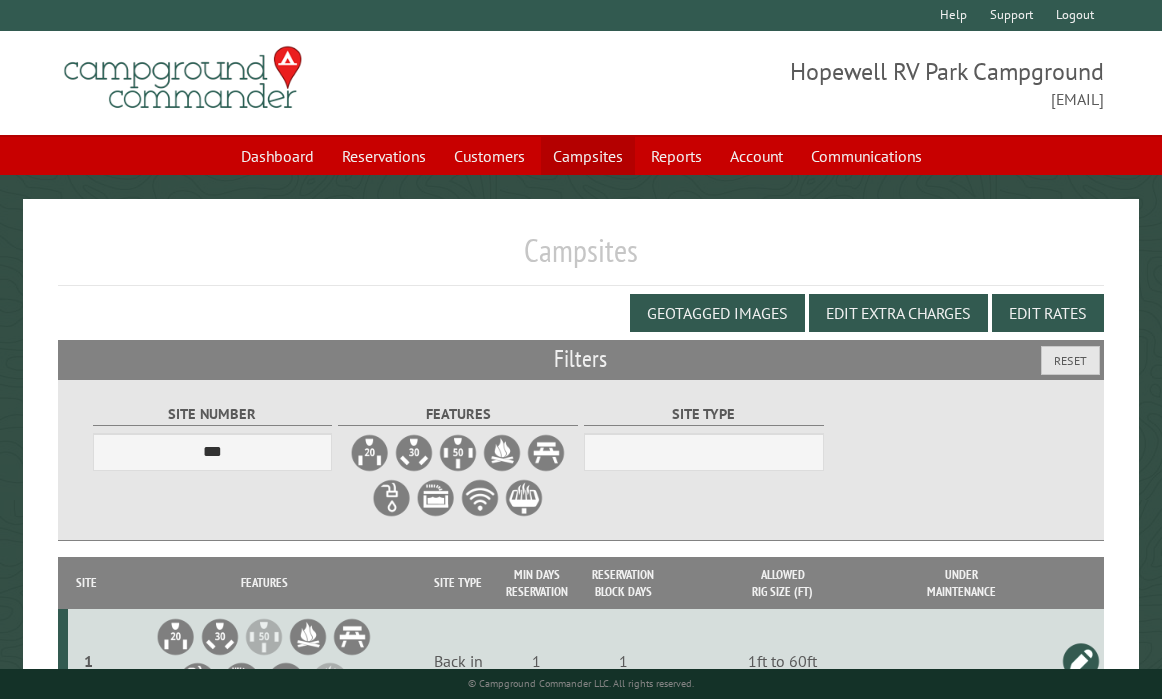 select on "***" 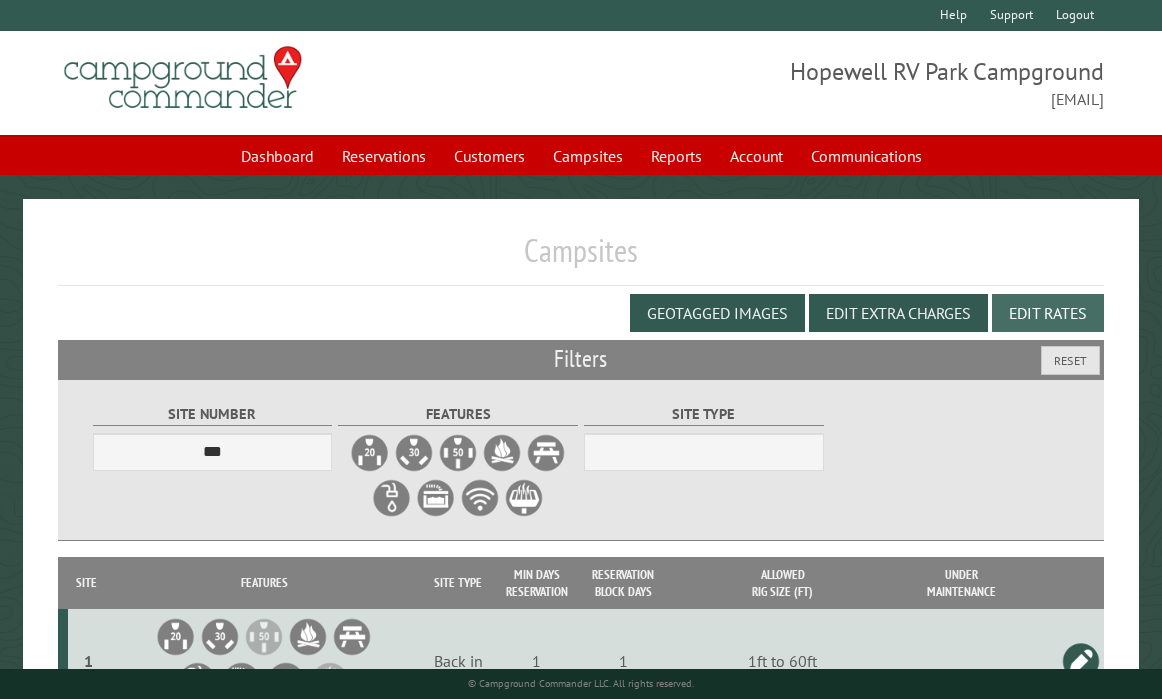 click on "Edit Rates" at bounding box center (1048, 313) 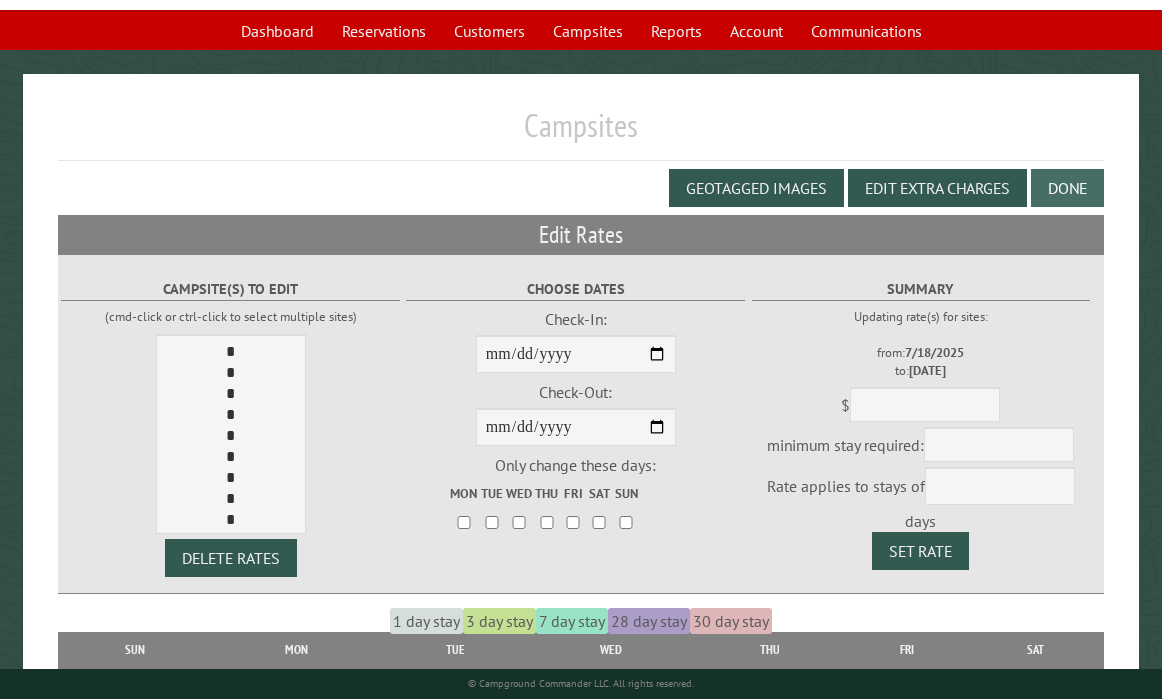 scroll, scrollTop: 139, scrollLeft: 0, axis: vertical 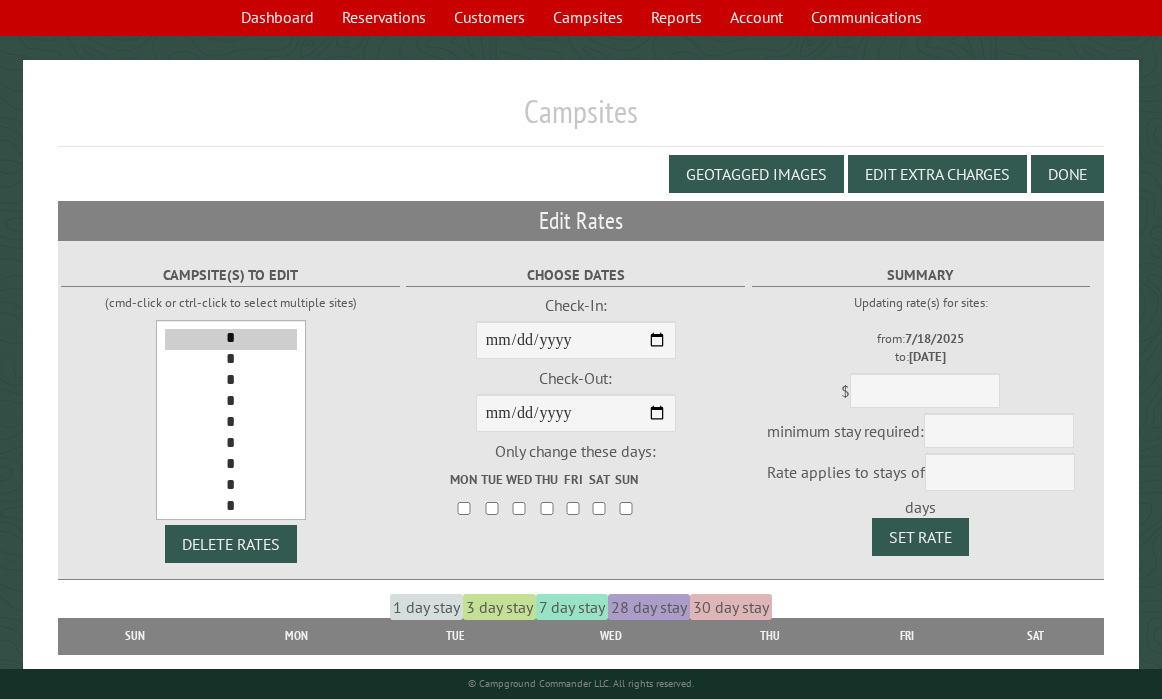 click on "*" at bounding box center [231, 507] 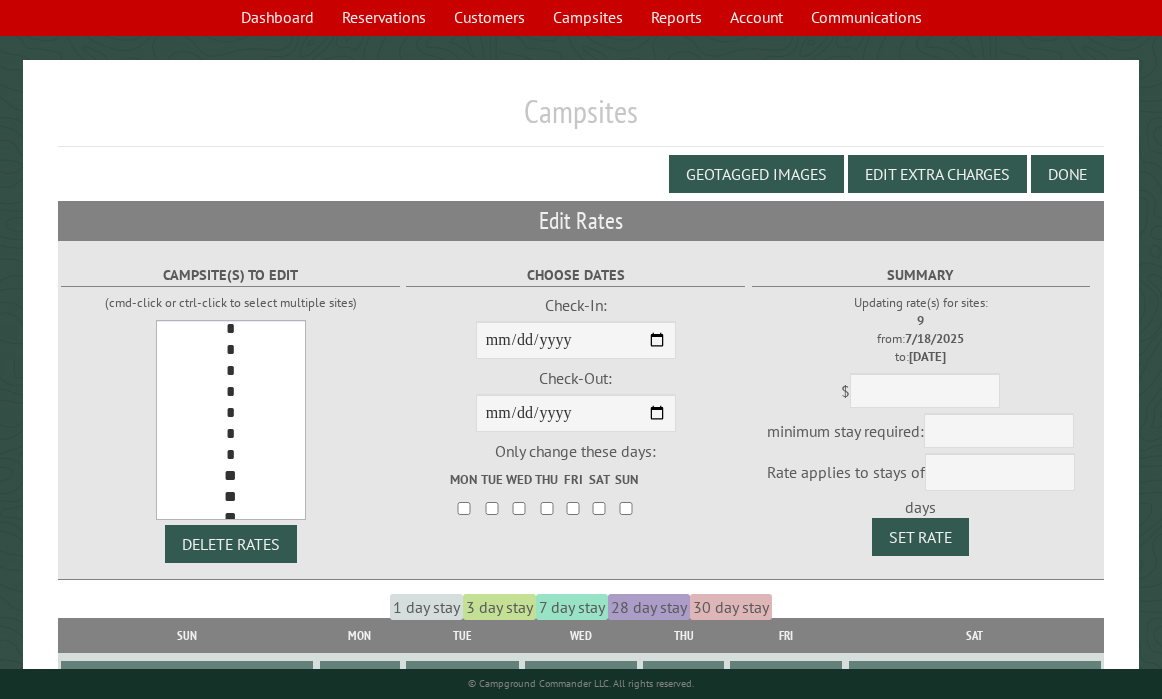 scroll, scrollTop: 53, scrollLeft: 0, axis: vertical 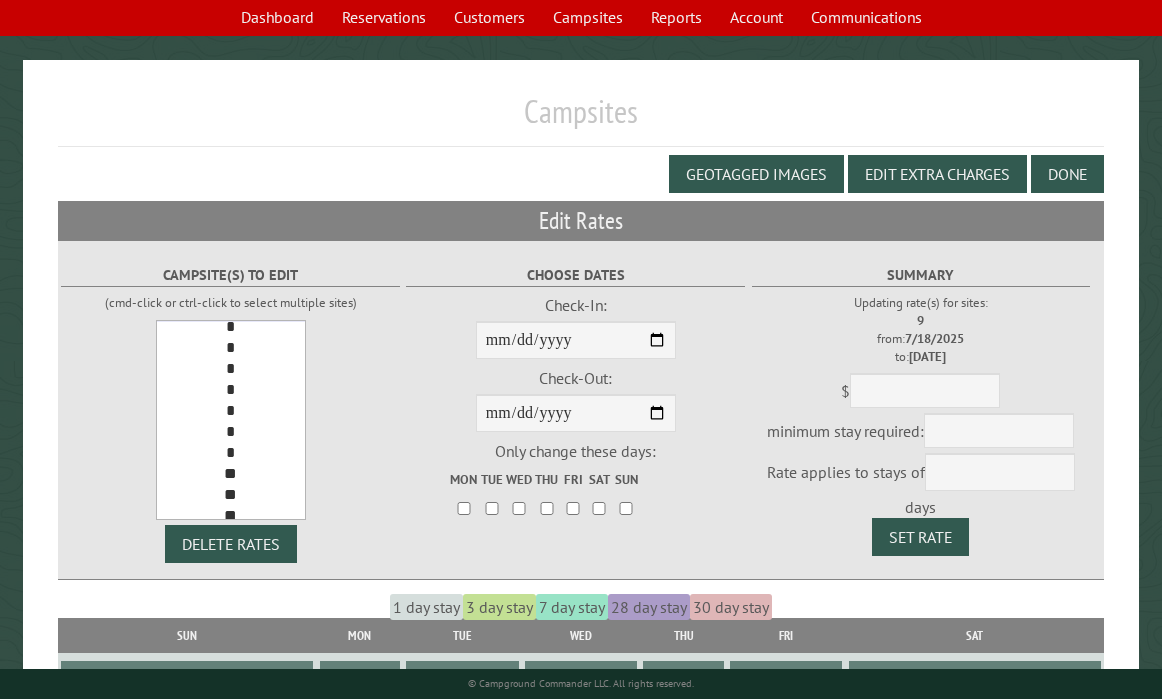 select on "****" 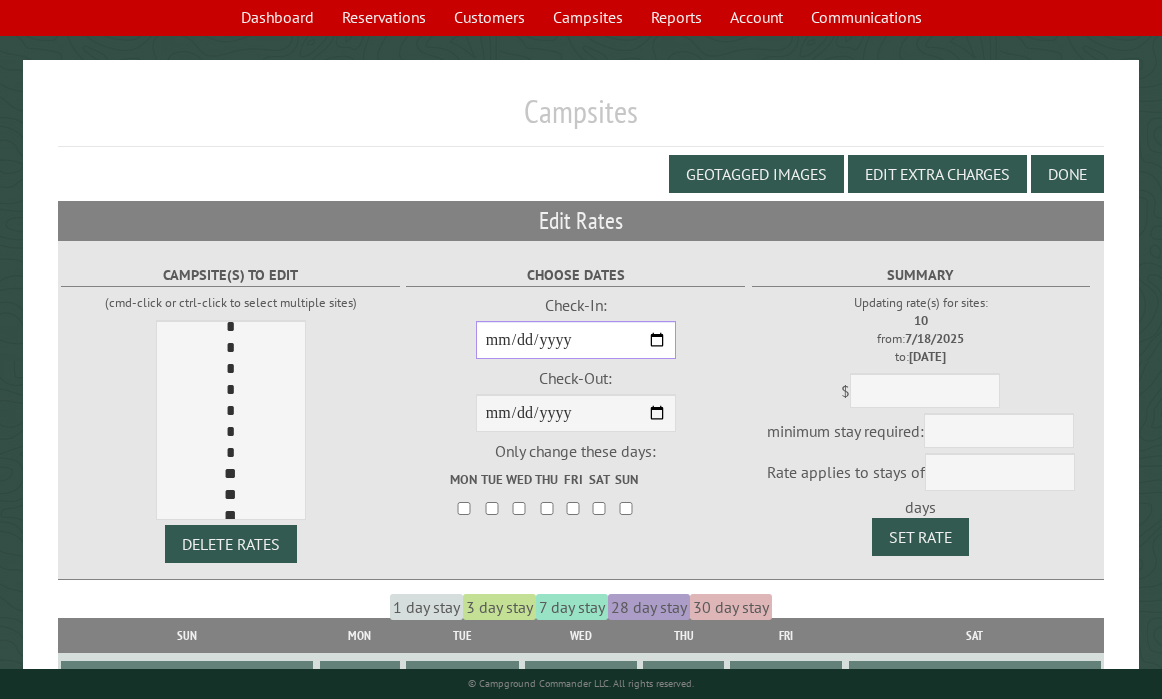 click on "**********" at bounding box center (576, 340) 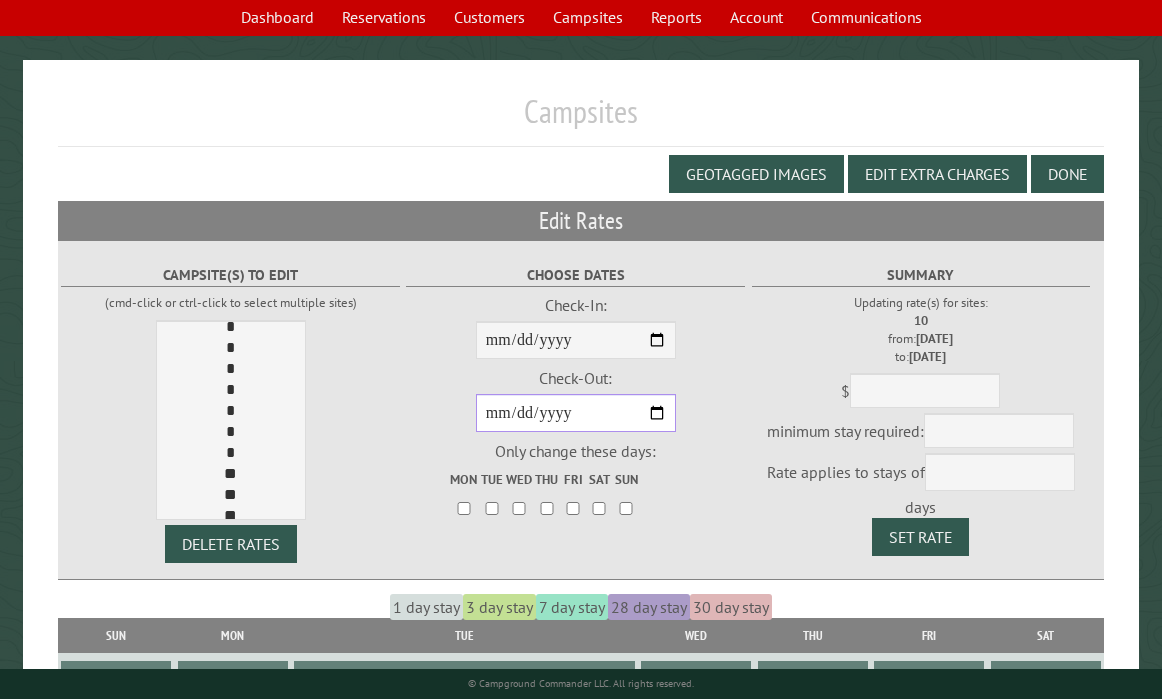 click on "**********" at bounding box center [576, 413] 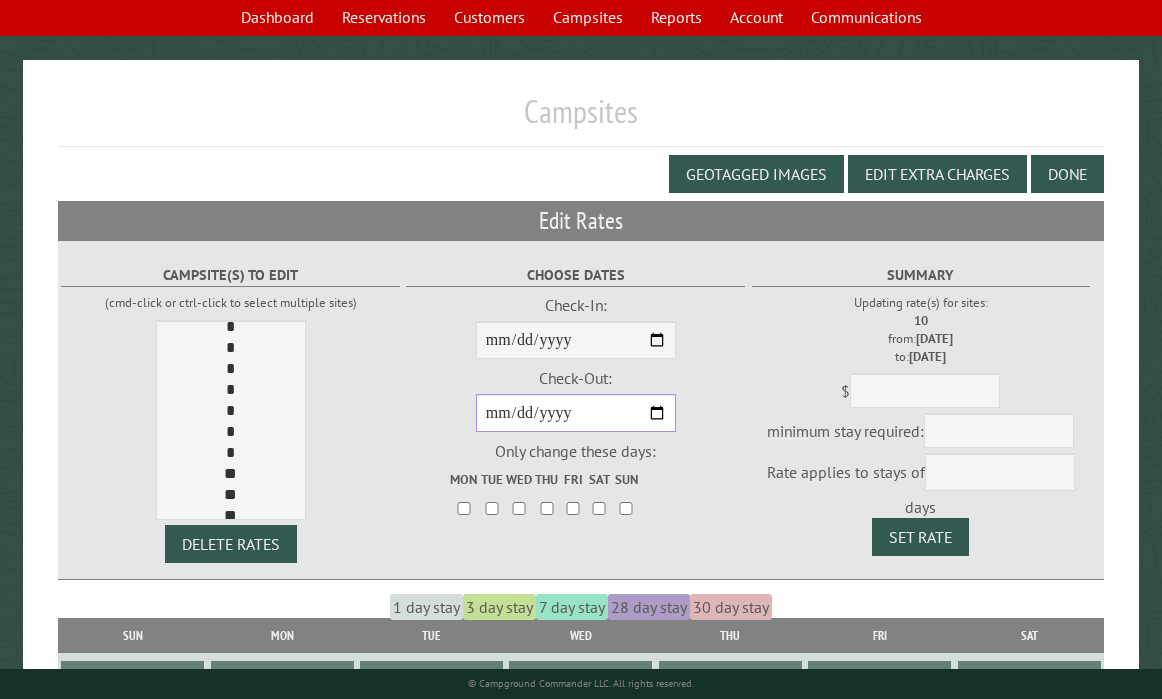 type on "**********" 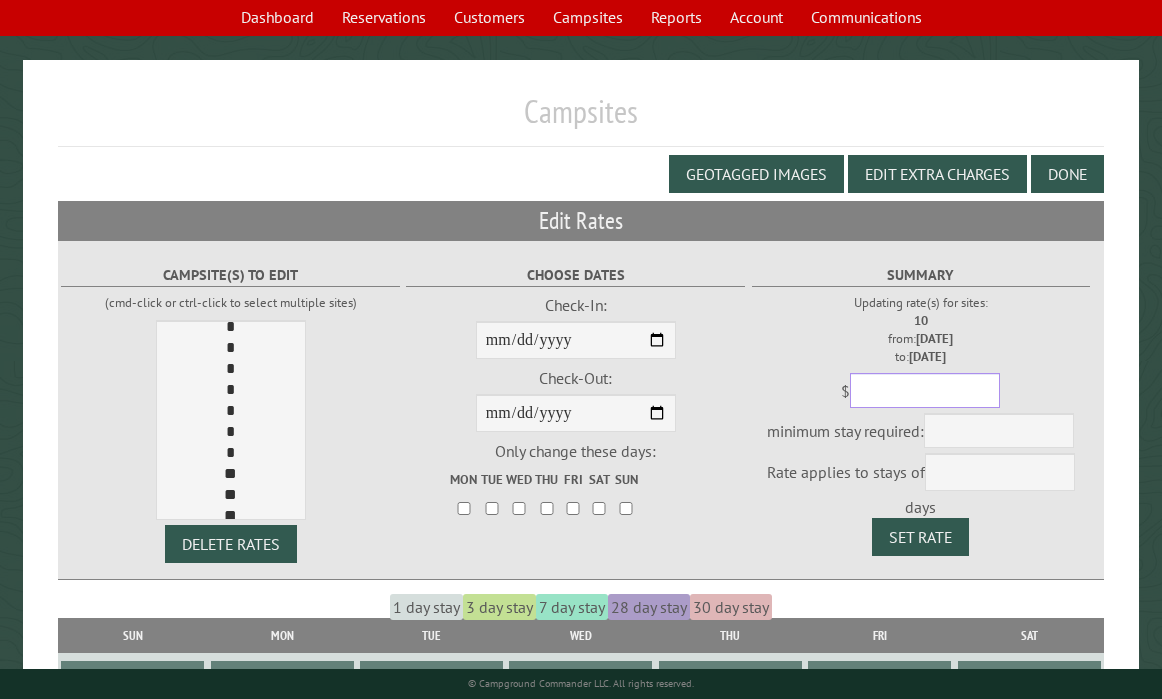 click at bounding box center [925, 390] 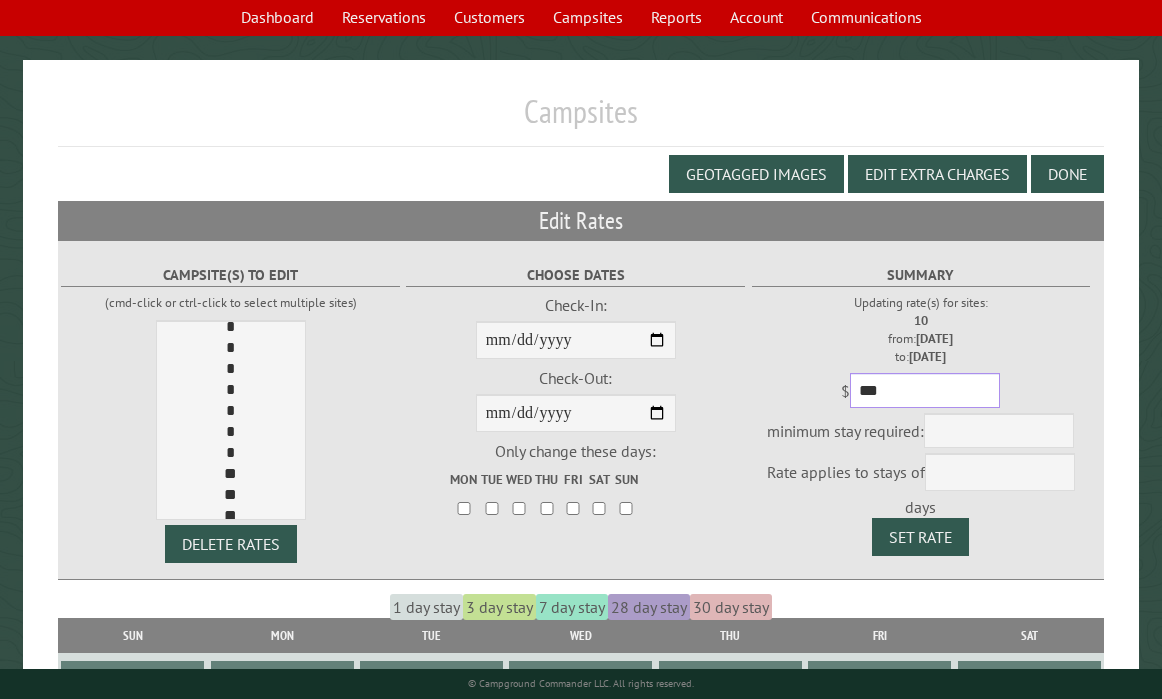 type on "***" 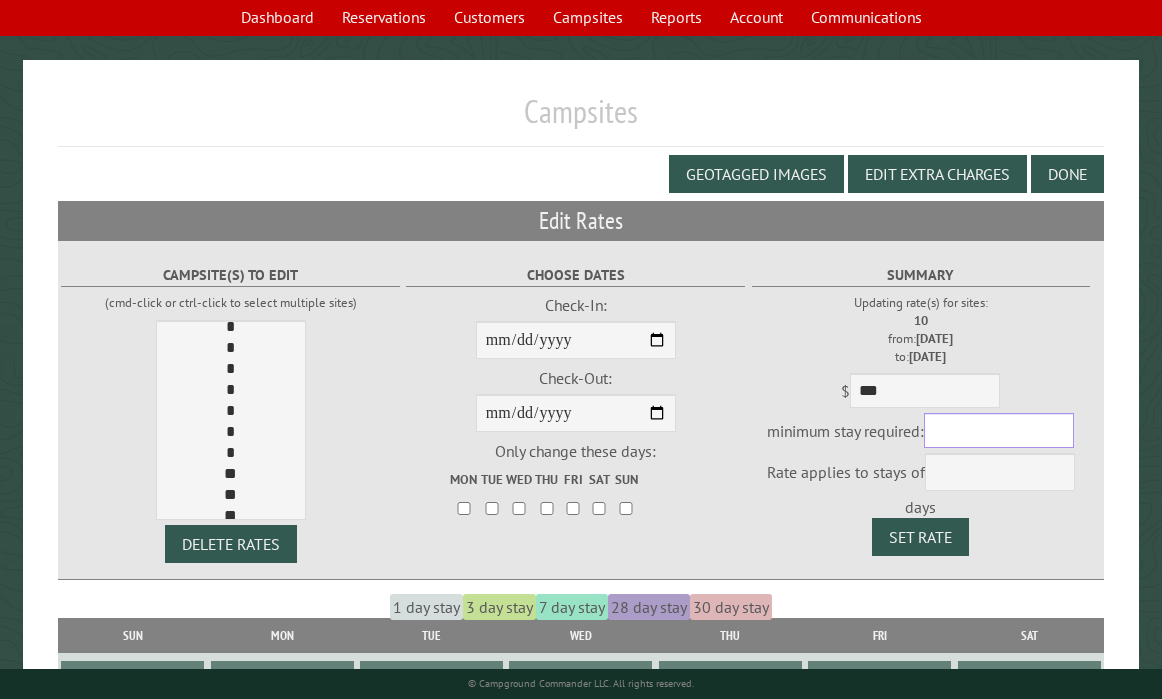 click at bounding box center [999, 430] 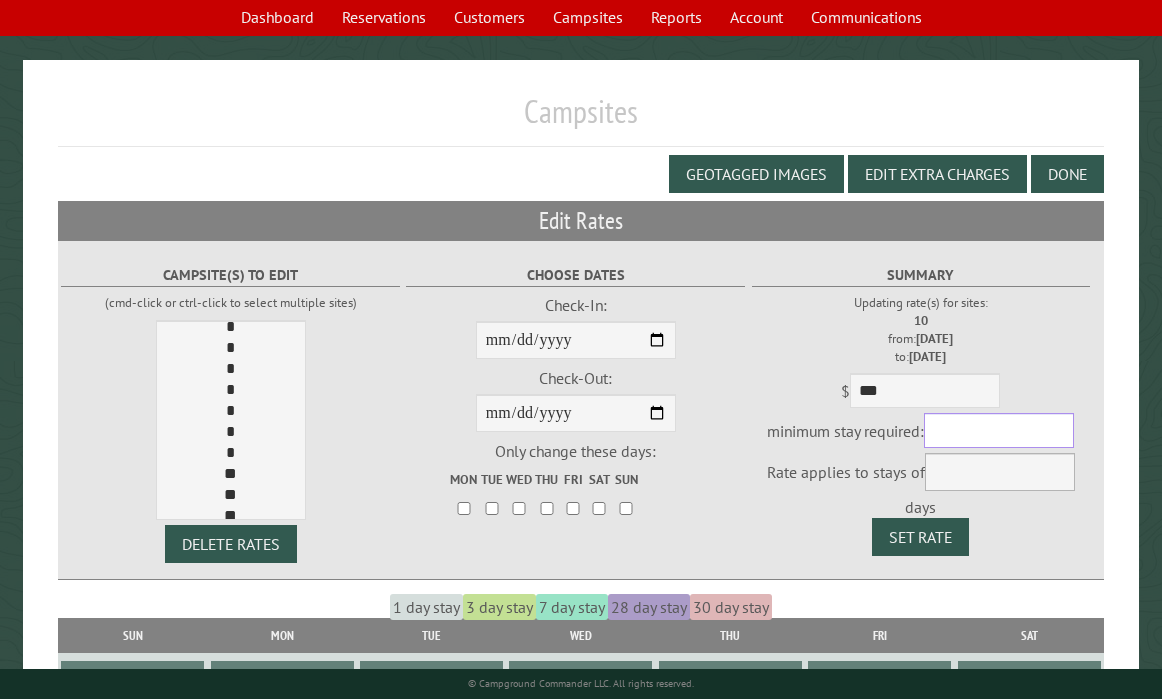 type on "**" 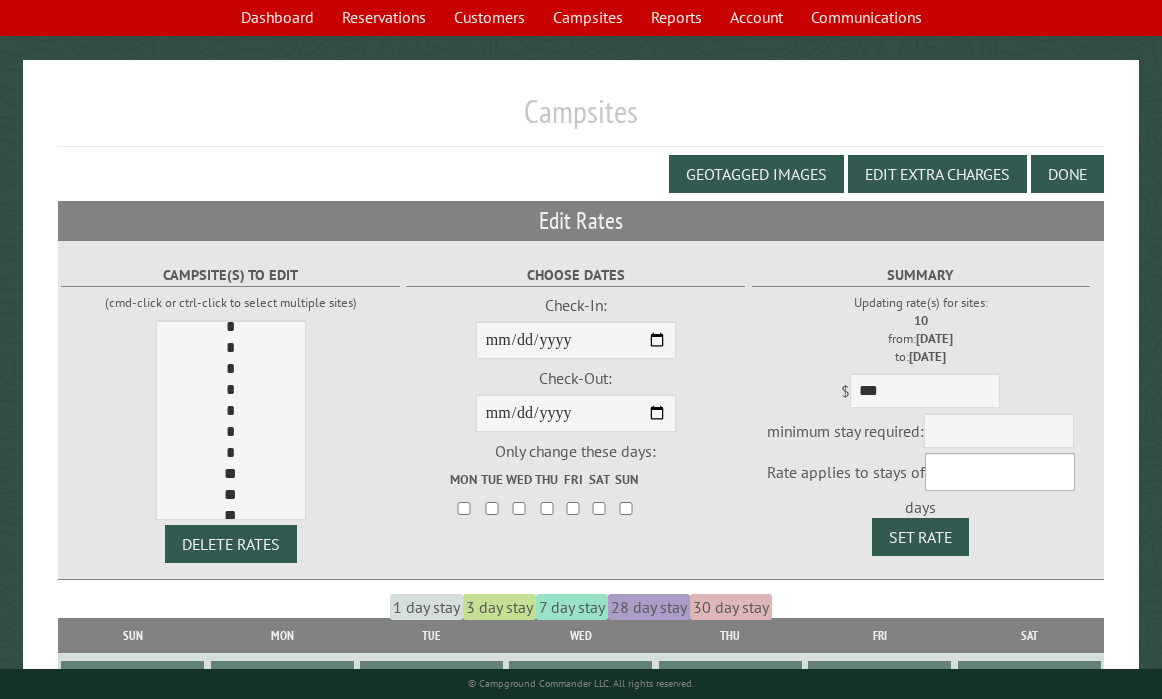 click on "* * * ** **" at bounding box center [1000, 472] 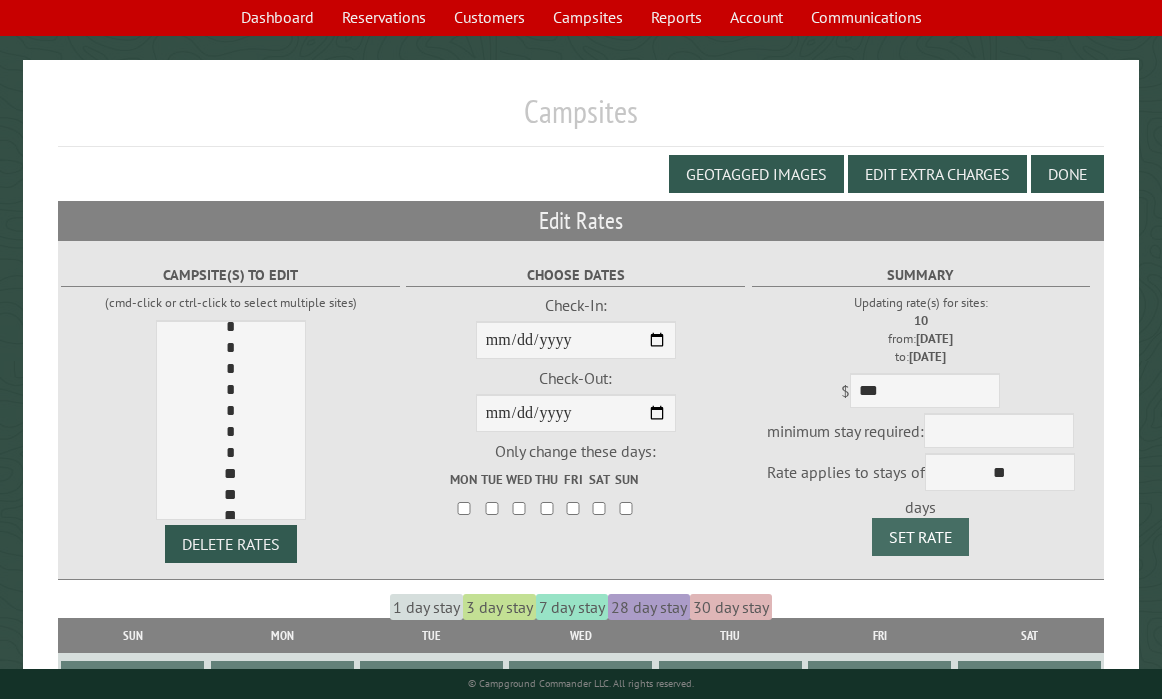 click on "Set Rate" at bounding box center [920, 537] 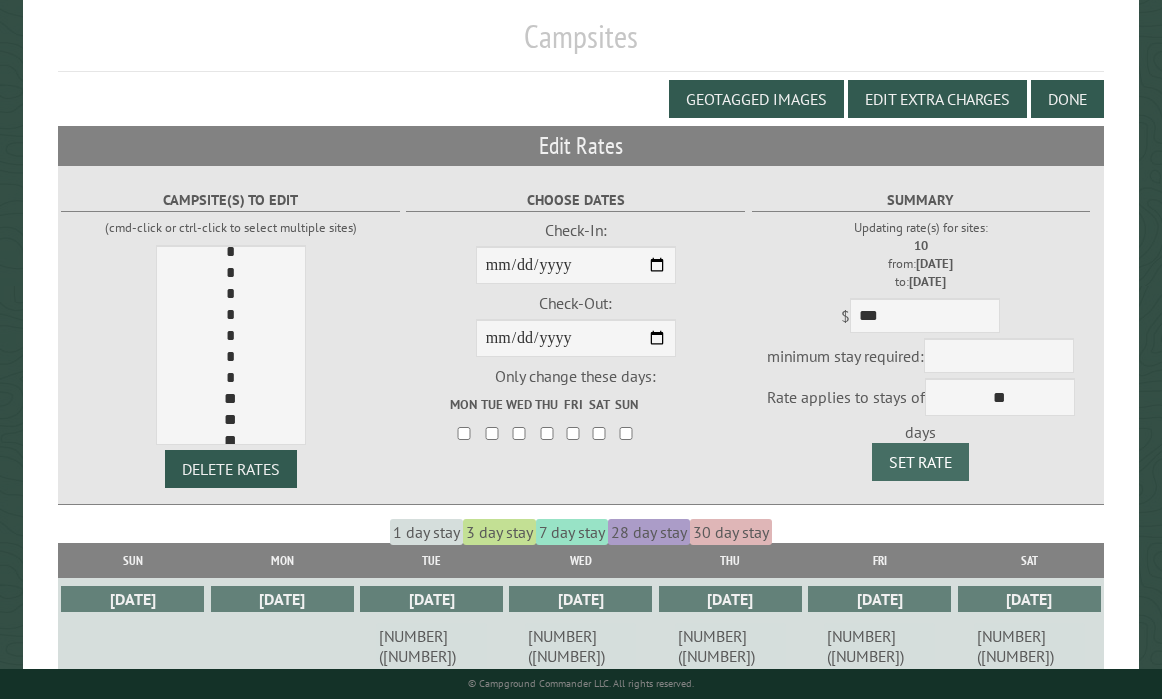 scroll, scrollTop: 0, scrollLeft: 0, axis: both 